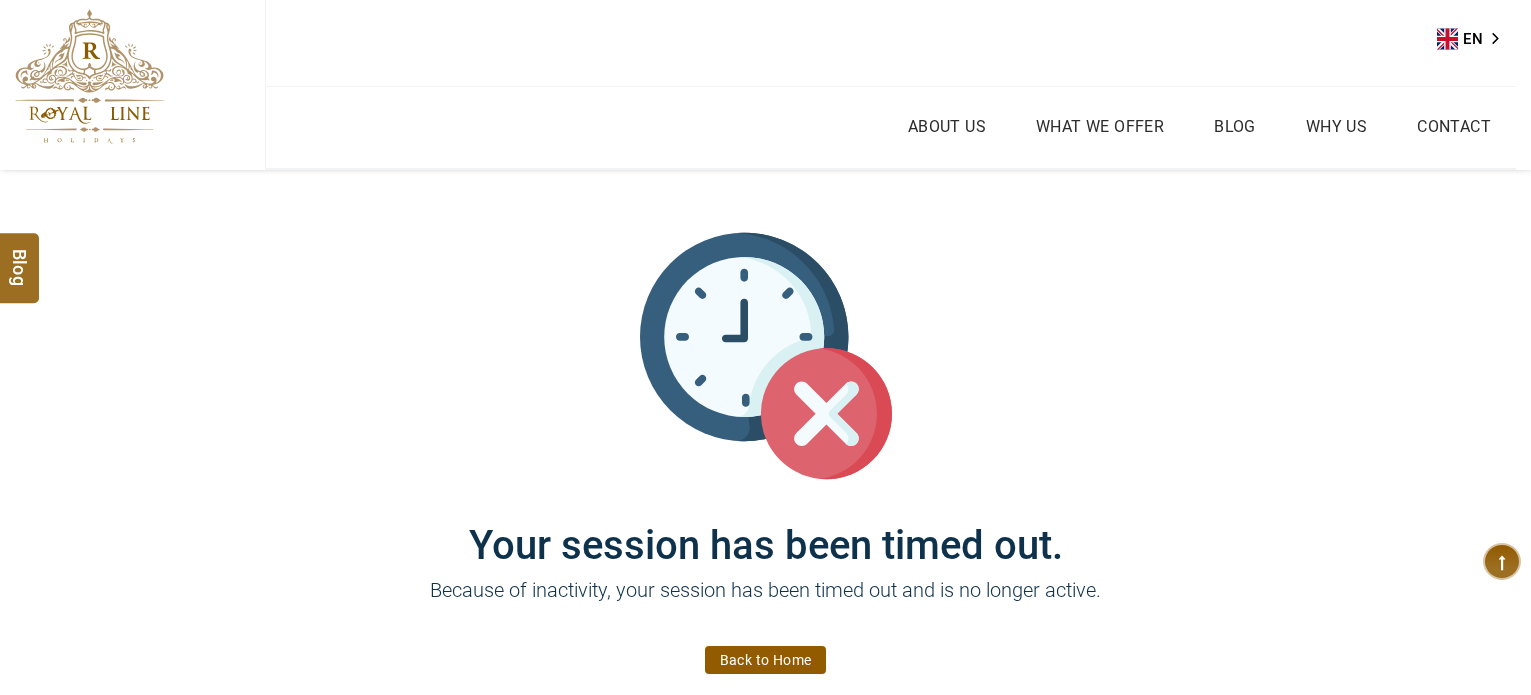 scroll, scrollTop: 0, scrollLeft: 0, axis: both 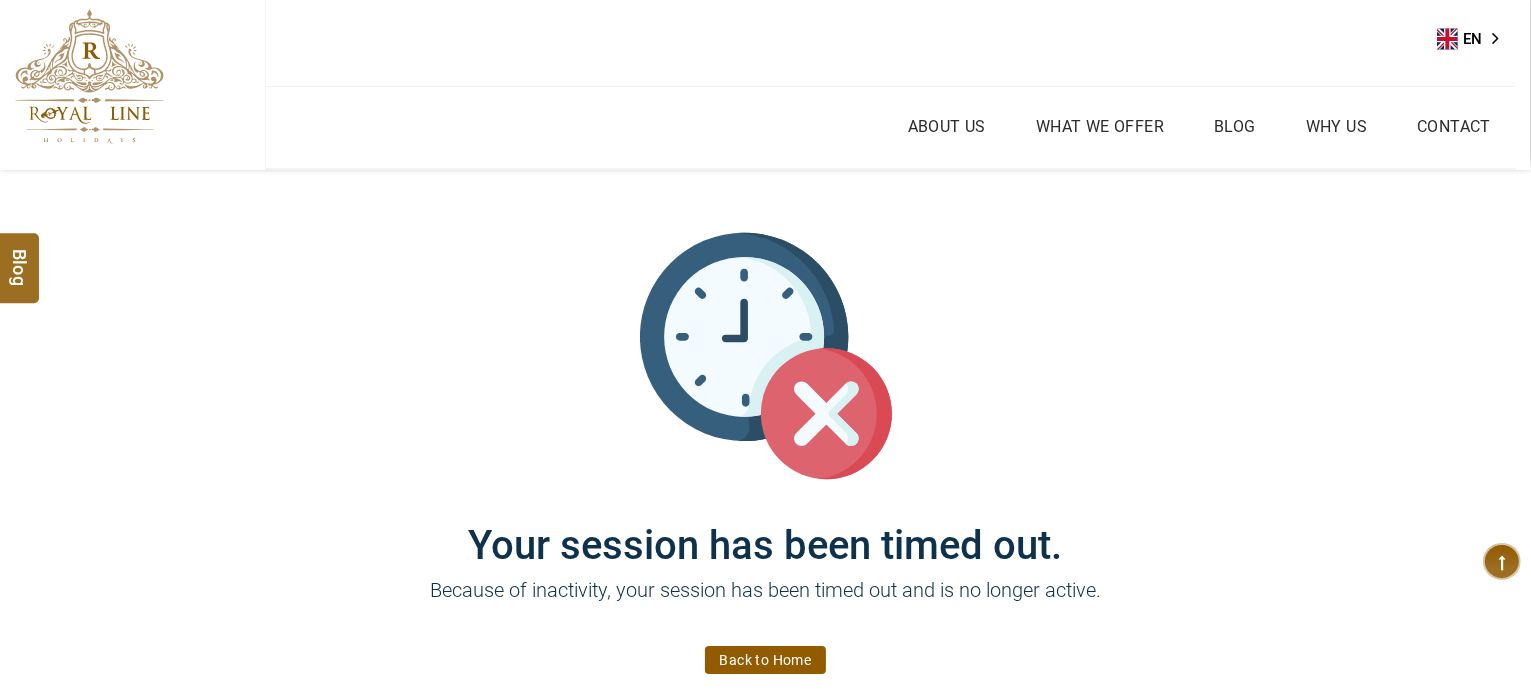 click on "Back to Home" at bounding box center [766, 660] 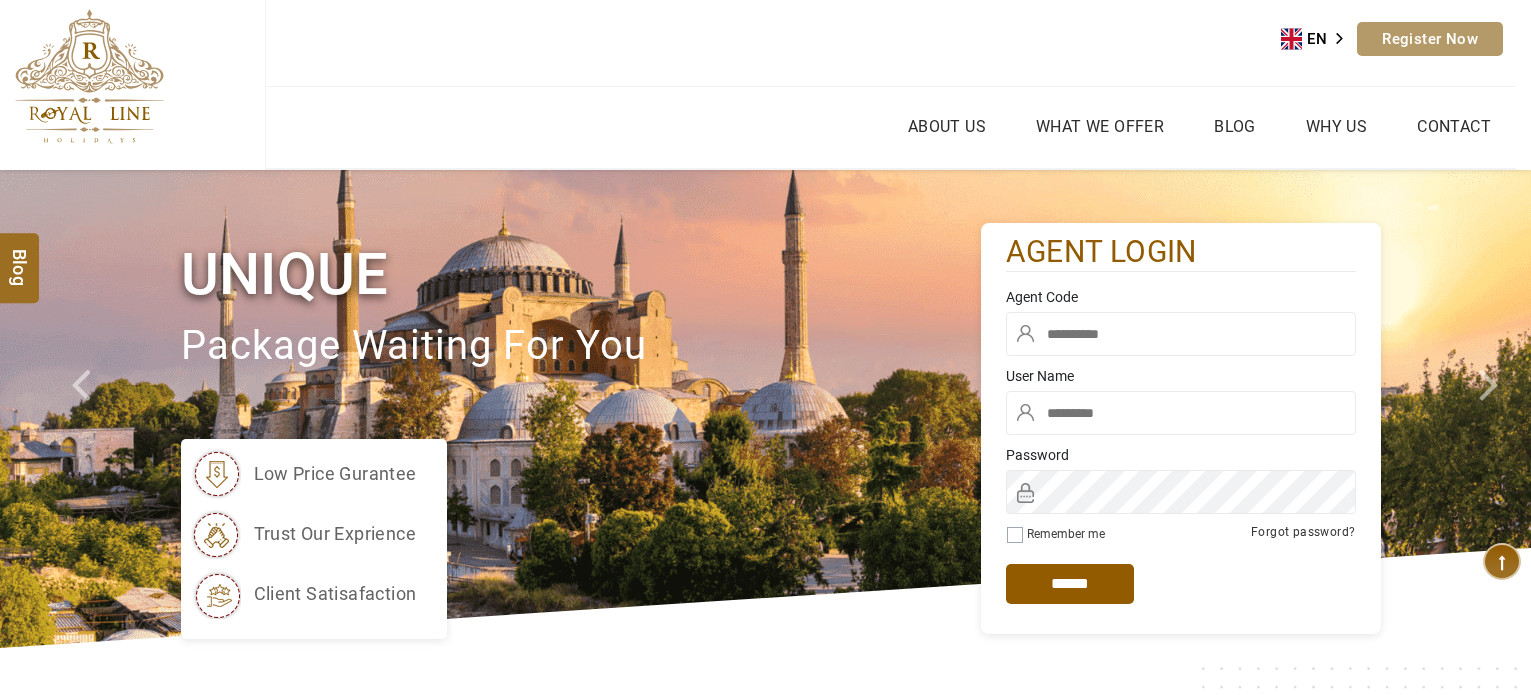 scroll, scrollTop: 0, scrollLeft: 0, axis: both 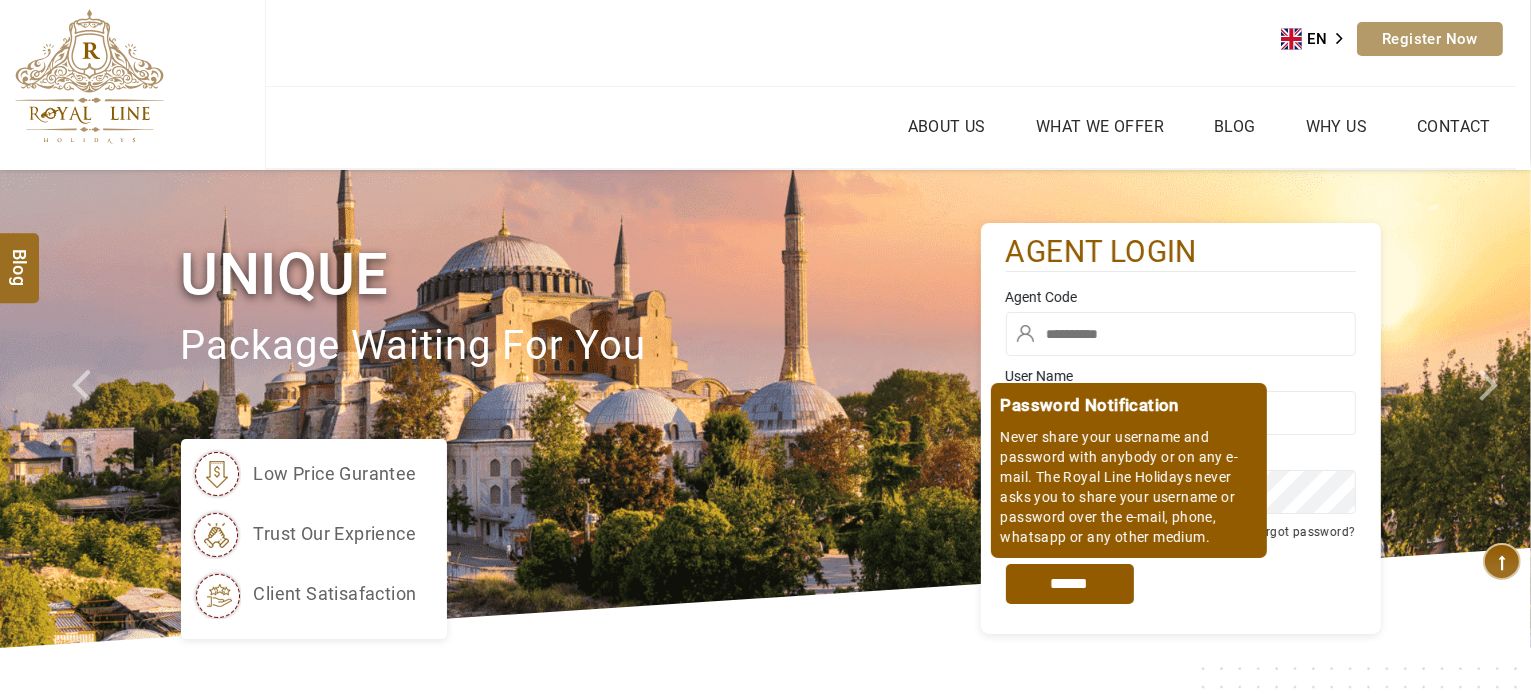 type on "****" 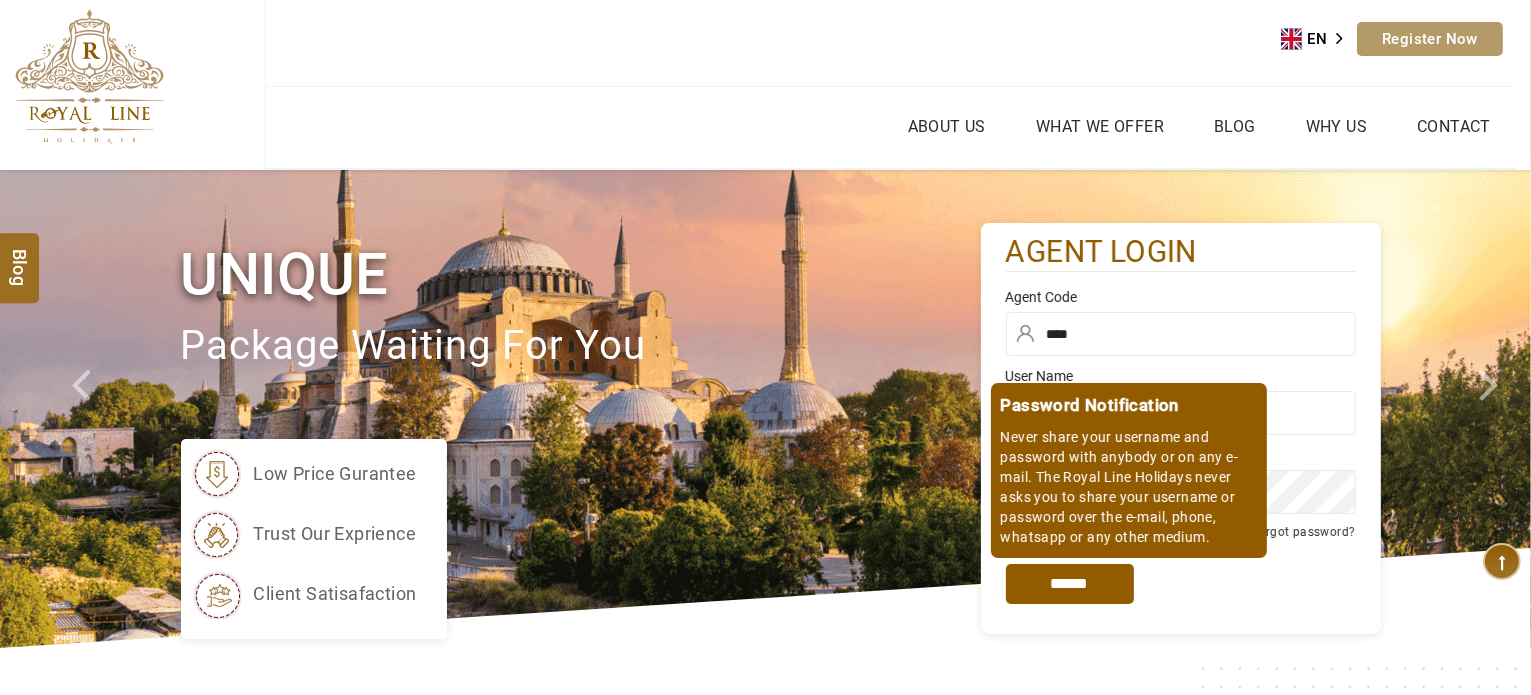 click on "*****" at bounding box center (1070, 584) 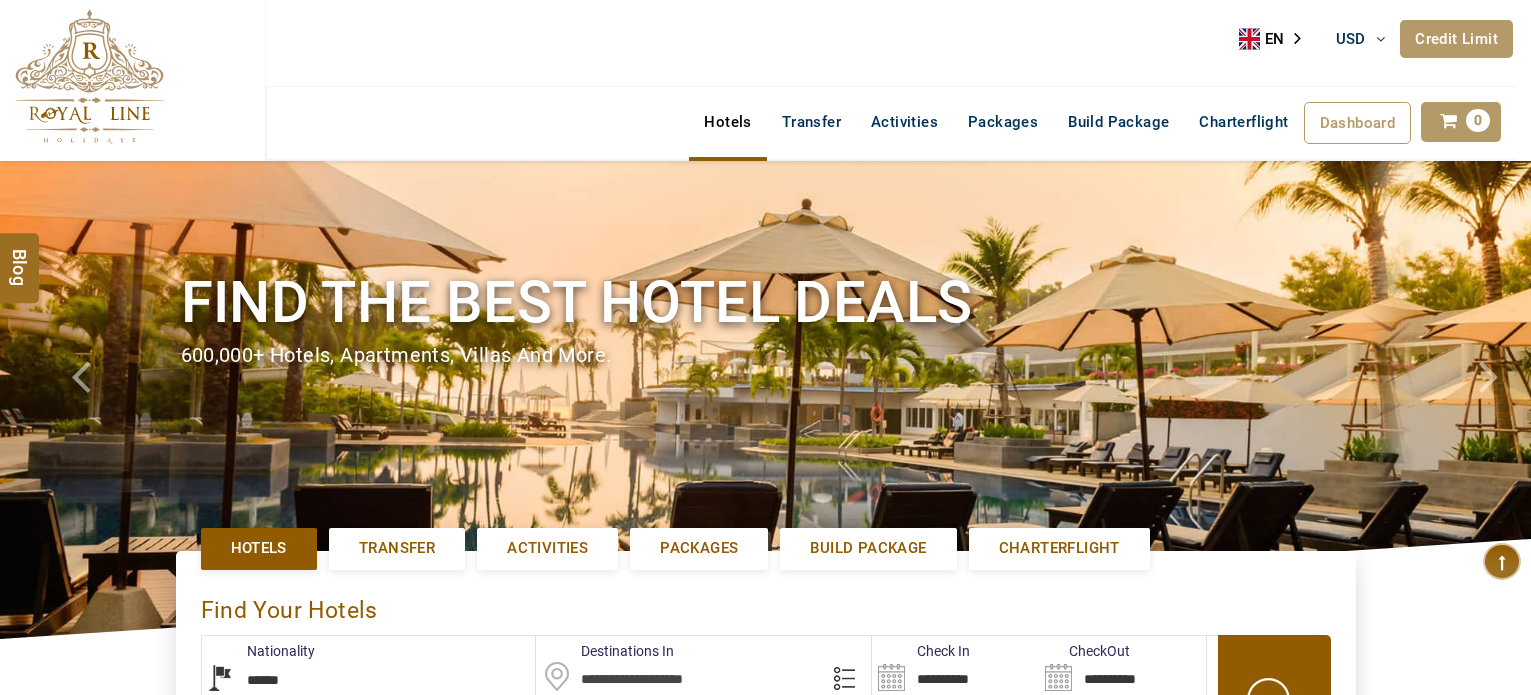 select on "******" 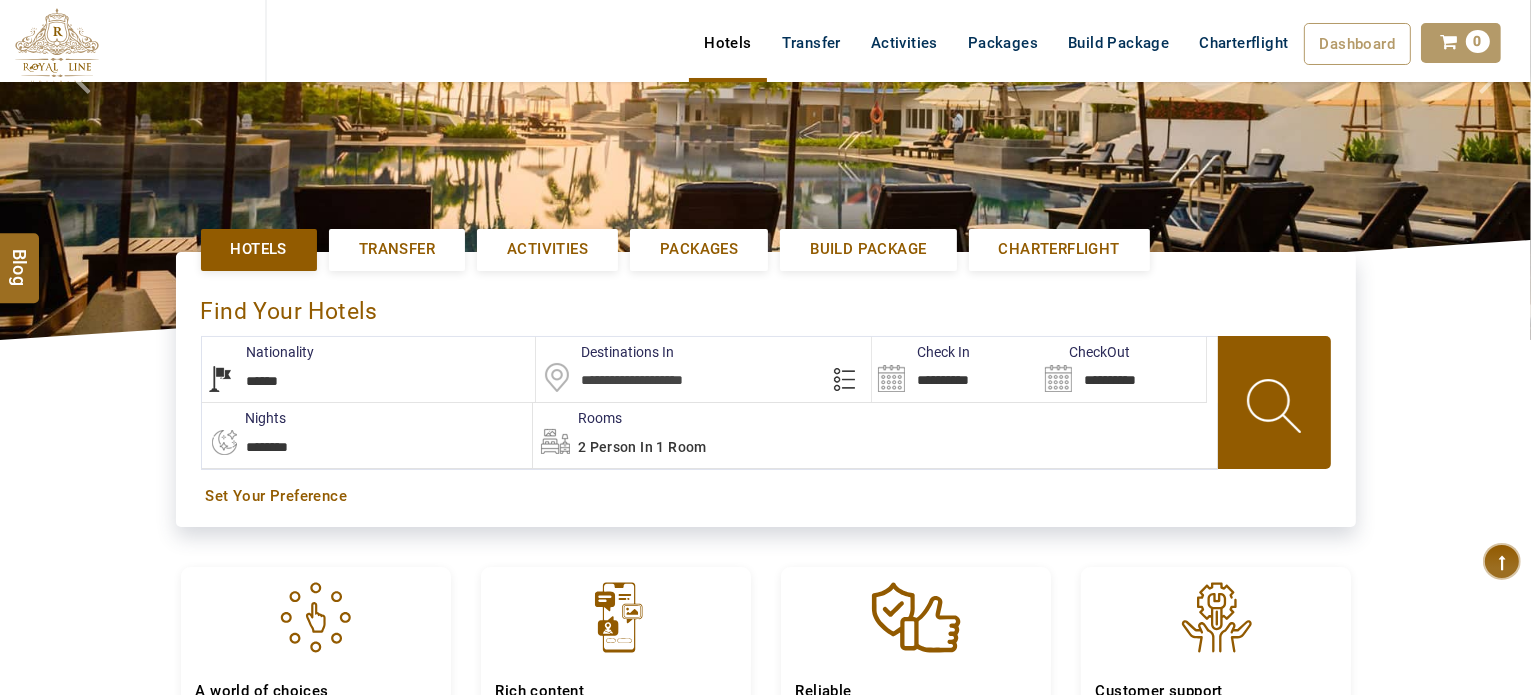 scroll, scrollTop: 342, scrollLeft: 0, axis: vertical 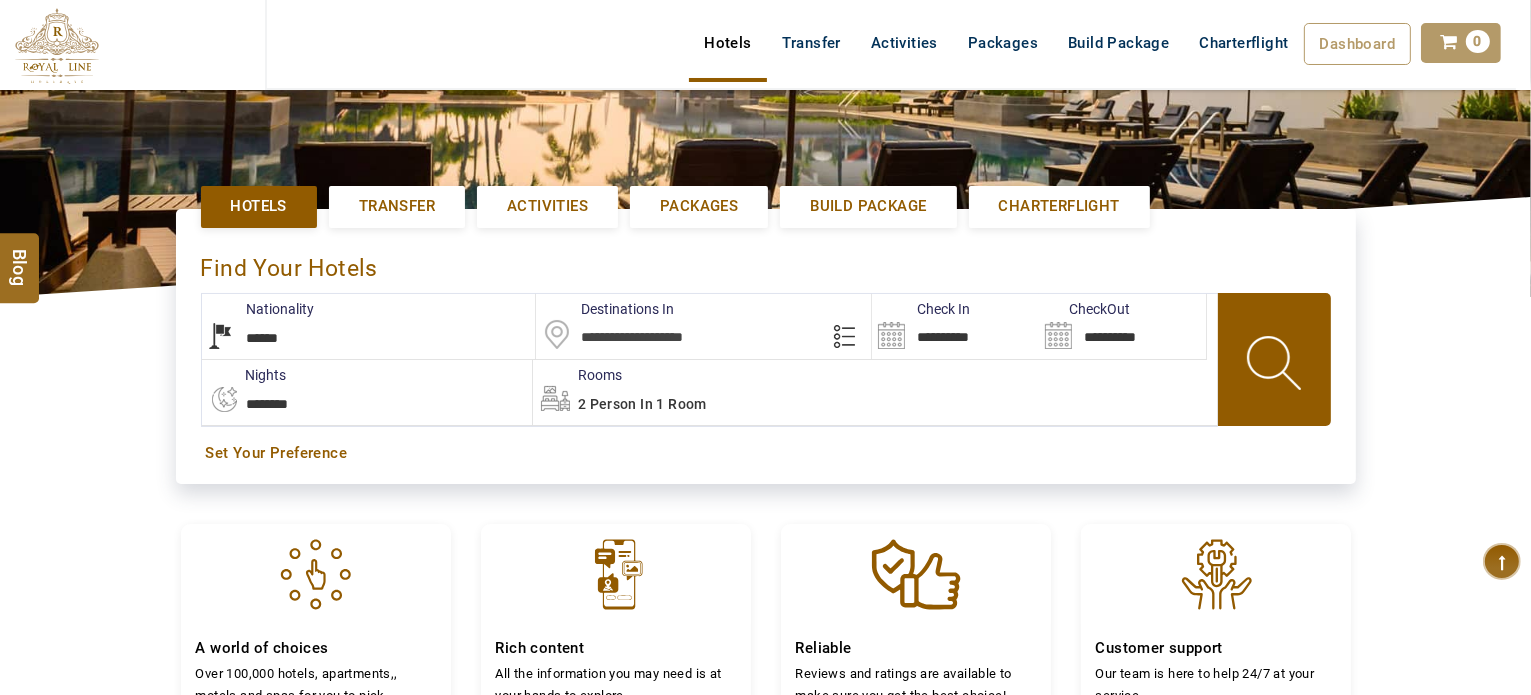 click at bounding box center (703, 326) 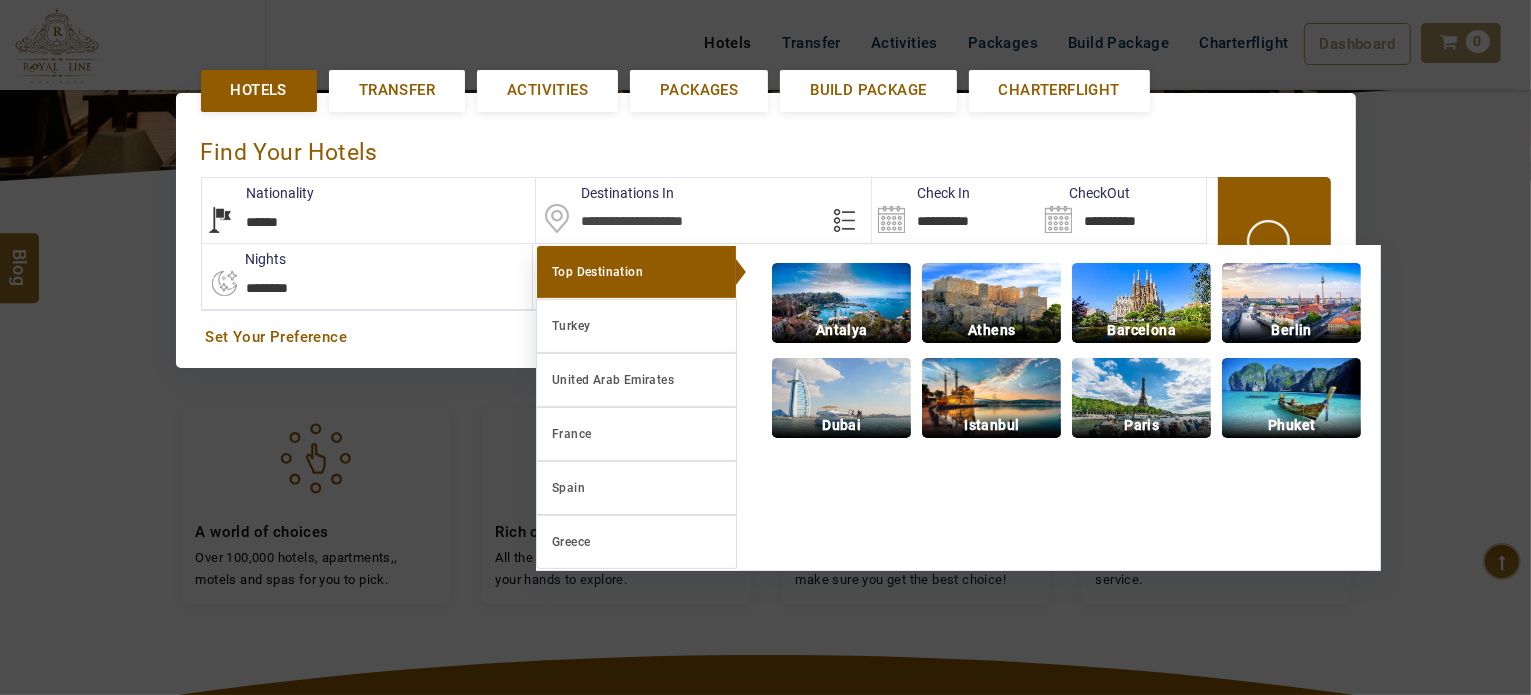 scroll, scrollTop: 460, scrollLeft: 0, axis: vertical 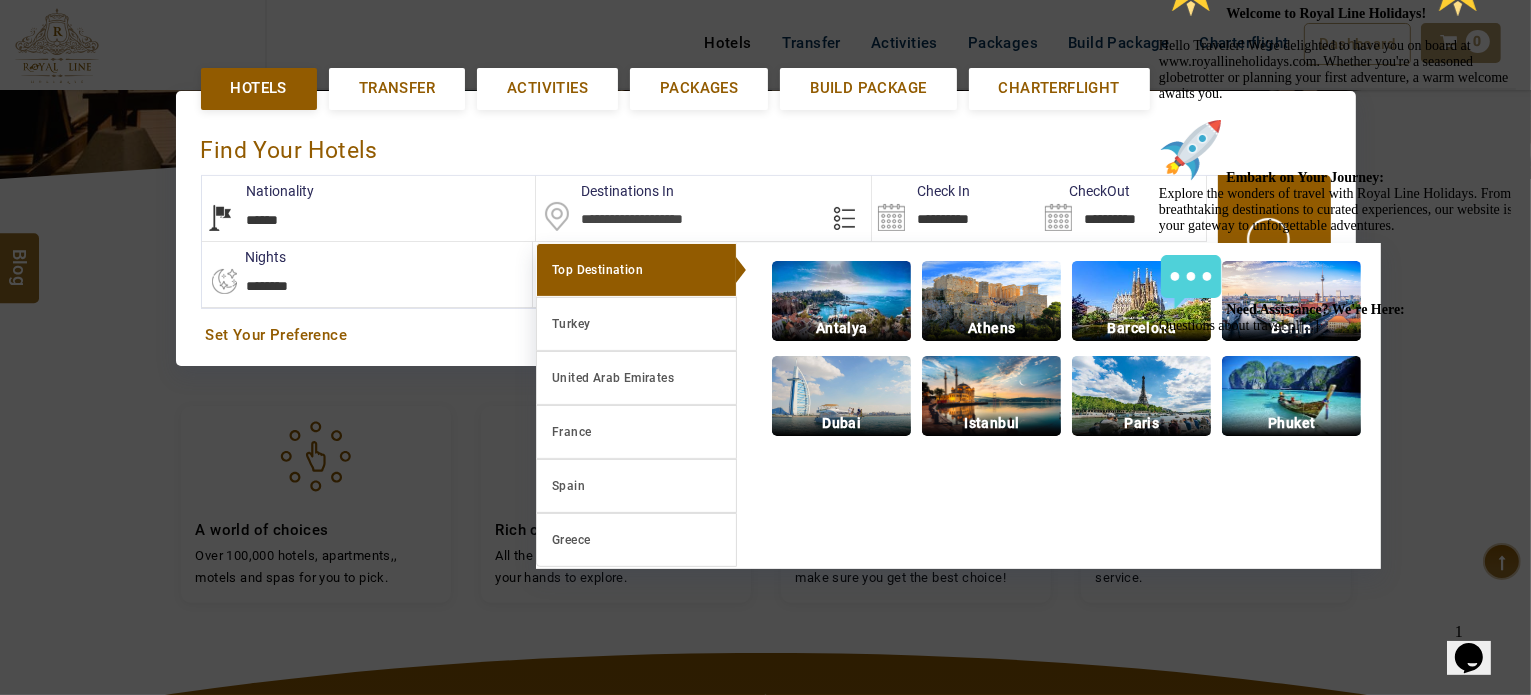 paste on "**********" 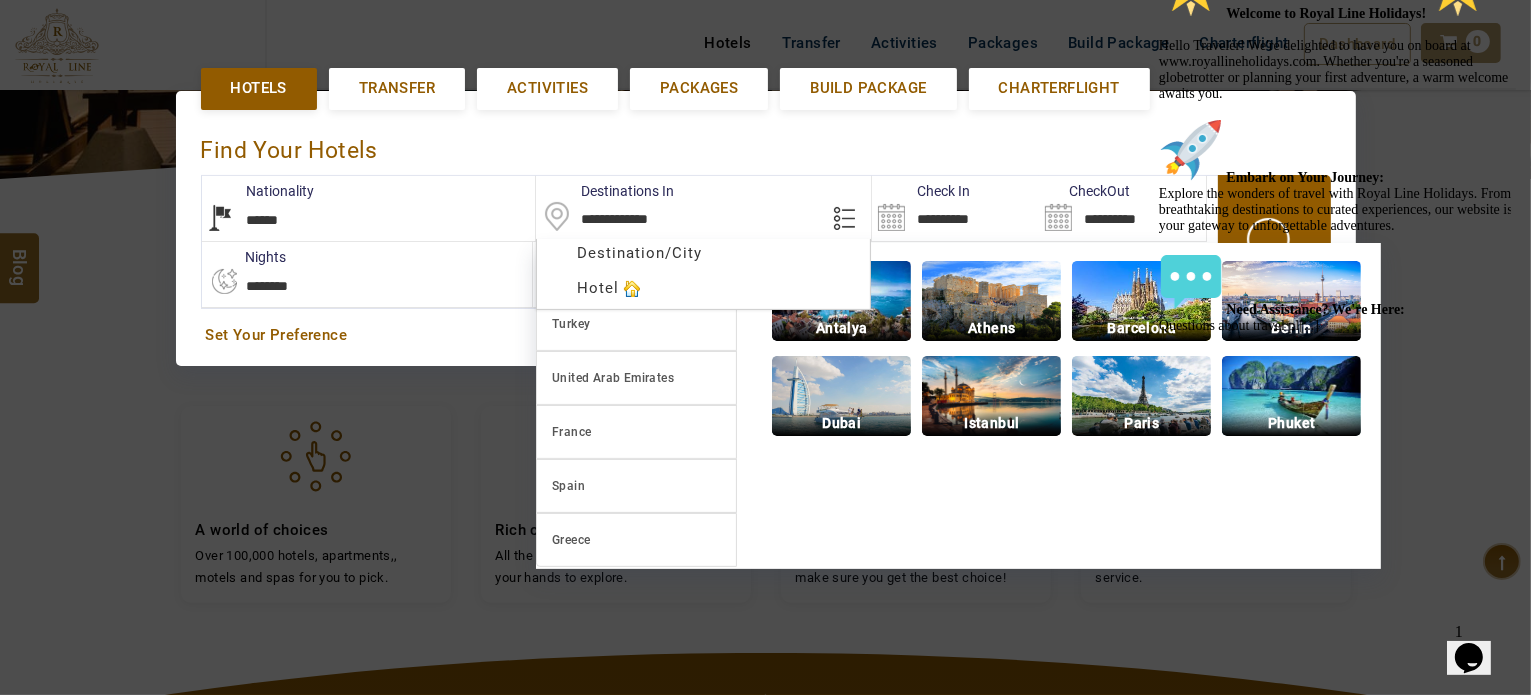 click on "**********" at bounding box center (703, 208) 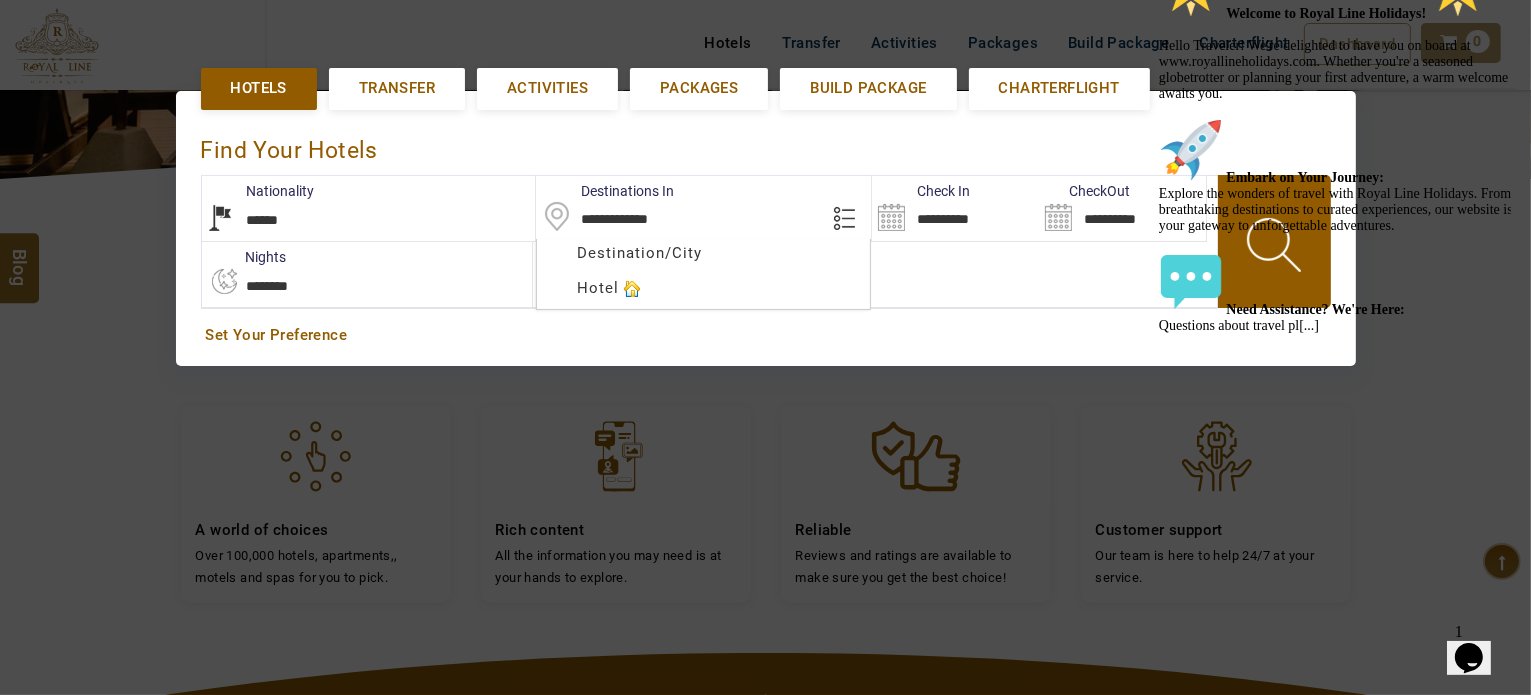 click on "**********" at bounding box center [703, 208] 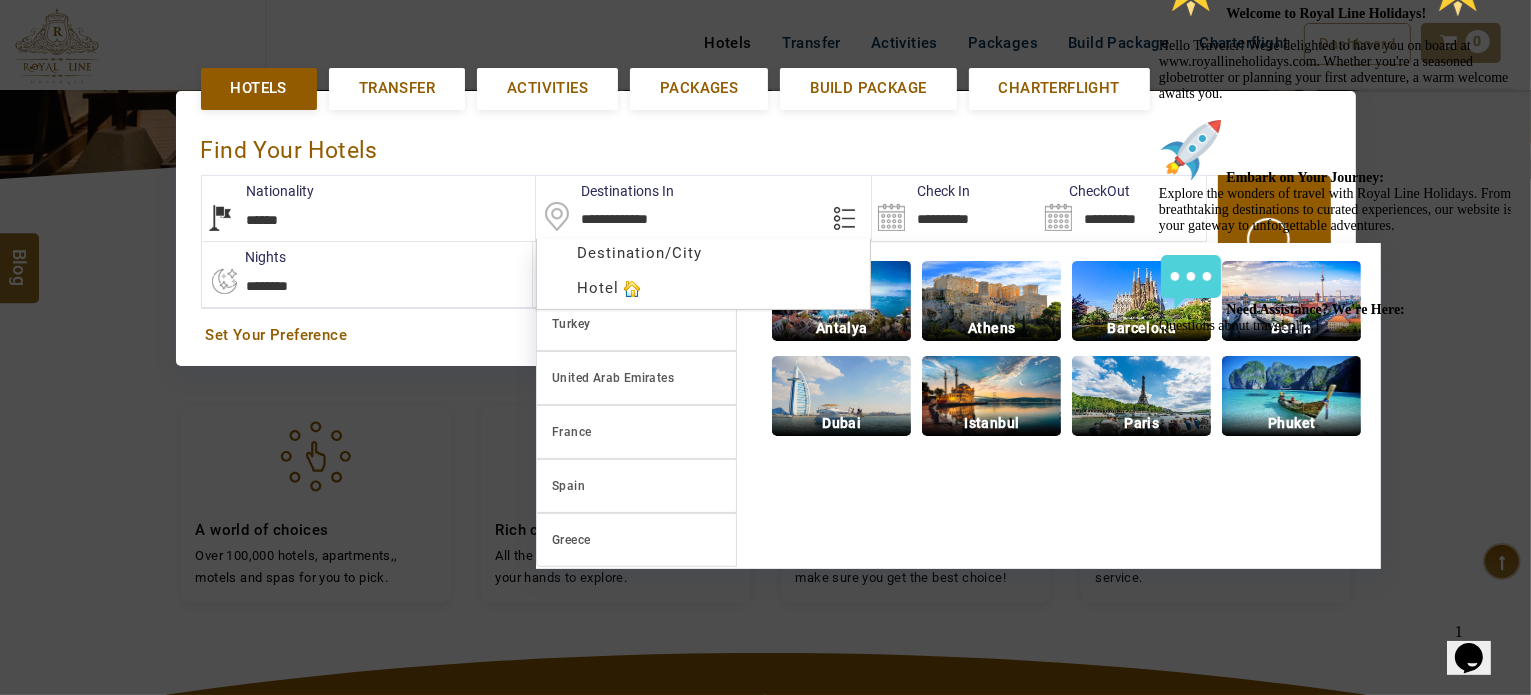 click on "**********" at bounding box center [703, 208] 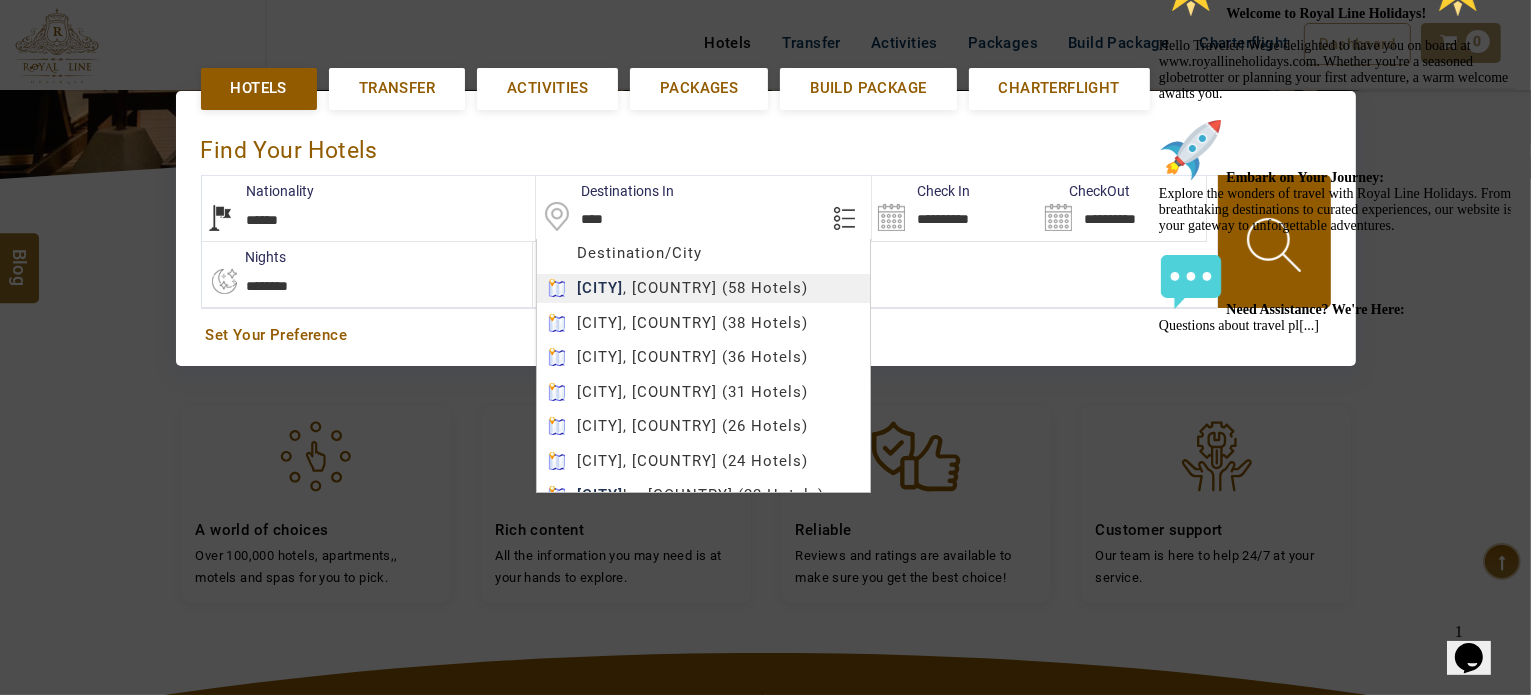 type on "****" 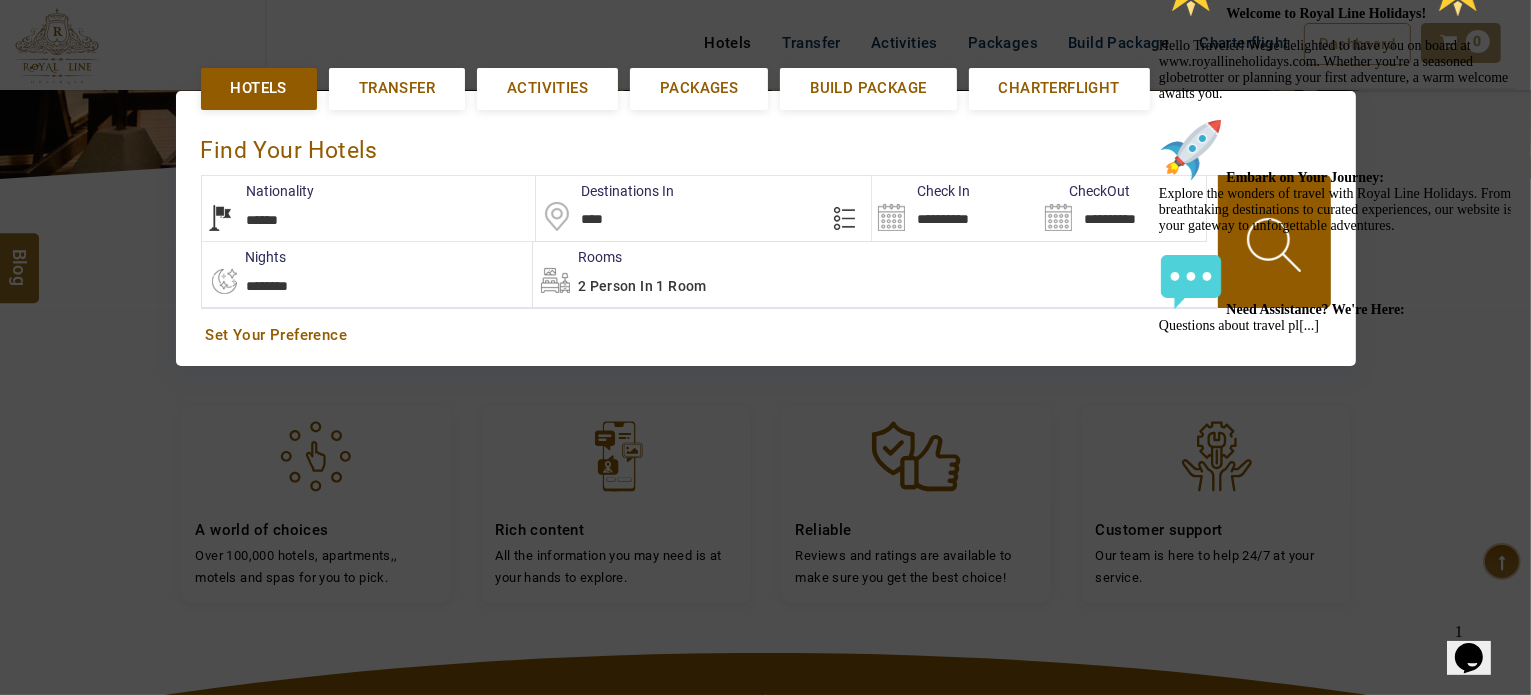 click on "M TRAVEL USD AED  AED EUR  € USD  $ INR  ₹ THB  ฿ IDR  Rp BHD  BHD TRY  ₺ Credit Limit EN HE AR ES PT ZH Helpline
+971 55 344 0168 Register Now +971 55 344 0168 info@royallineholidays.com About Us What we Offer Blog Why Us Contact Hotels  Transfer Activities Packages Build Package Charterflight Dashboard My Profile My Booking My Reports My Quotation Sign Out 0 Points Redeem Now To Redeem 21682 Points Future Points  421   Points Credit Limit Credit Limit USD 10000.00 70% Complete Used USD 1625.00 Available USD 8375.00 Setting  Looks like you haven't added anything to your cart yet Countinue Shopping ****** Please Wait.. Blog demo
Remember me Forgot
password? LOG IN Don't have an account?   Register Now My Booking View/ Print/Cancel Your Booking without Signing in Submit demo
In A Few Moment, You Will Be Celebrating Best Hotel options galore ! Check In   CheckOut Rooms Rooms Please Wait Find the best hotel deals 600,000+ hotels, apartments, villas and more. ******" at bounding box center (765, 358) 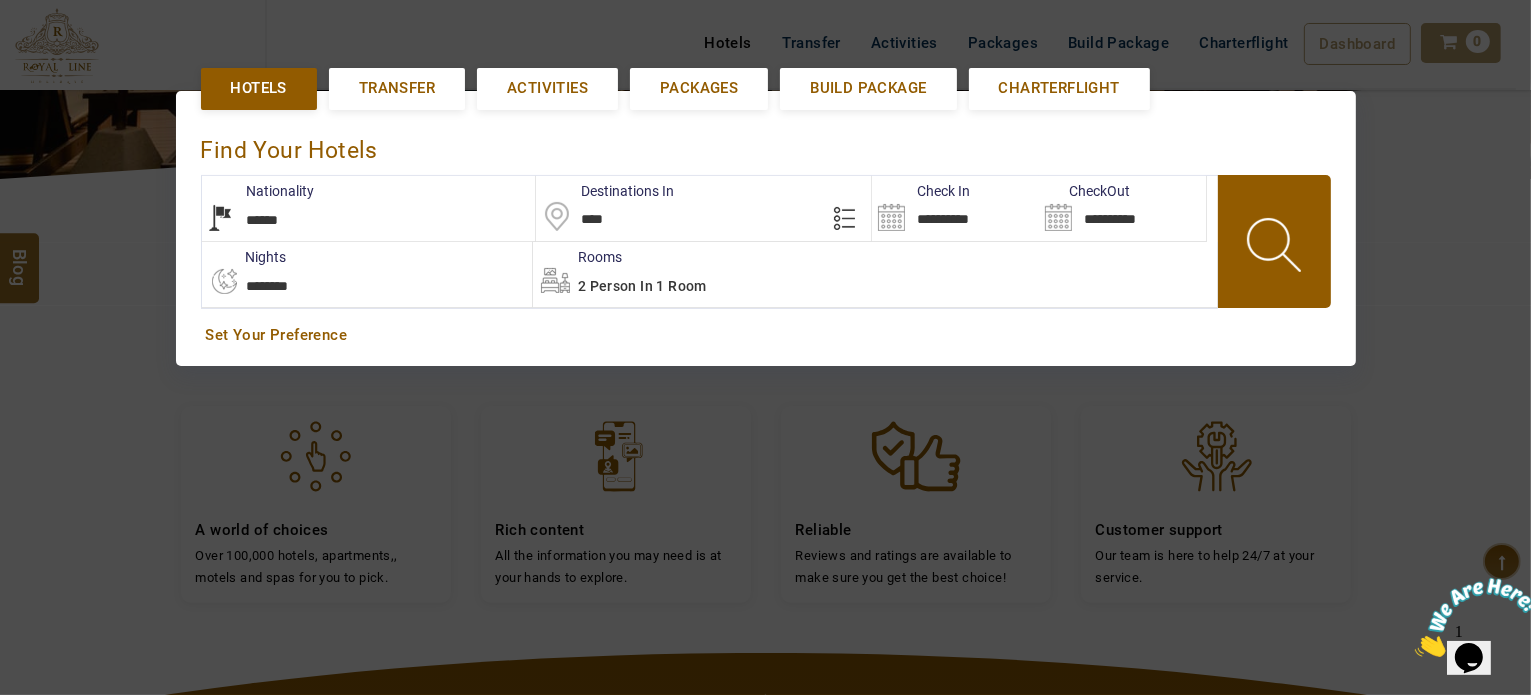 click on "**********" at bounding box center [955, 208] 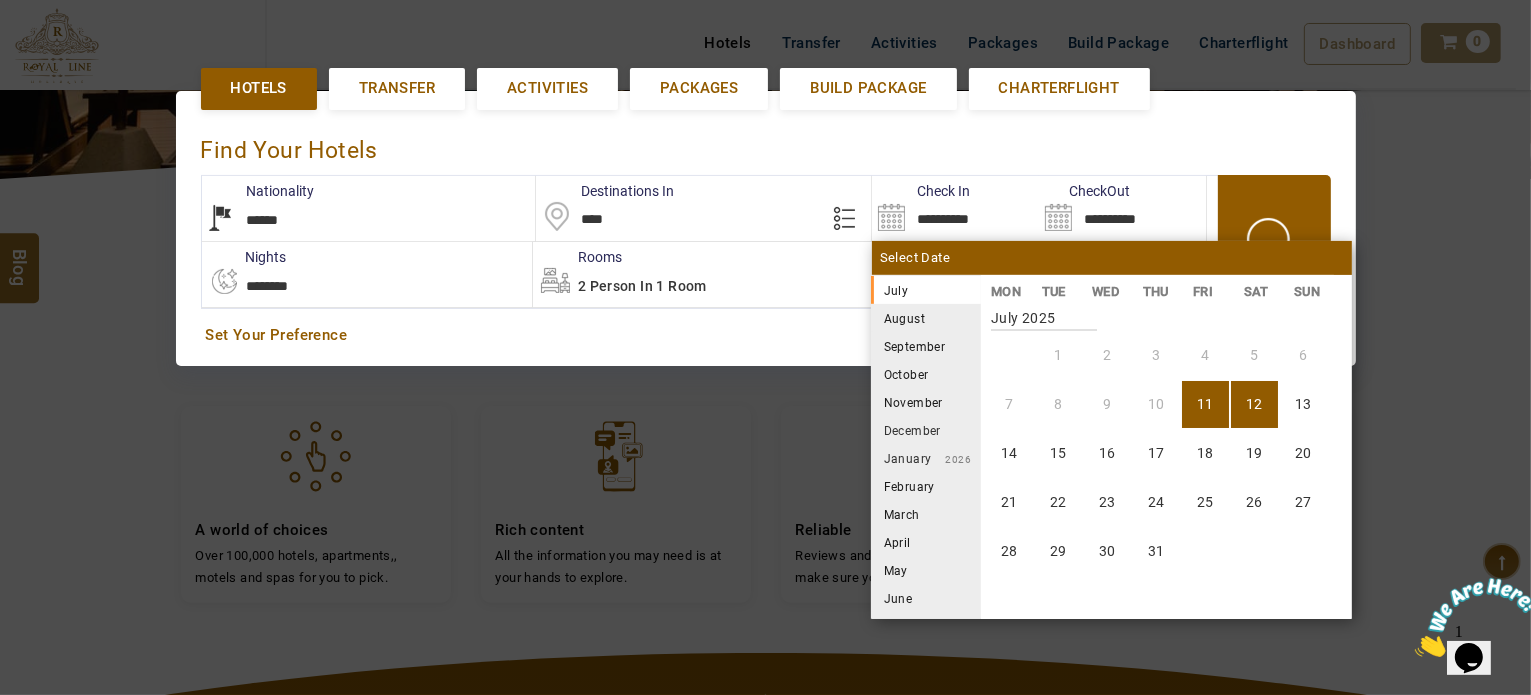 click on "11" at bounding box center [1205, 404] 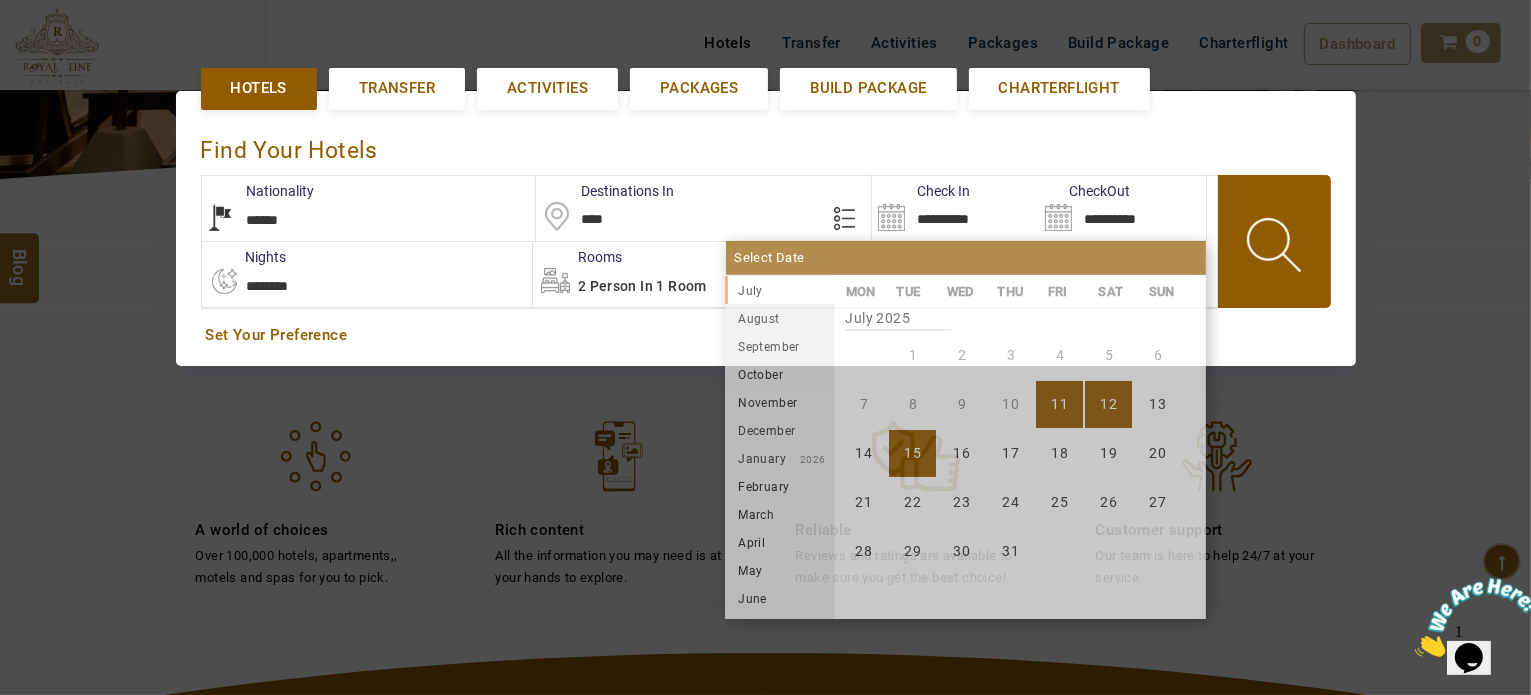 click on "15" at bounding box center [912, 453] 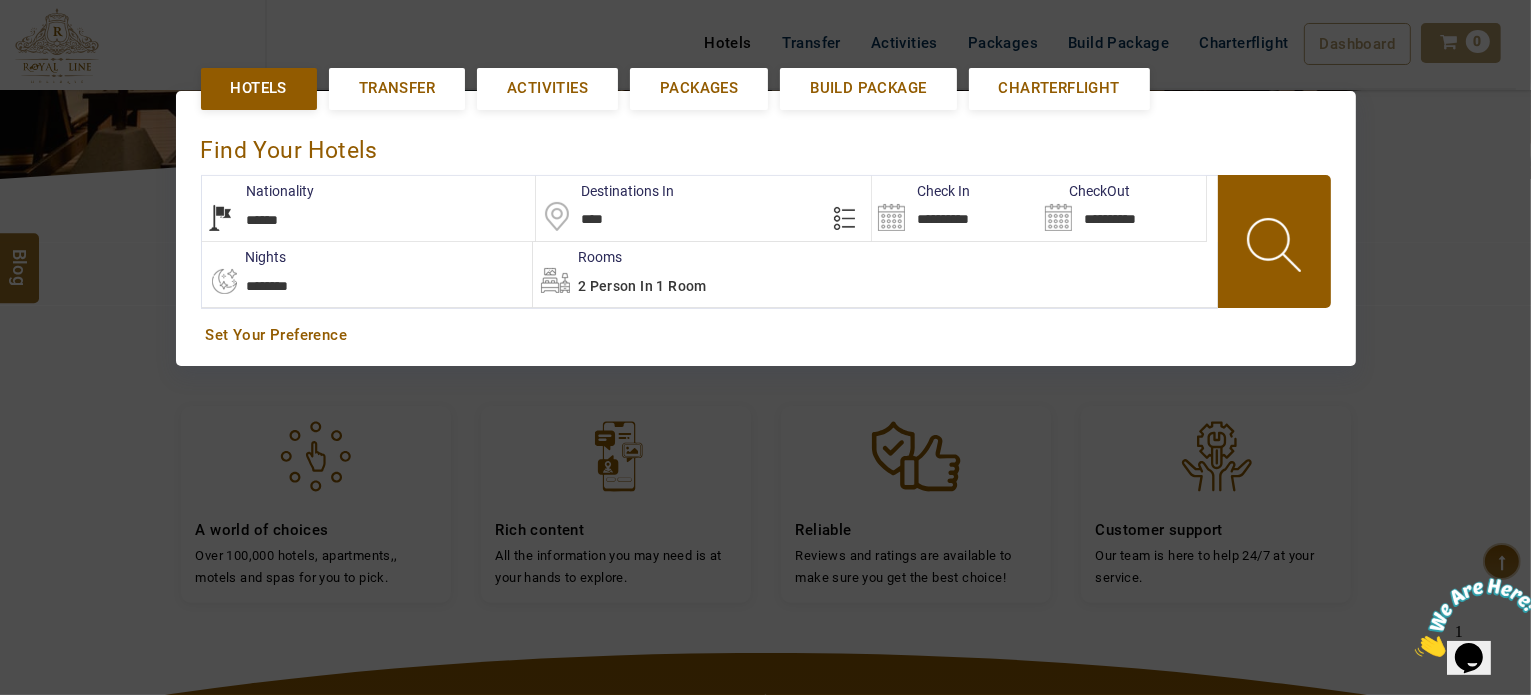 click on "**********" at bounding box center [1122, 208] 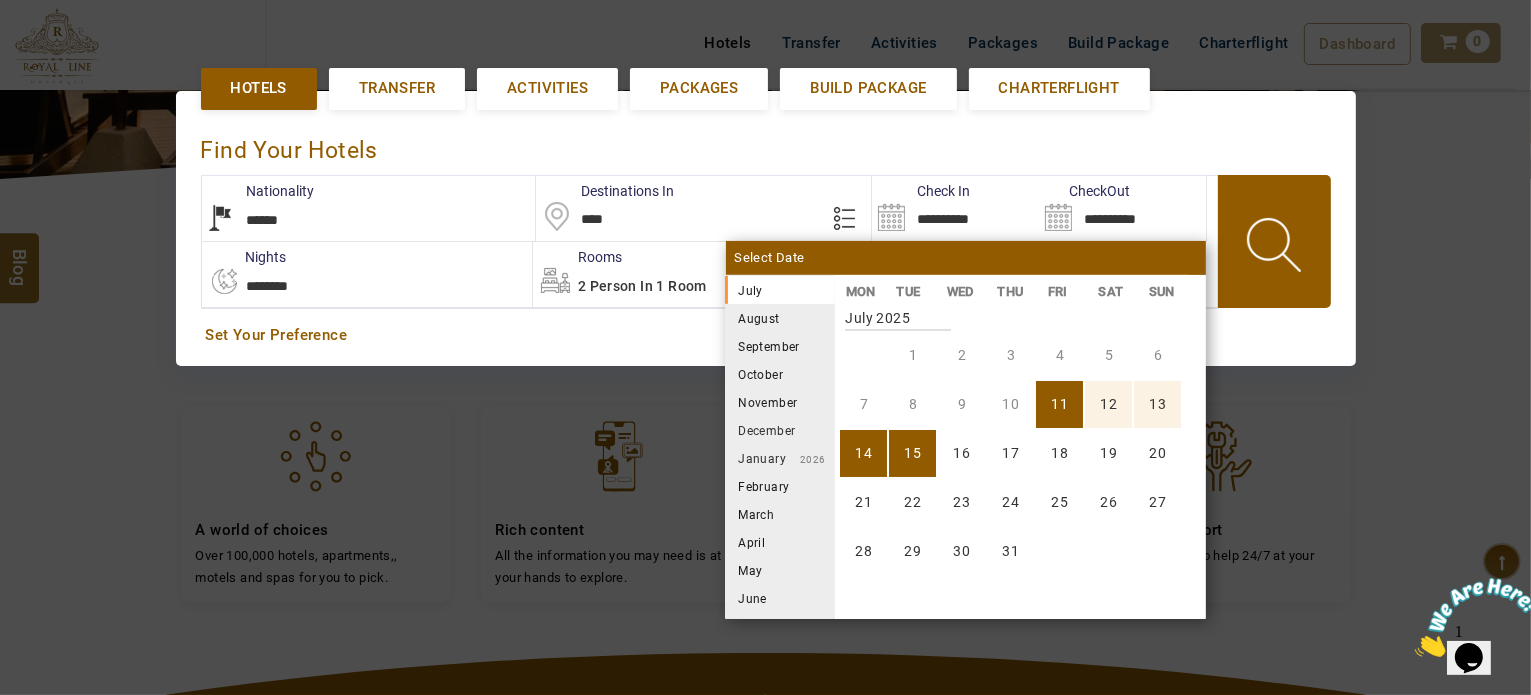 click on "14" at bounding box center (863, 453) 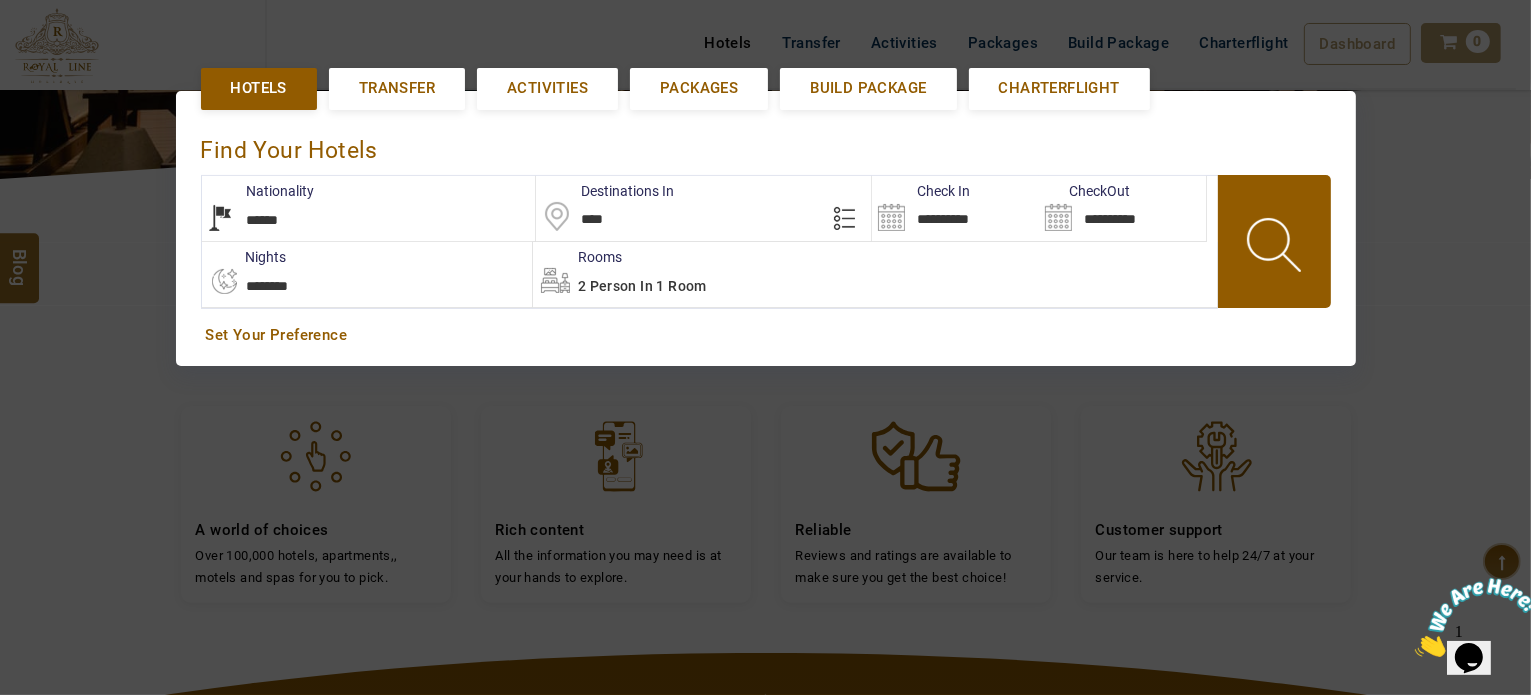 click on "2 Person in    1 Room" at bounding box center [875, 274] 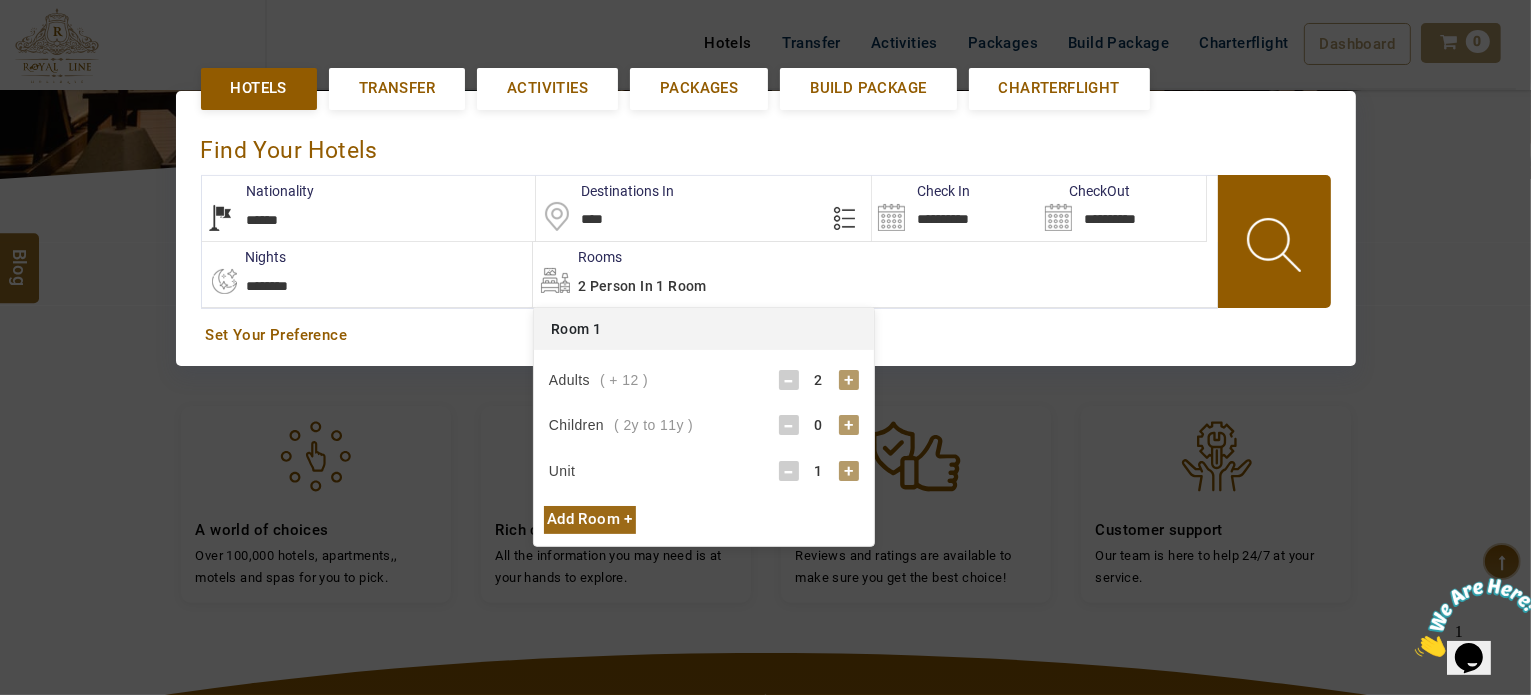 click on "Add Room +" at bounding box center [590, 519] 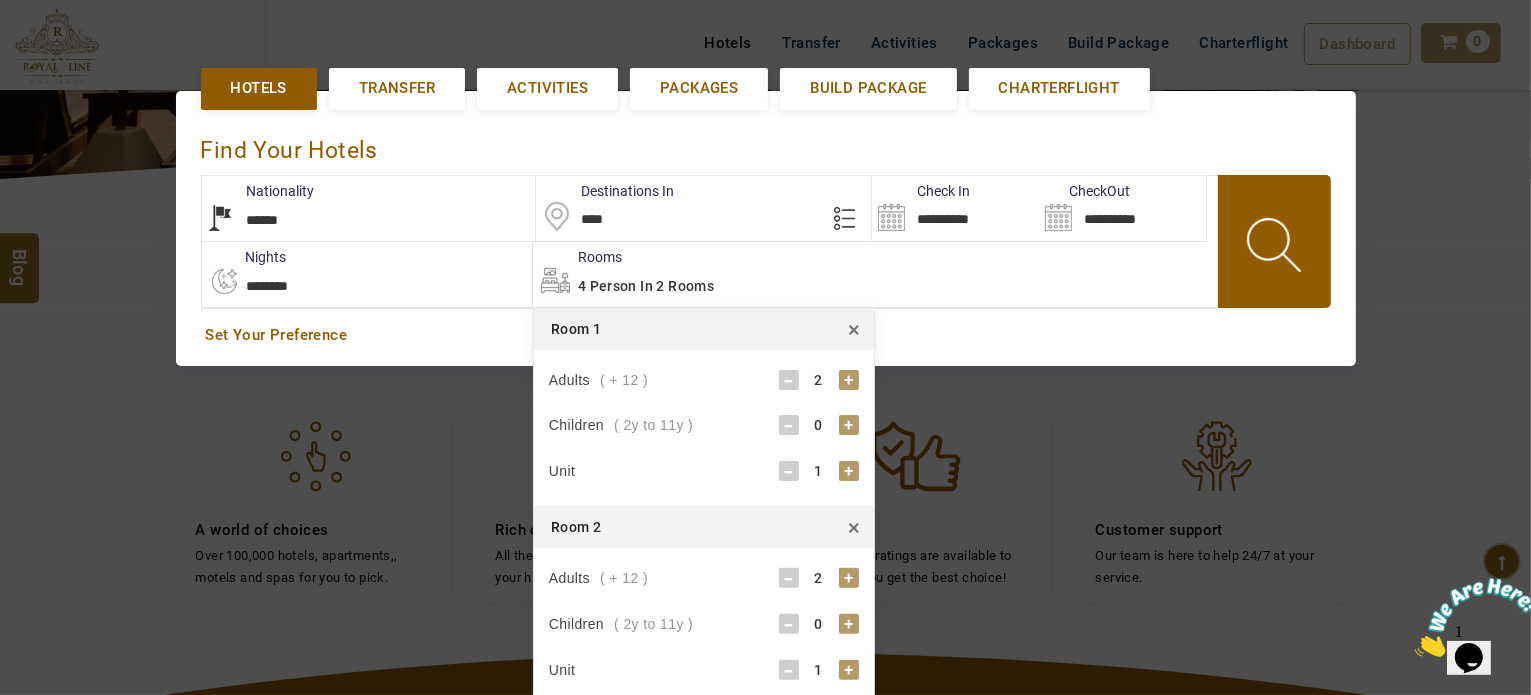 click at bounding box center (1276, 248) 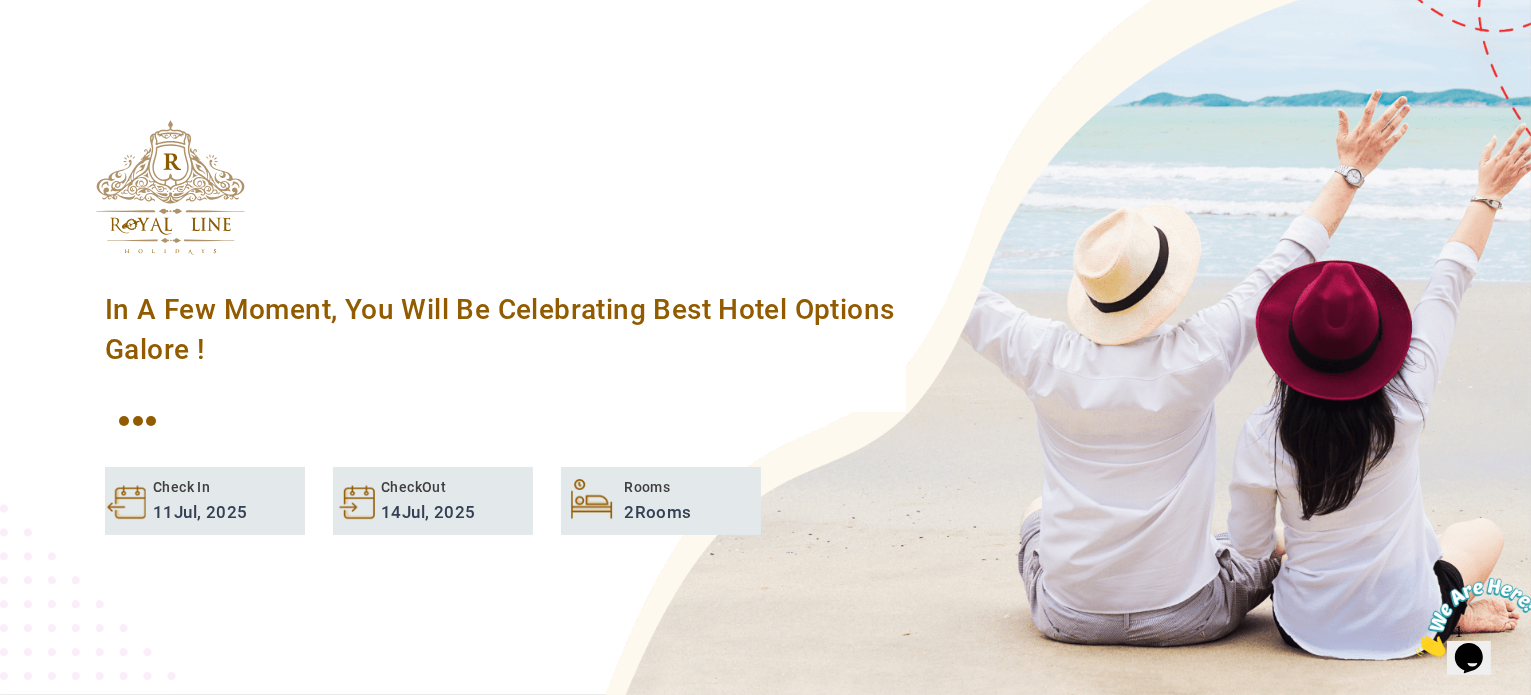 click on "In A Few Moment, You Will Be Celebrating Best Hotel options galore ! Check In   11 Jul, 2025 CheckOut 14 Jul, 2025 Rooms 2 Rooms Please Wait" at bounding box center (765, 382) 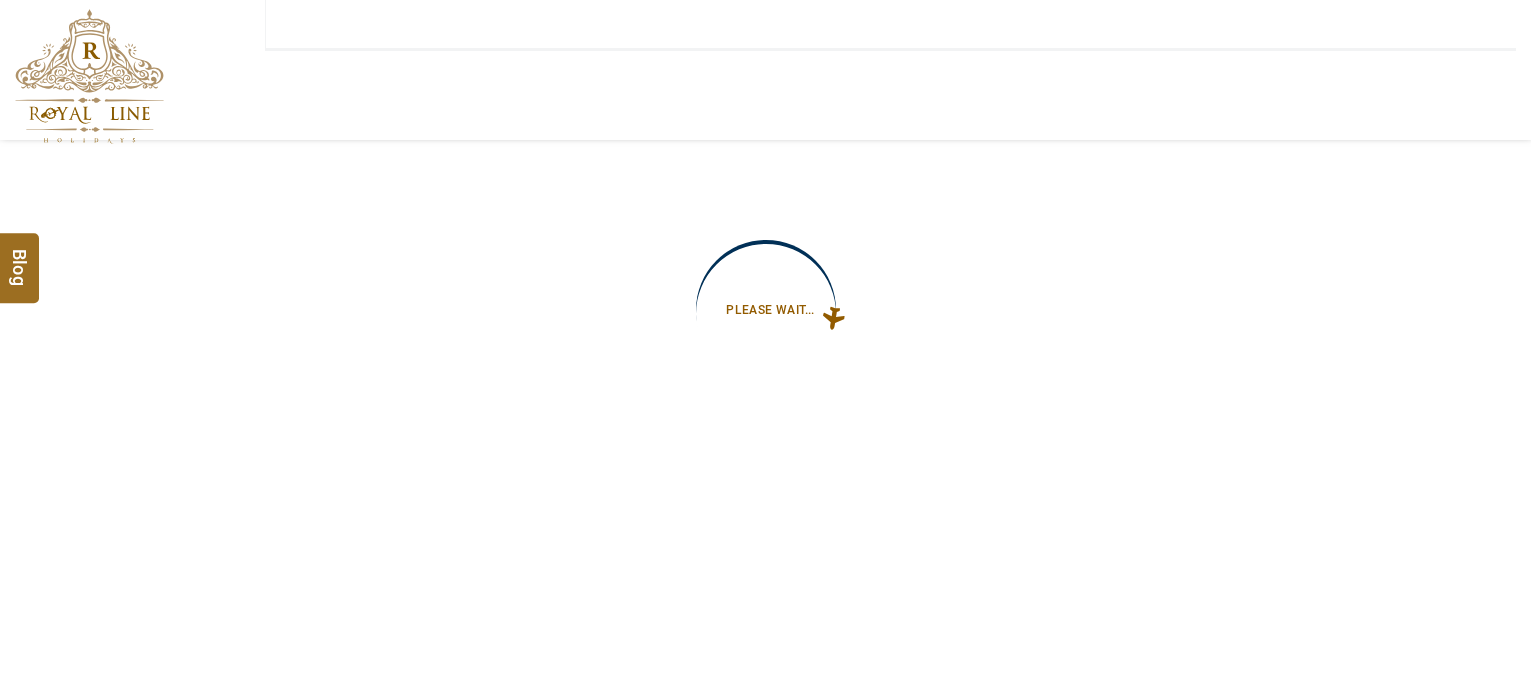 click on "Please Wait..." at bounding box center [765, 315] 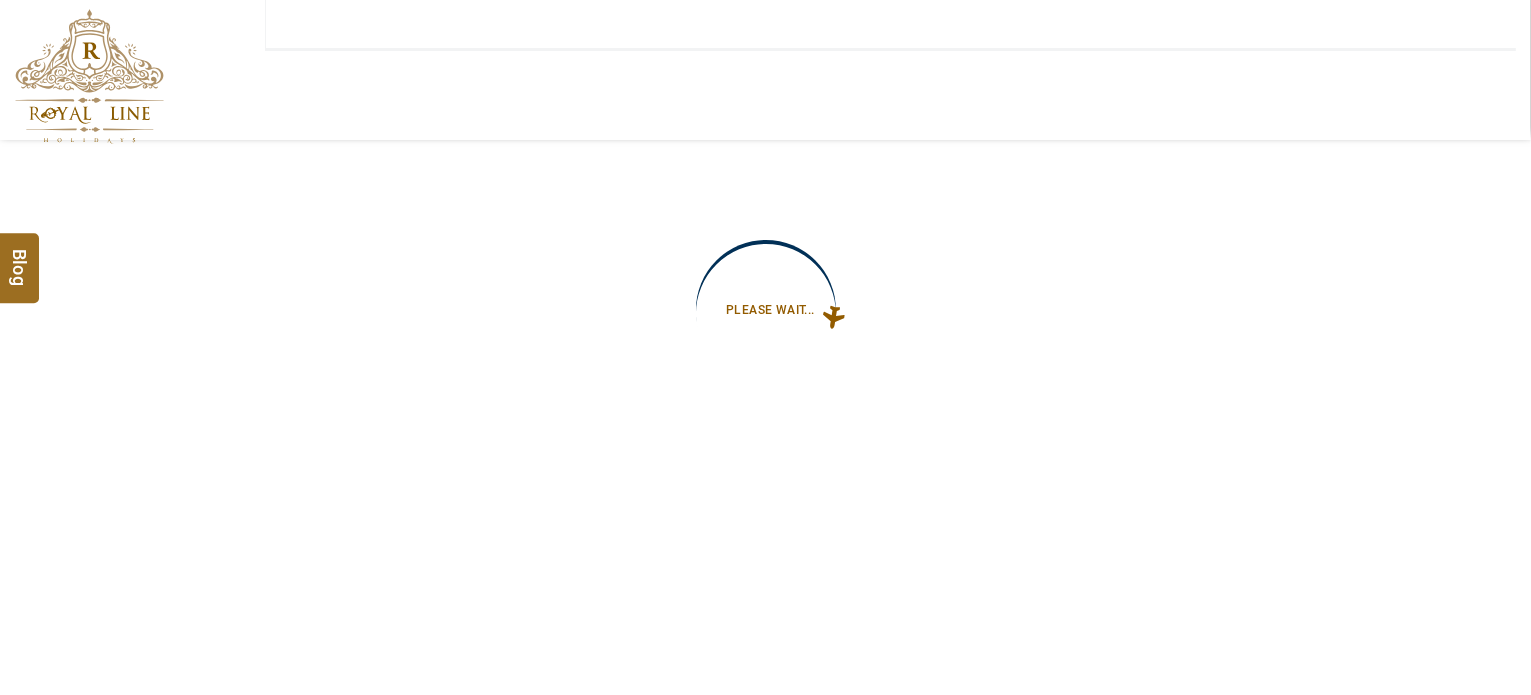type on "**********" 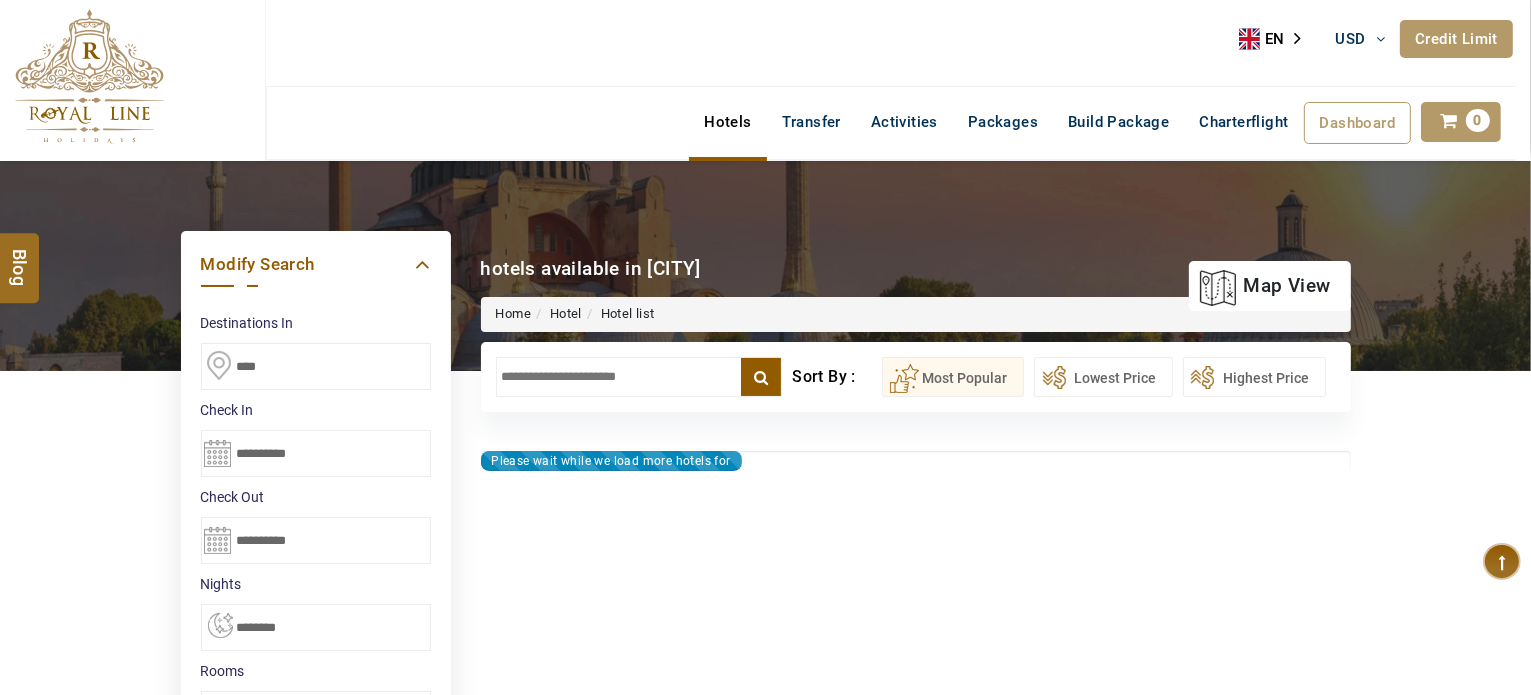 type on "**********" 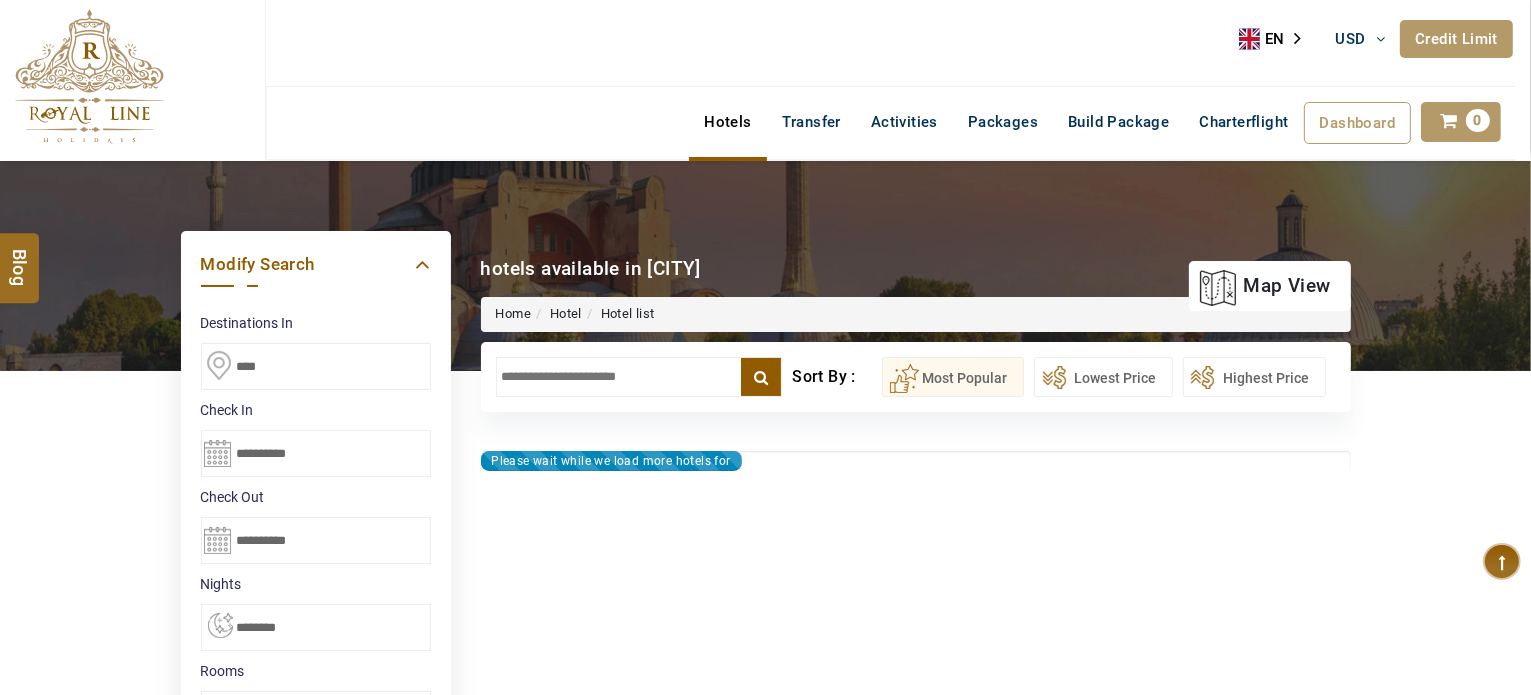 type on "**********" 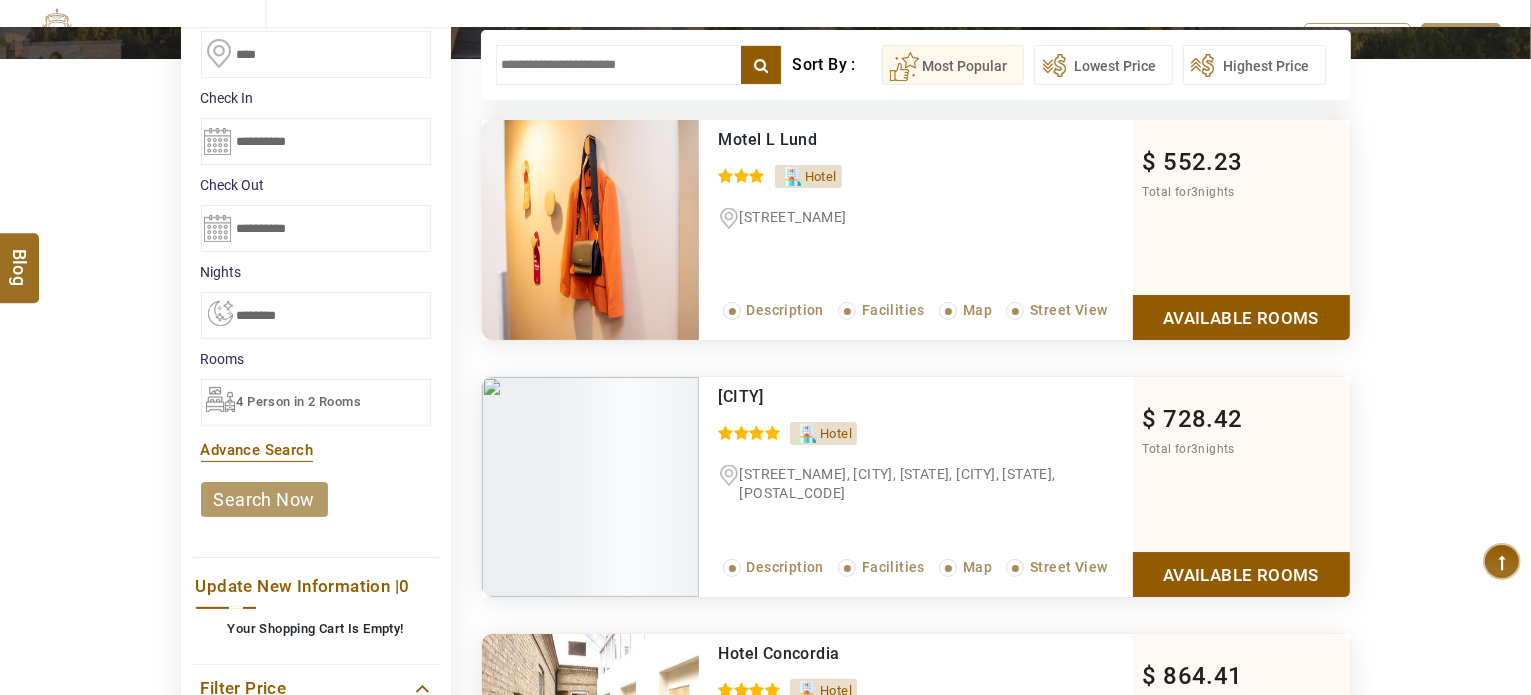 scroll, scrollTop: 330, scrollLeft: 0, axis: vertical 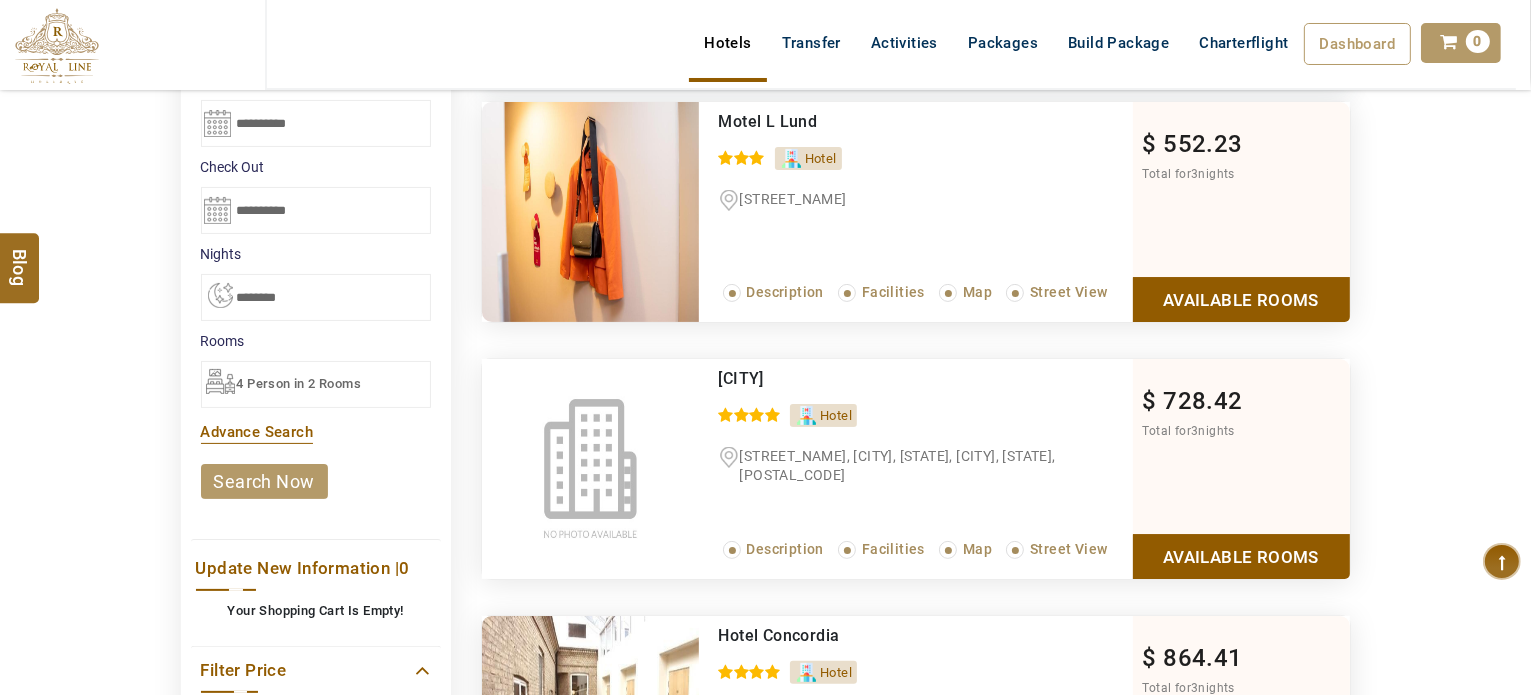 click on "Available Rooms" at bounding box center (1241, 299) 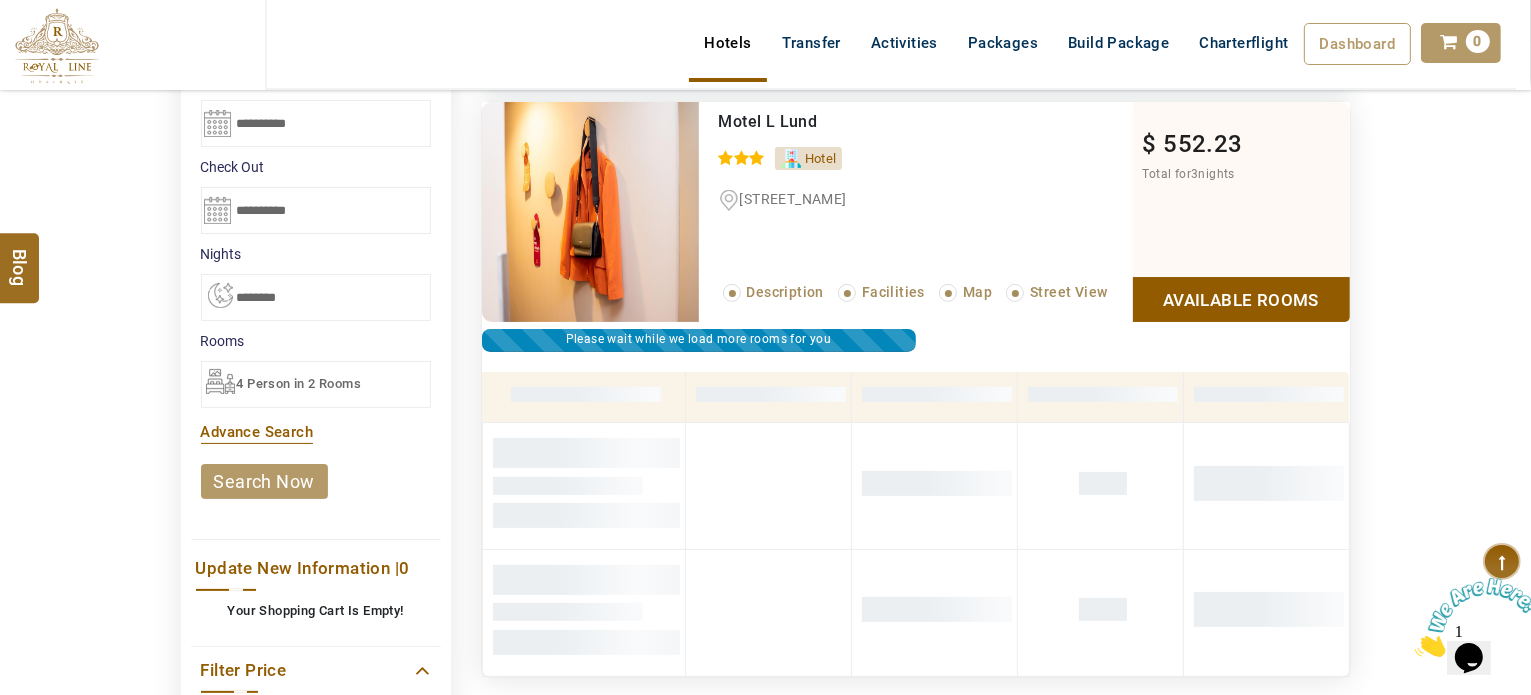 scroll, scrollTop: 380, scrollLeft: 0, axis: vertical 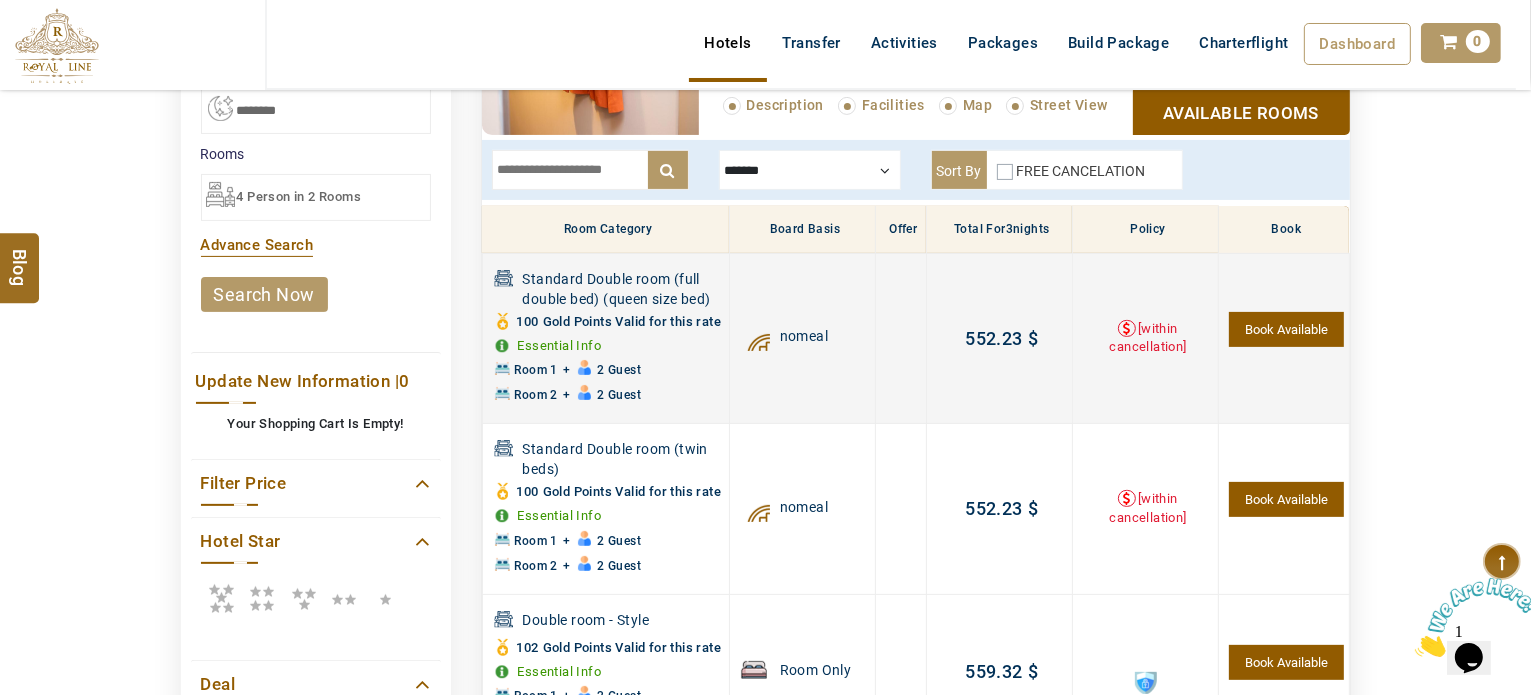 click on "[within cancellation]" at bounding box center (1147, 338) 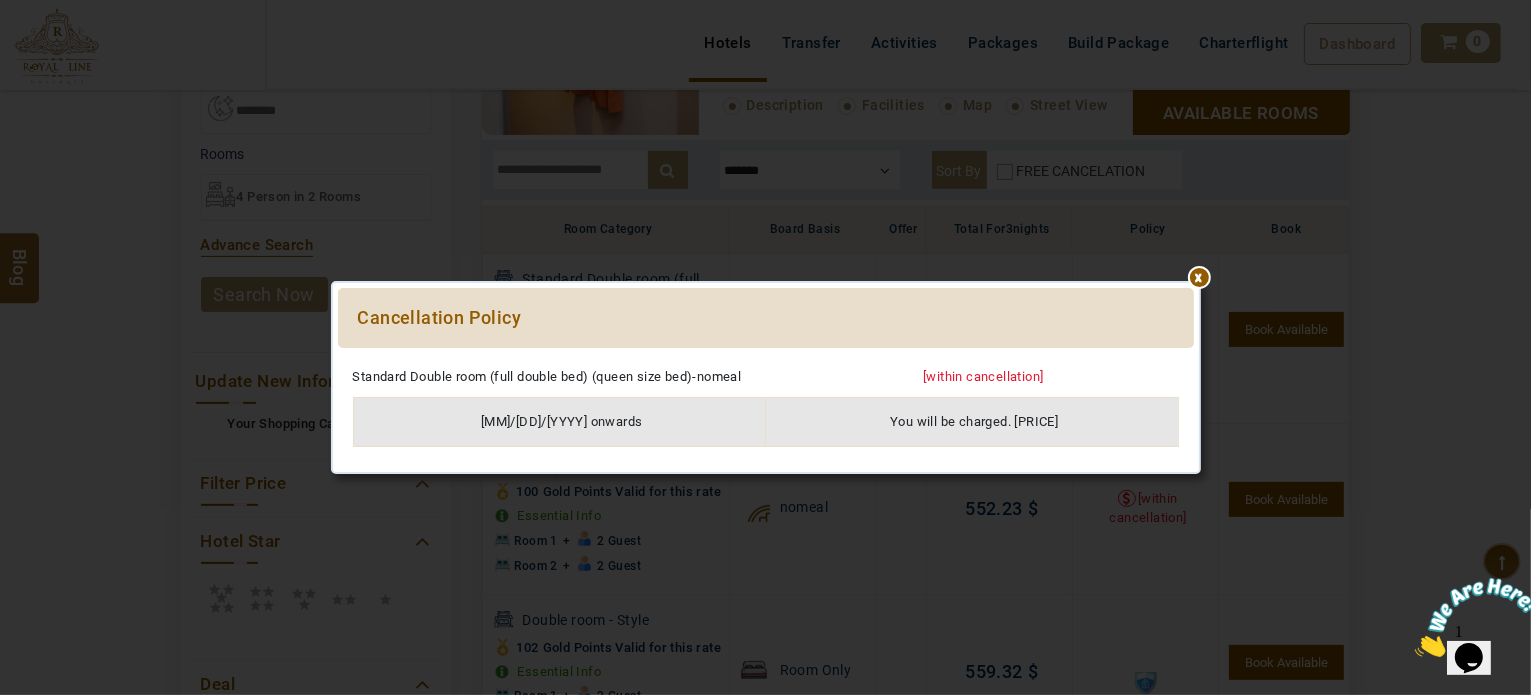 click at bounding box center (766, 358) 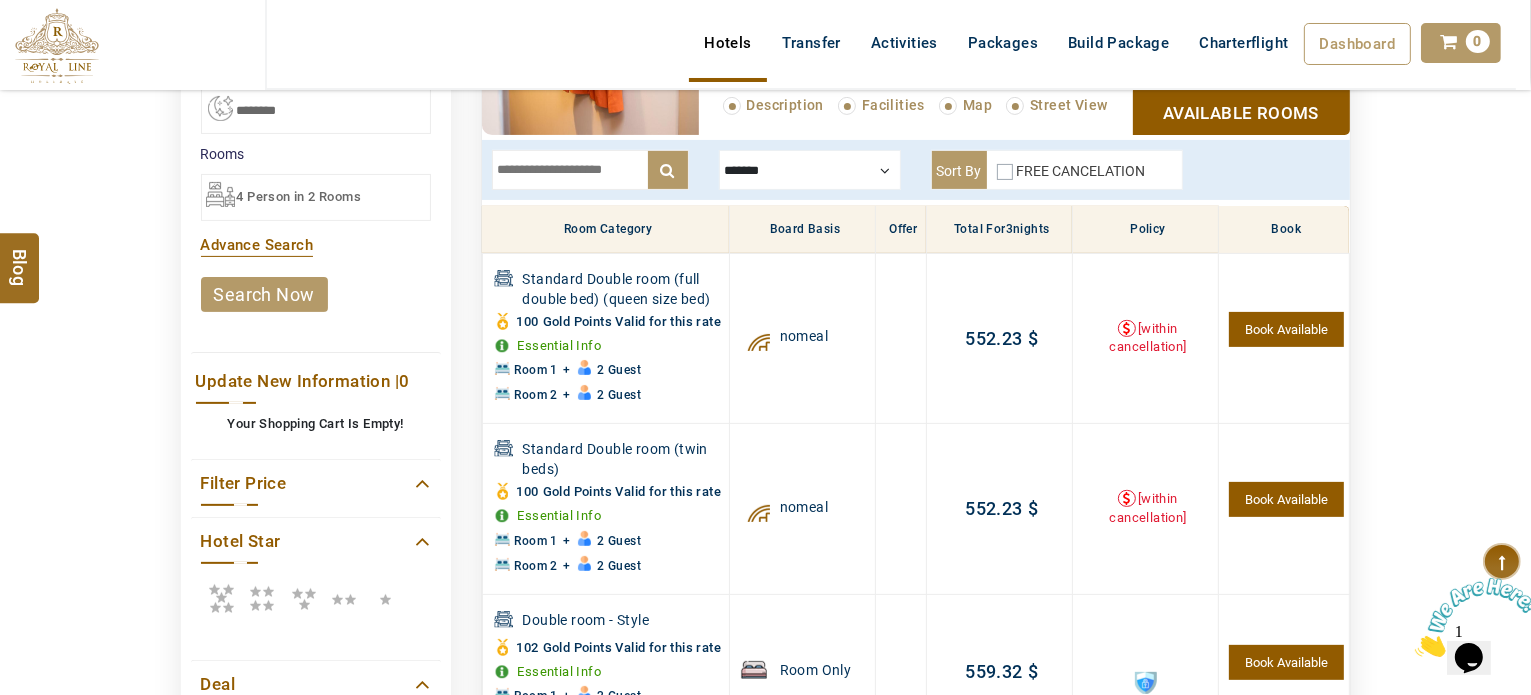 click at bounding box center (810, 170) 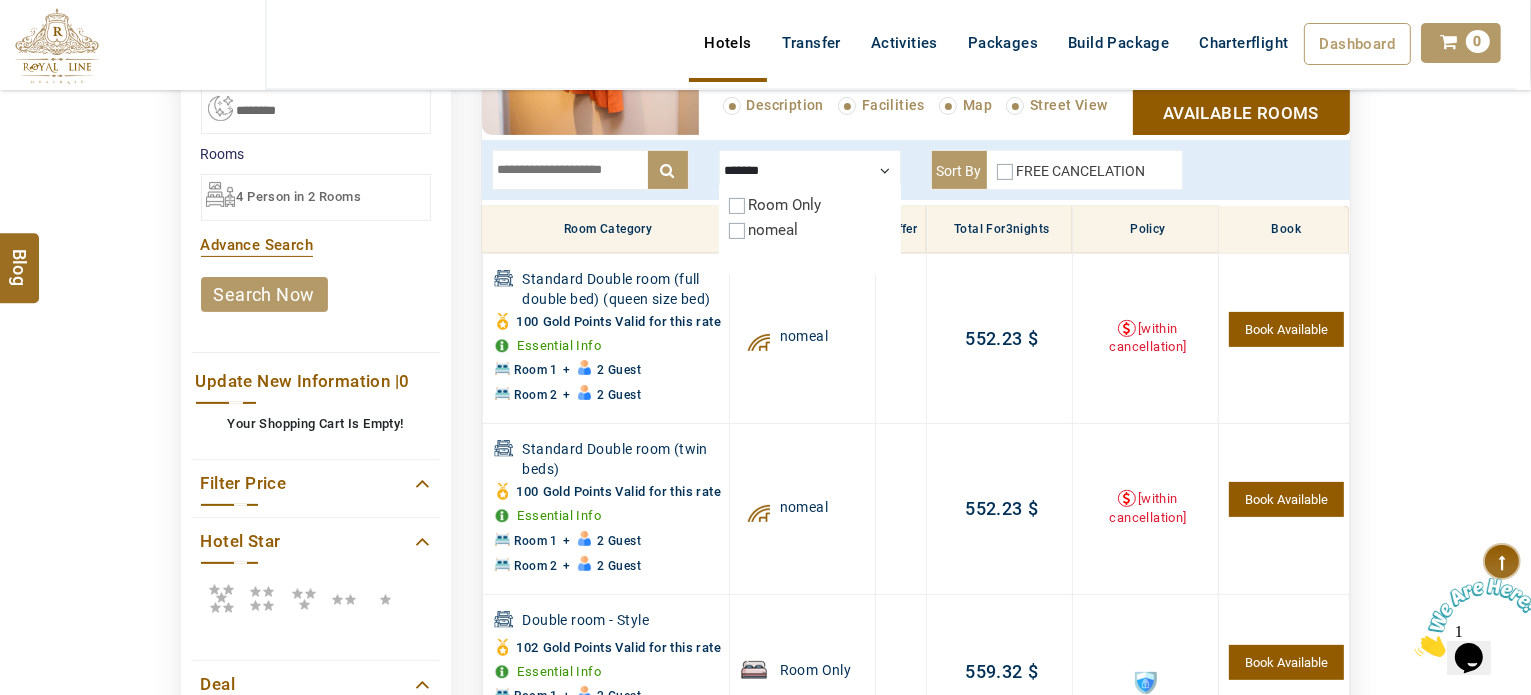click at bounding box center [810, 170] 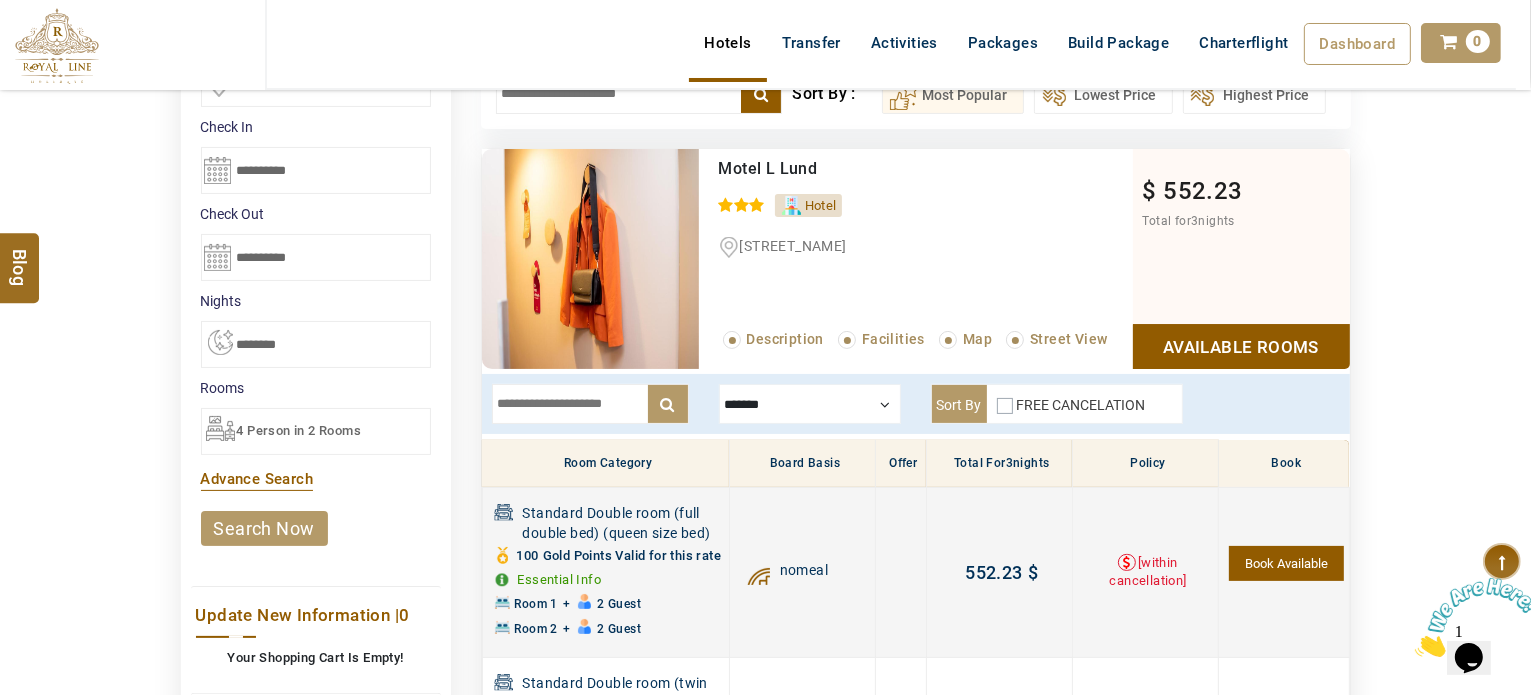 scroll, scrollTop: 0, scrollLeft: 0, axis: both 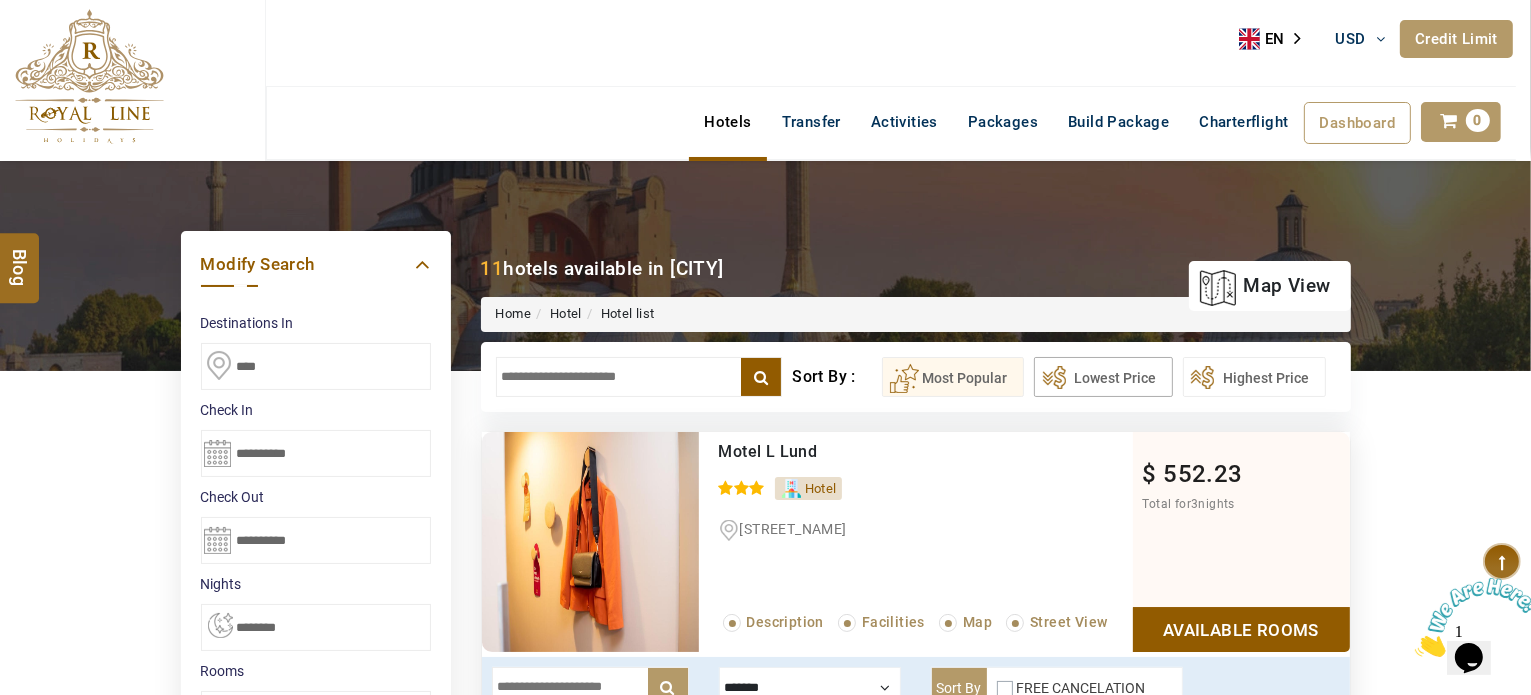 click on "Lowest Price" at bounding box center (1103, 377) 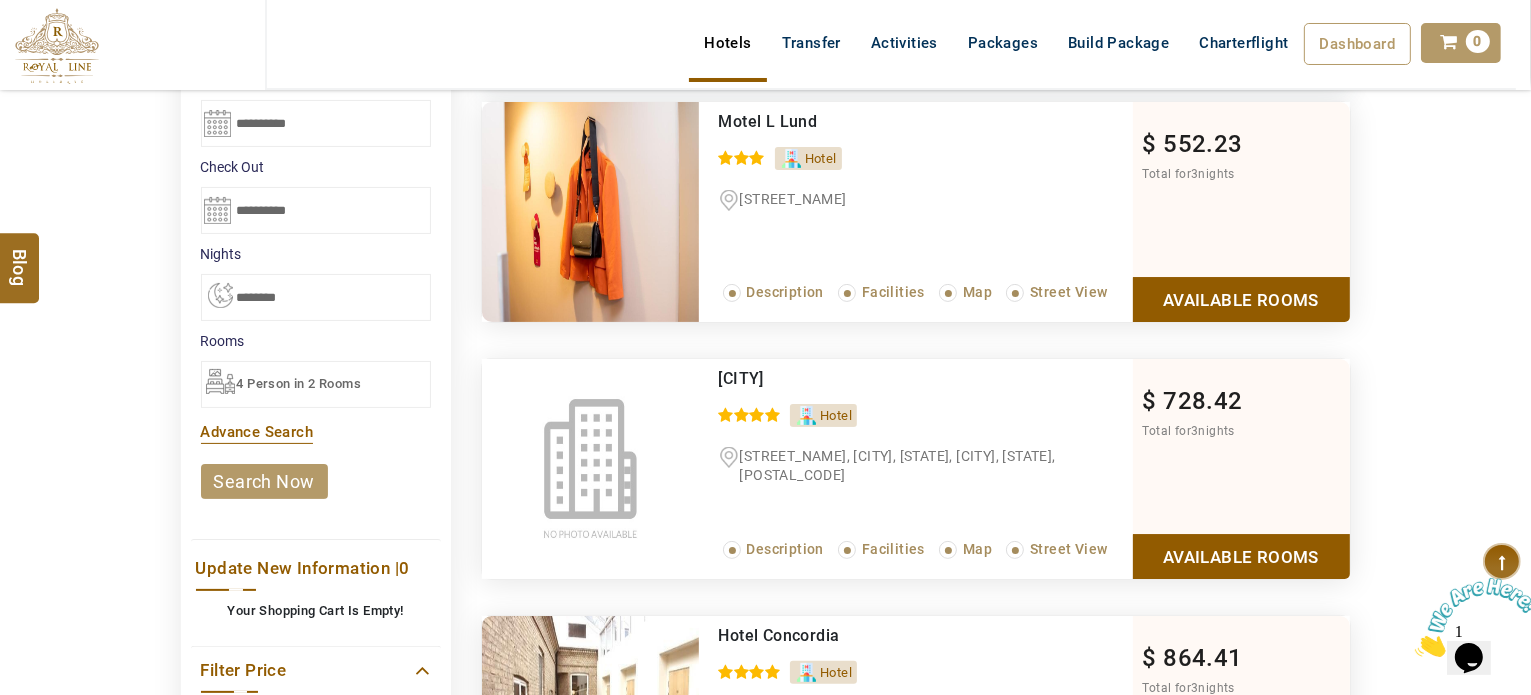 scroll, scrollTop: 328, scrollLeft: 0, axis: vertical 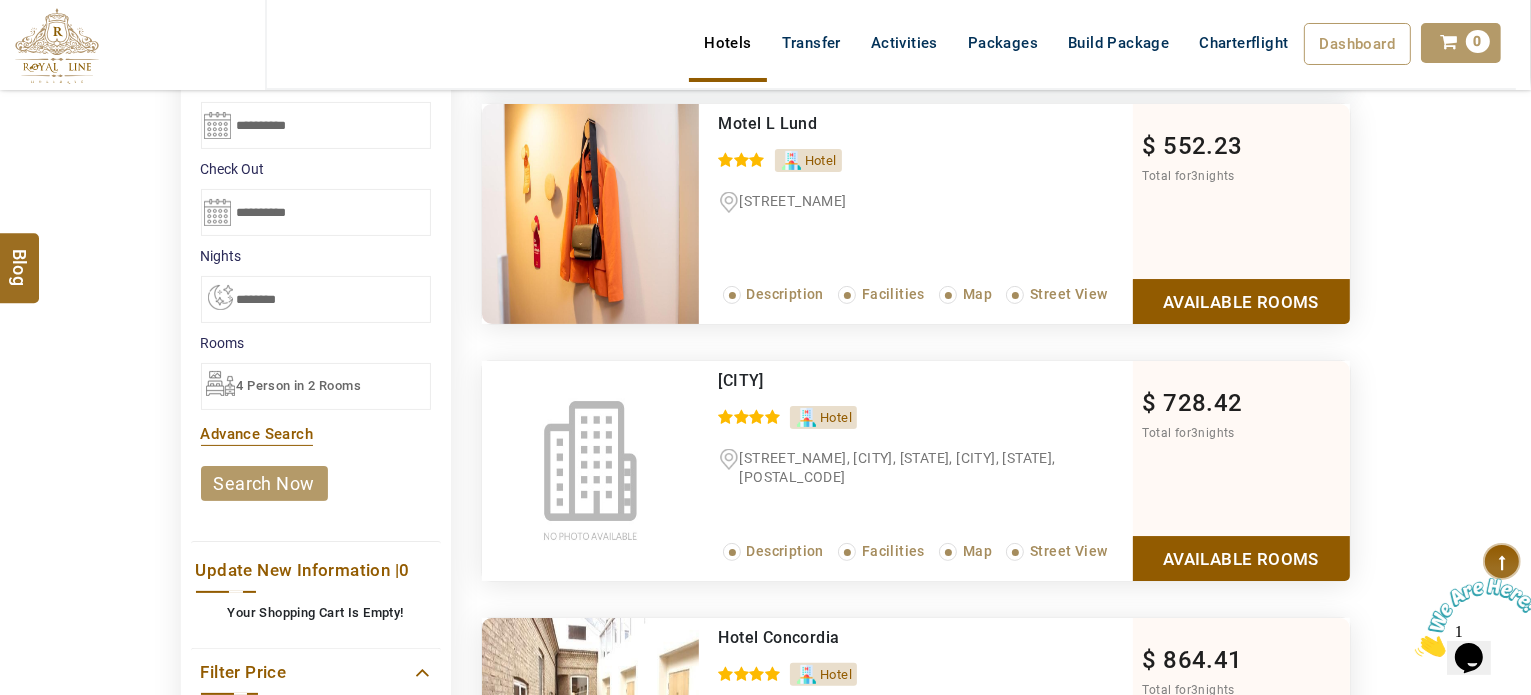 click on "Available Rooms" at bounding box center [1241, 558] 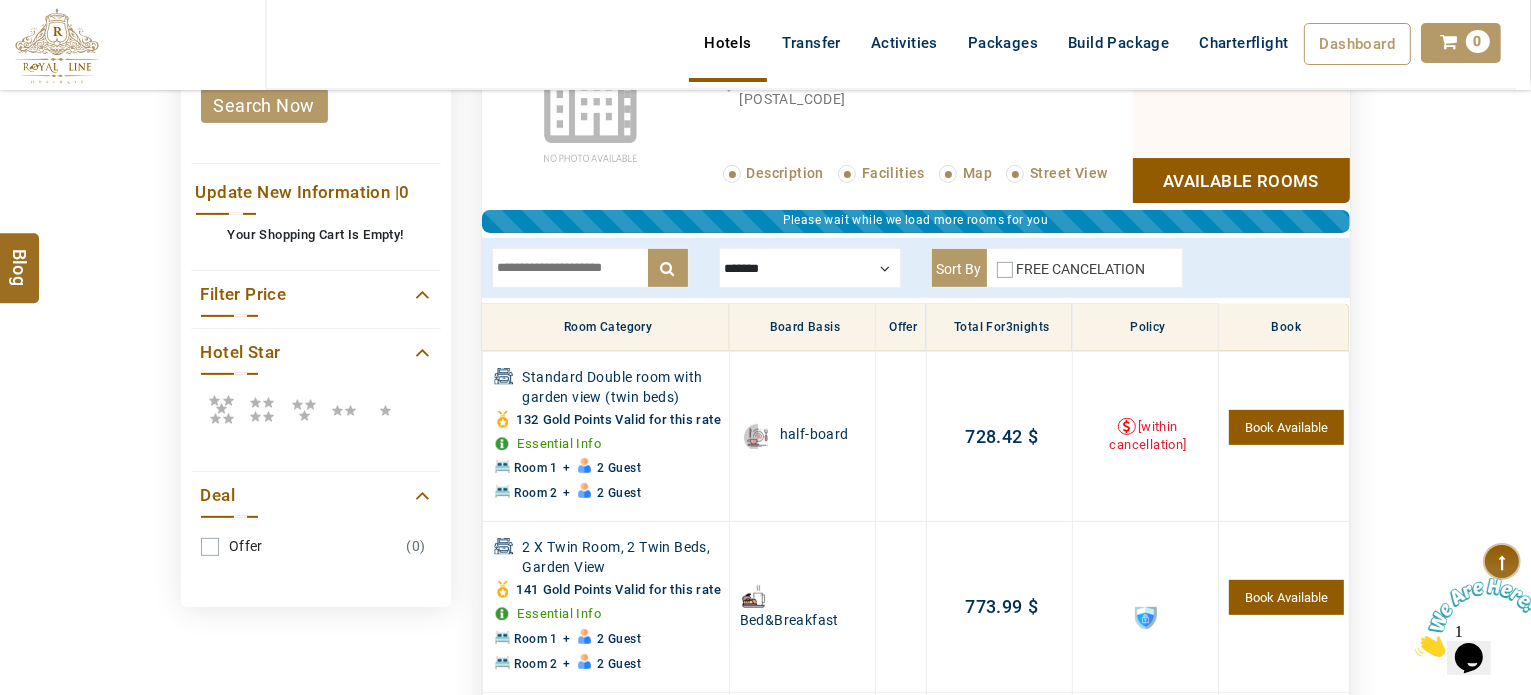 scroll, scrollTop: 712, scrollLeft: 0, axis: vertical 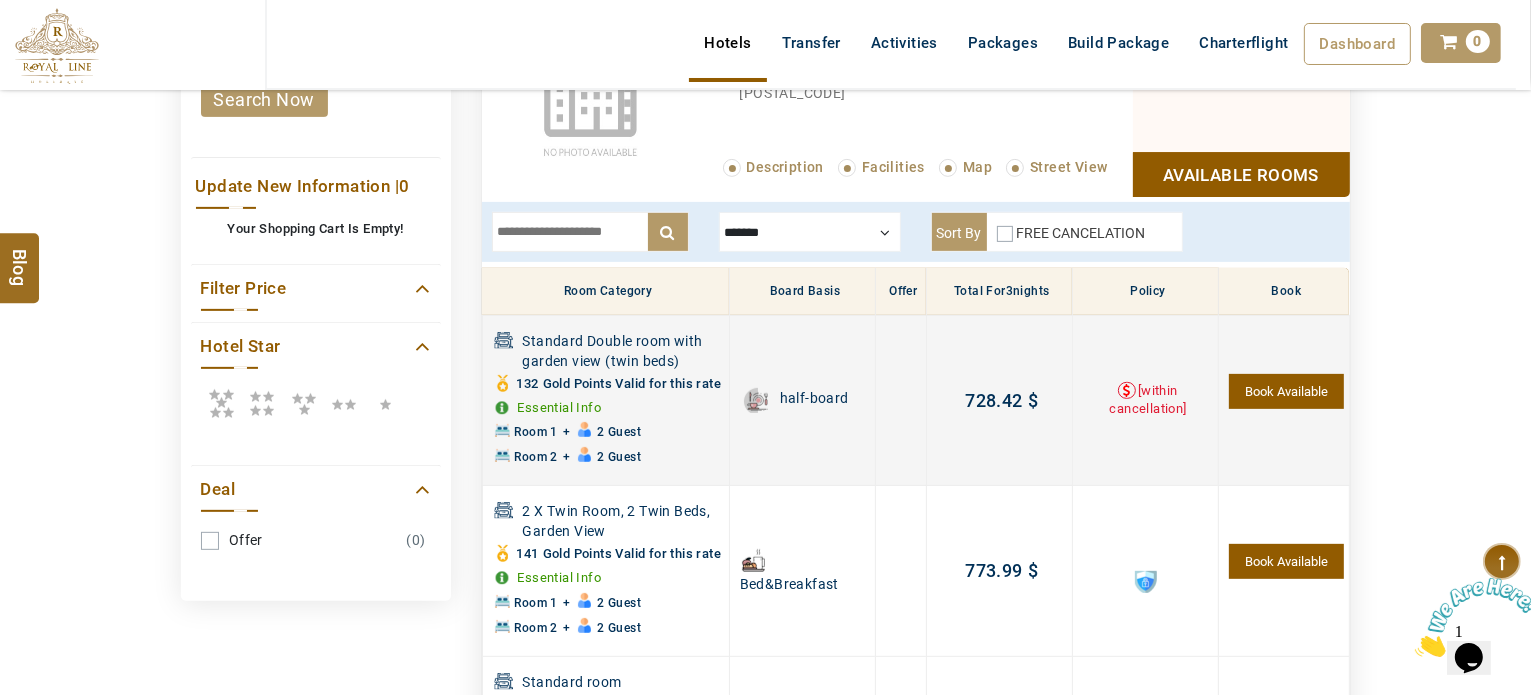 click on "[within cancellation]" at bounding box center (1147, 400) 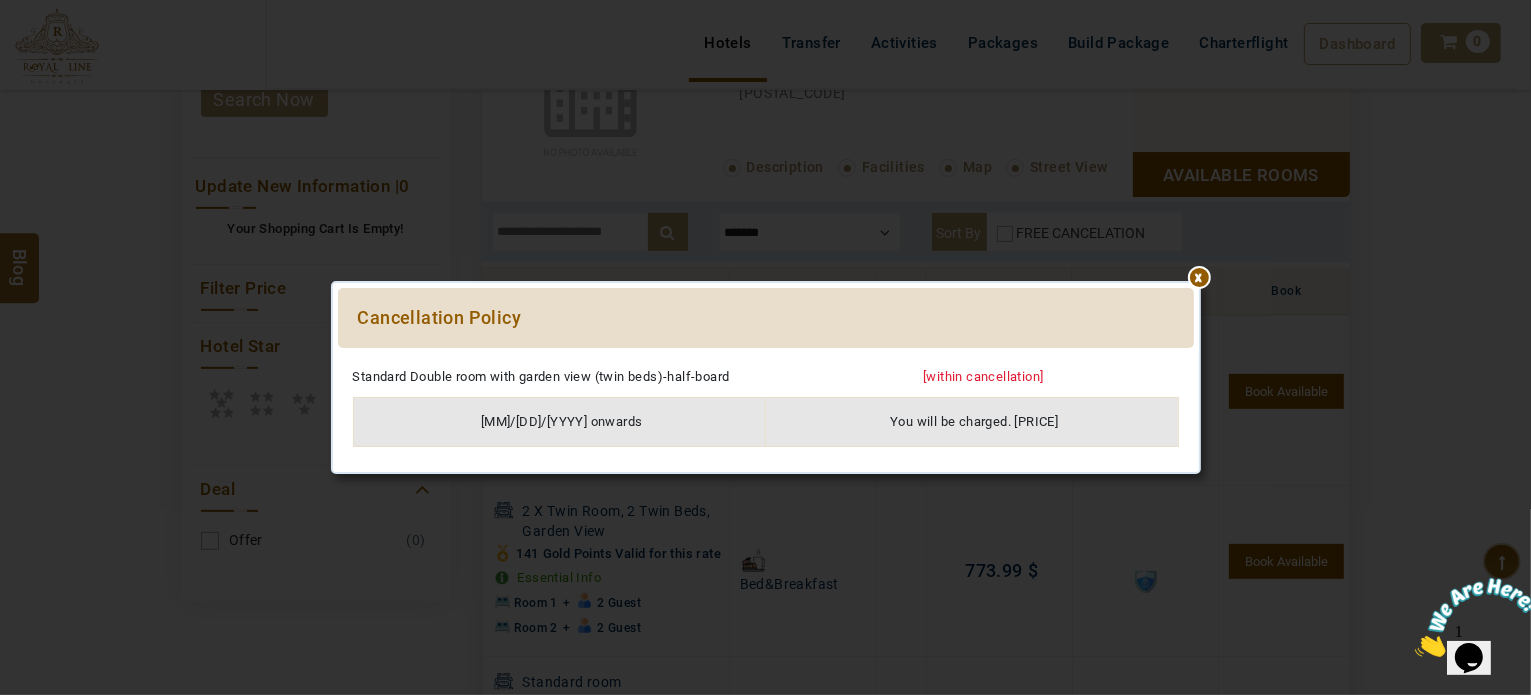 click at bounding box center [766, 358] 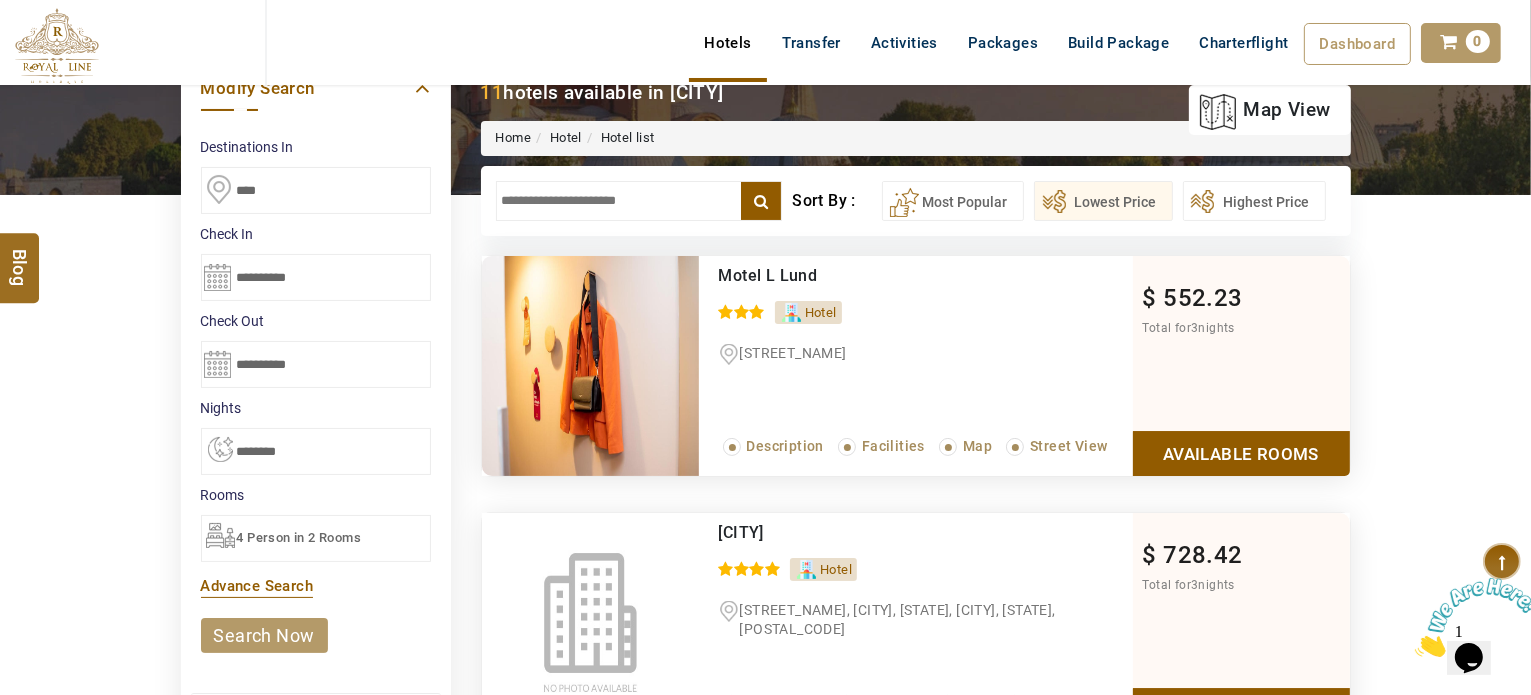 scroll, scrollTop: 160, scrollLeft: 0, axis: vertical 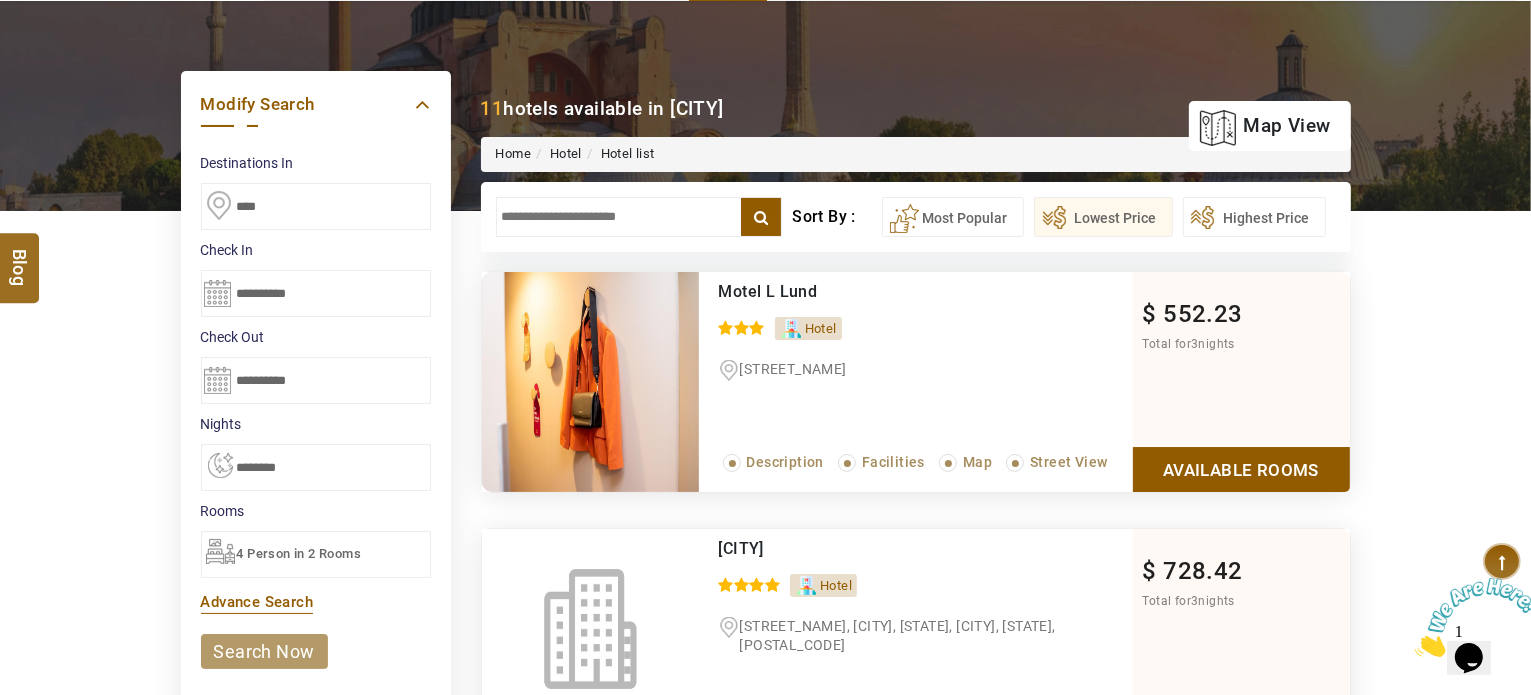 click on "Available Rooms" at bounding box center (1241, 469) 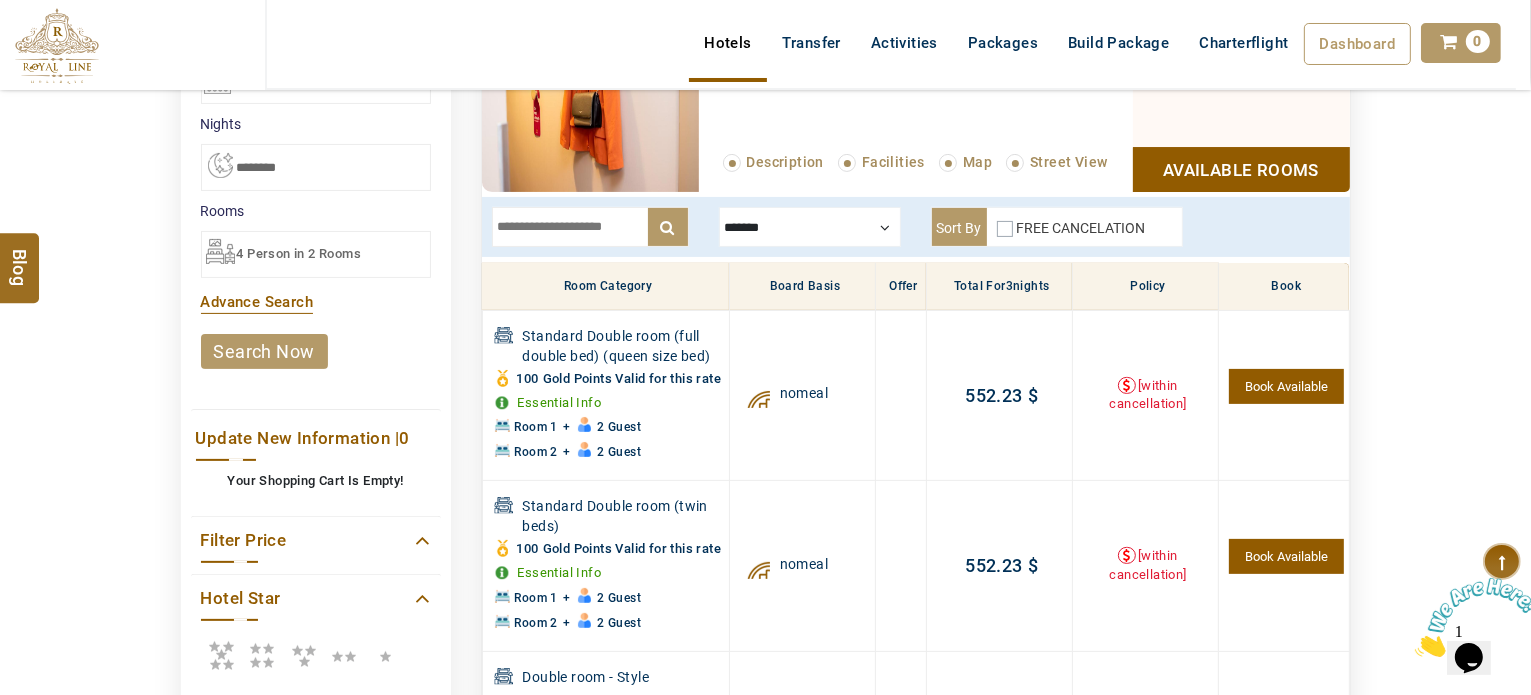 scroll, scrollTop: 446, scrollLeft: 0, axis: vertical 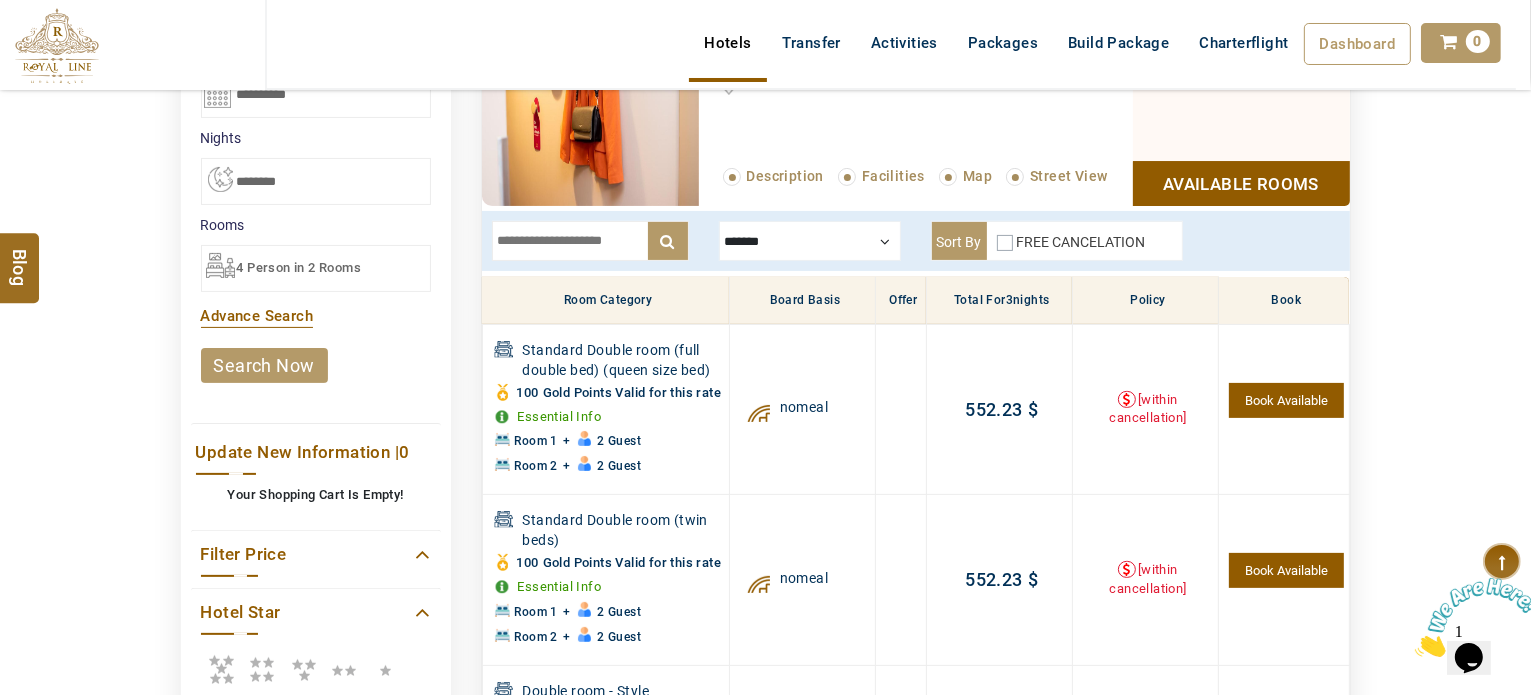 click at bounding box center (810, 241) 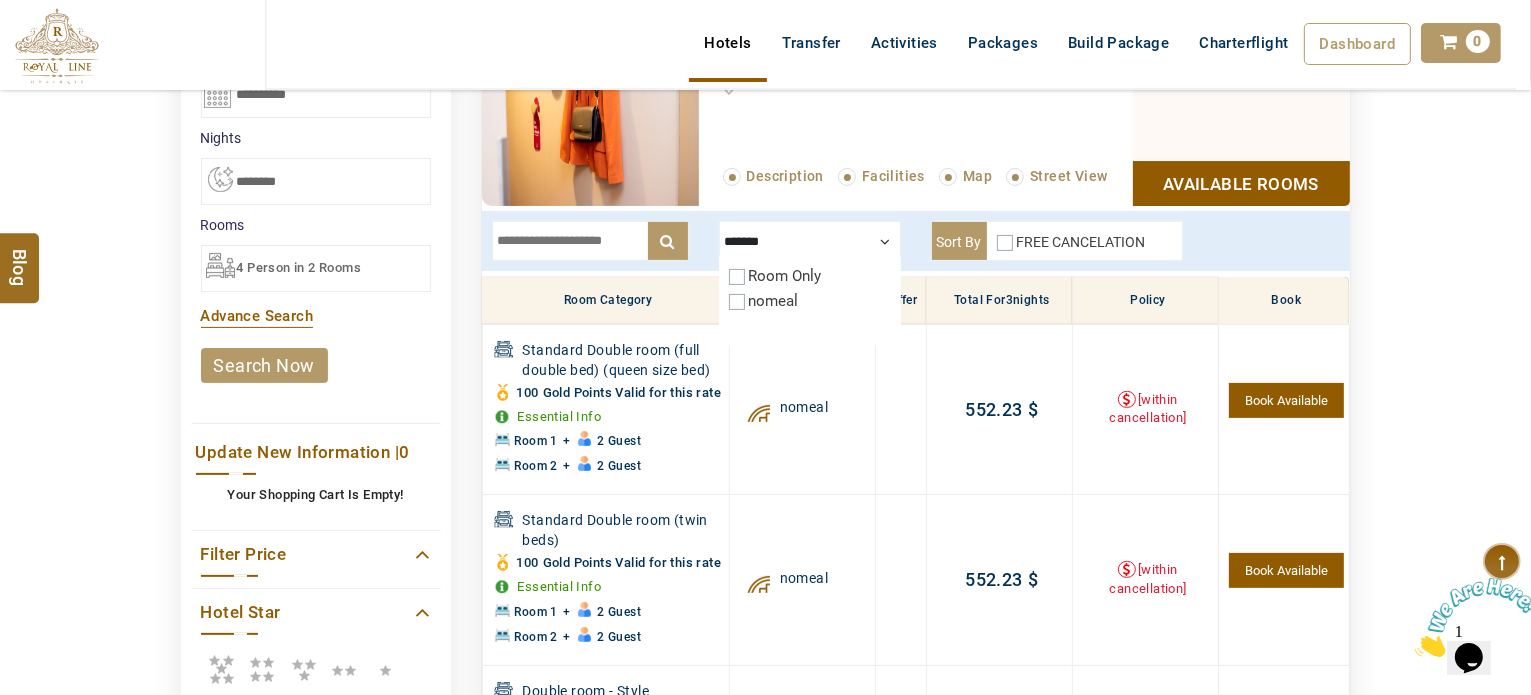 click at bounding box center (810, 241) 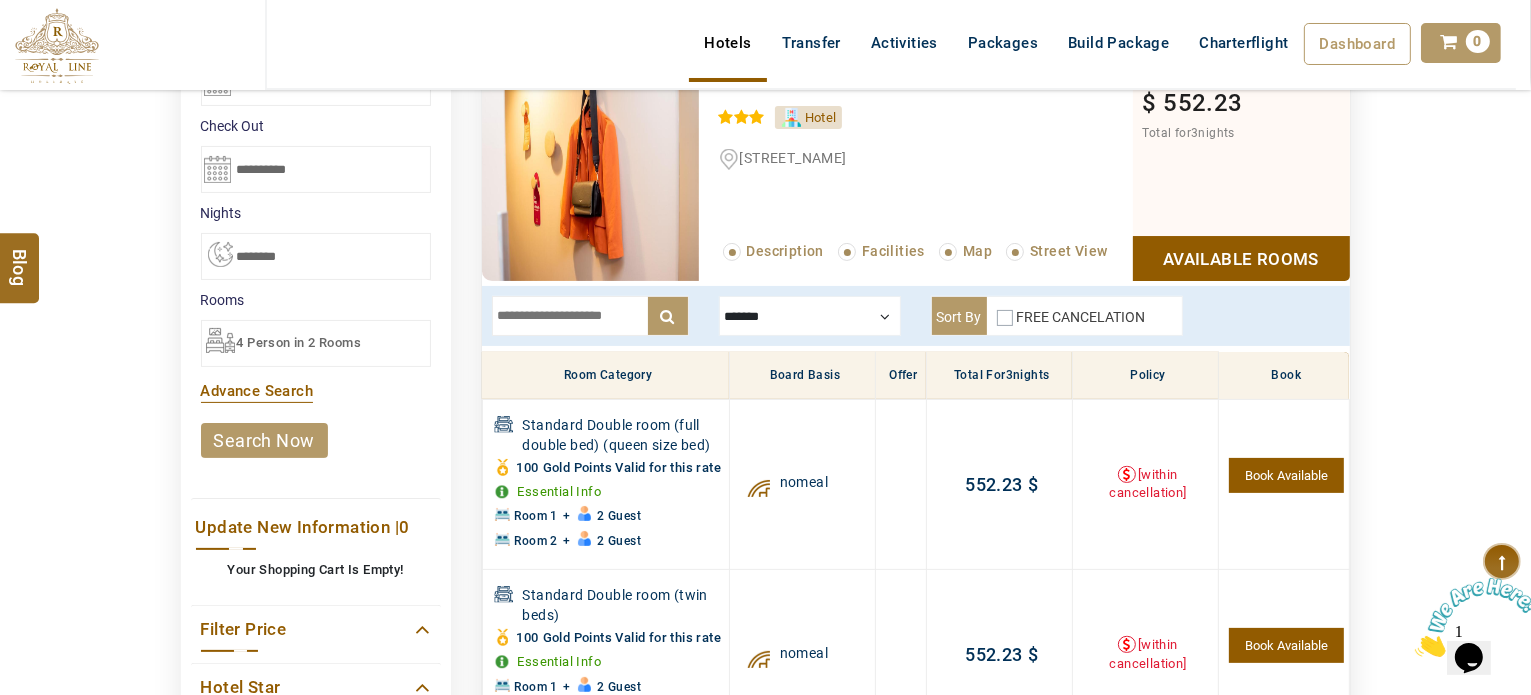 scroll, scrollTop: 372, scrollLeft: 0, axis: vertical 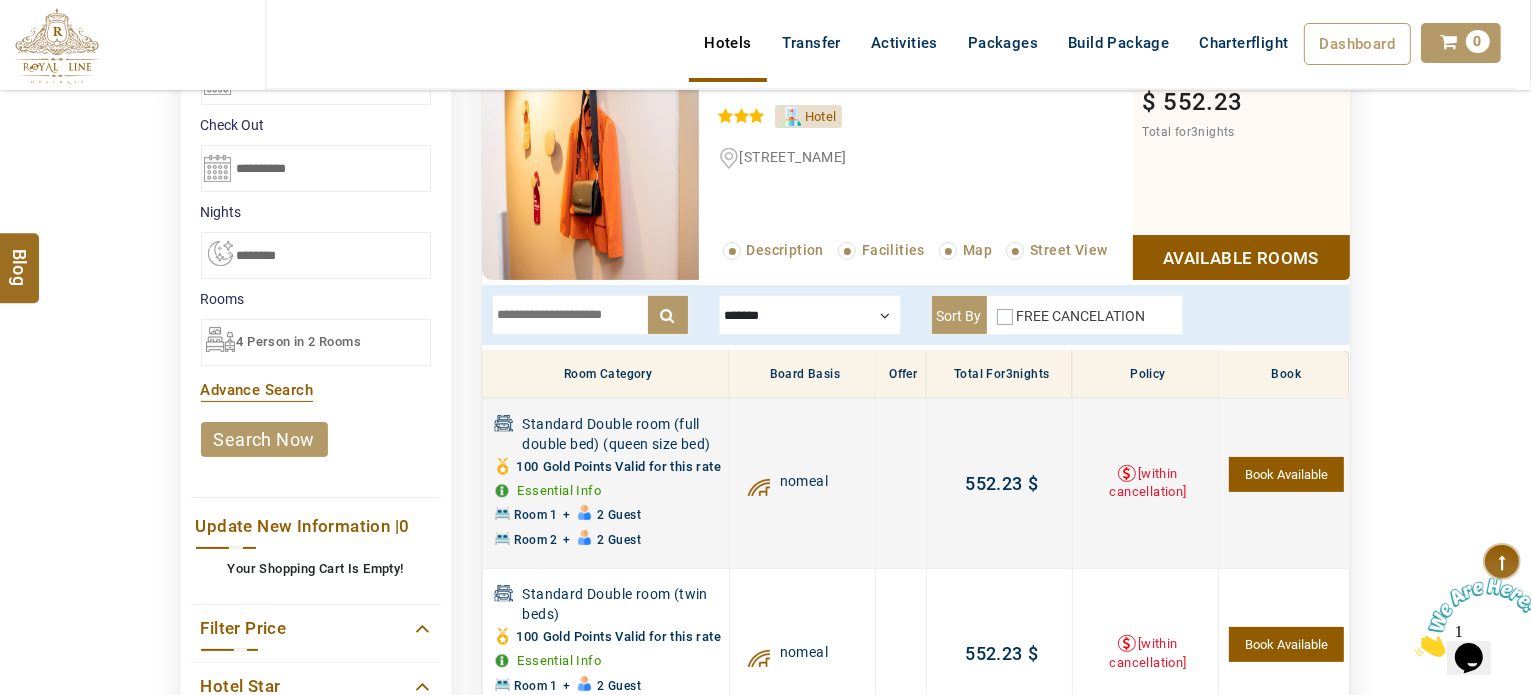 click on "Book Available" at bounding box center [1286, 474] 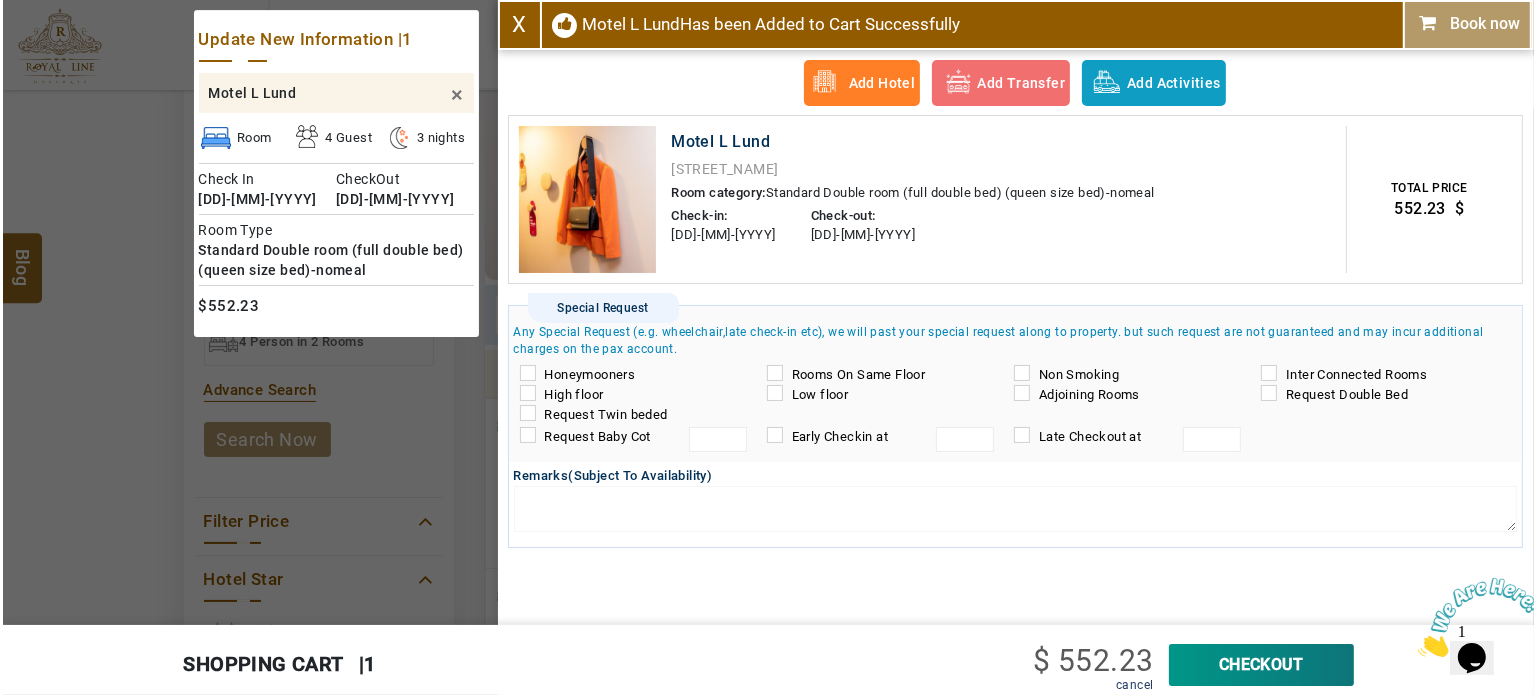 scroll, scrollTop: 391, scrollLeft: 0, axis: vertical 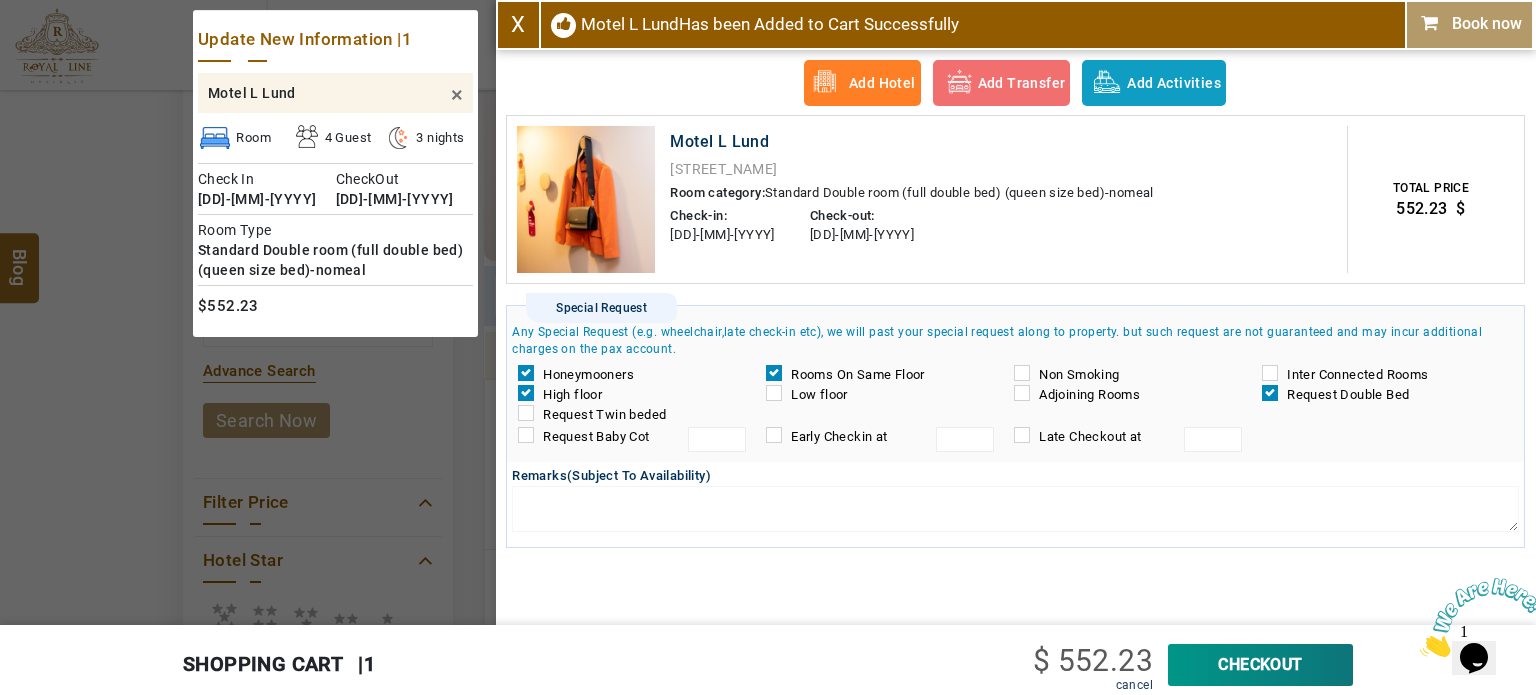 click on "CheckOut" at bounding box center [1260, 665] 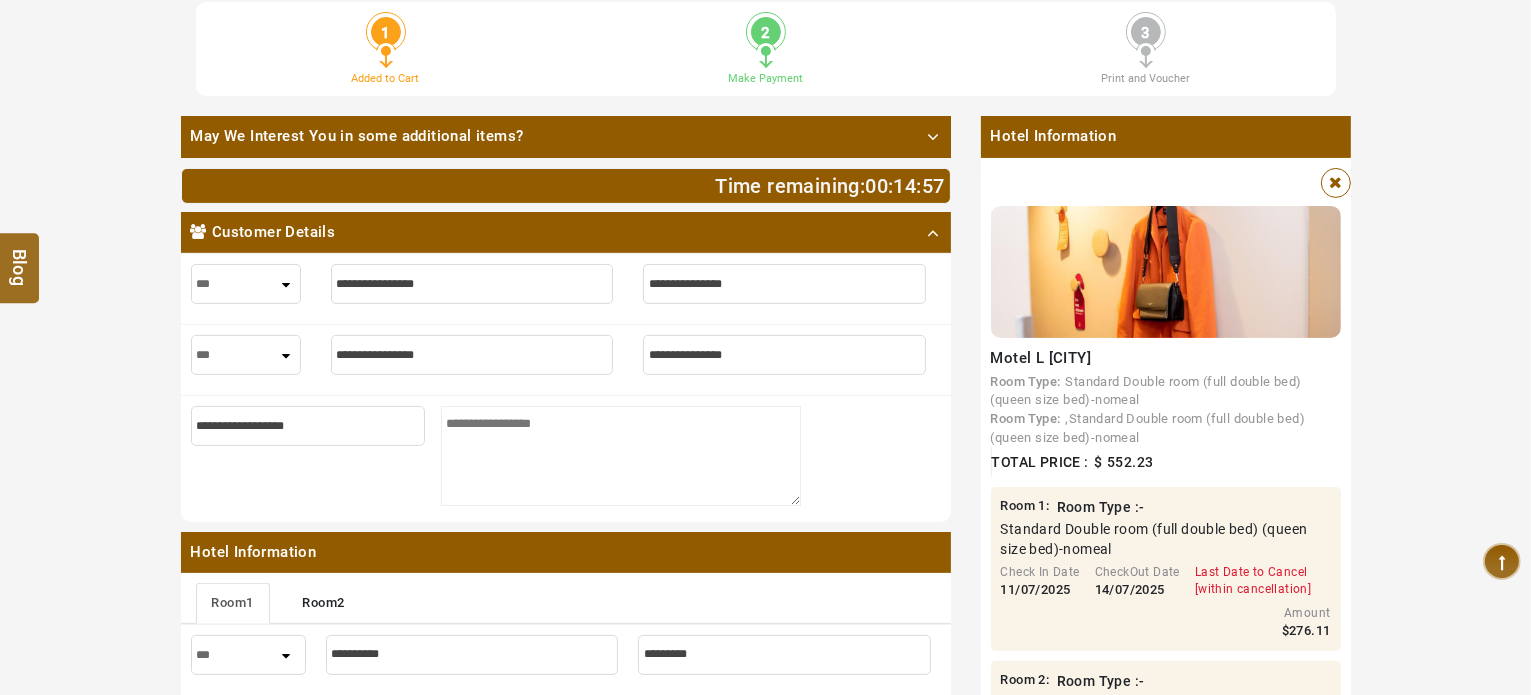 scroll, scrollTop: 436, scrollLeft: 0, axis: vertical 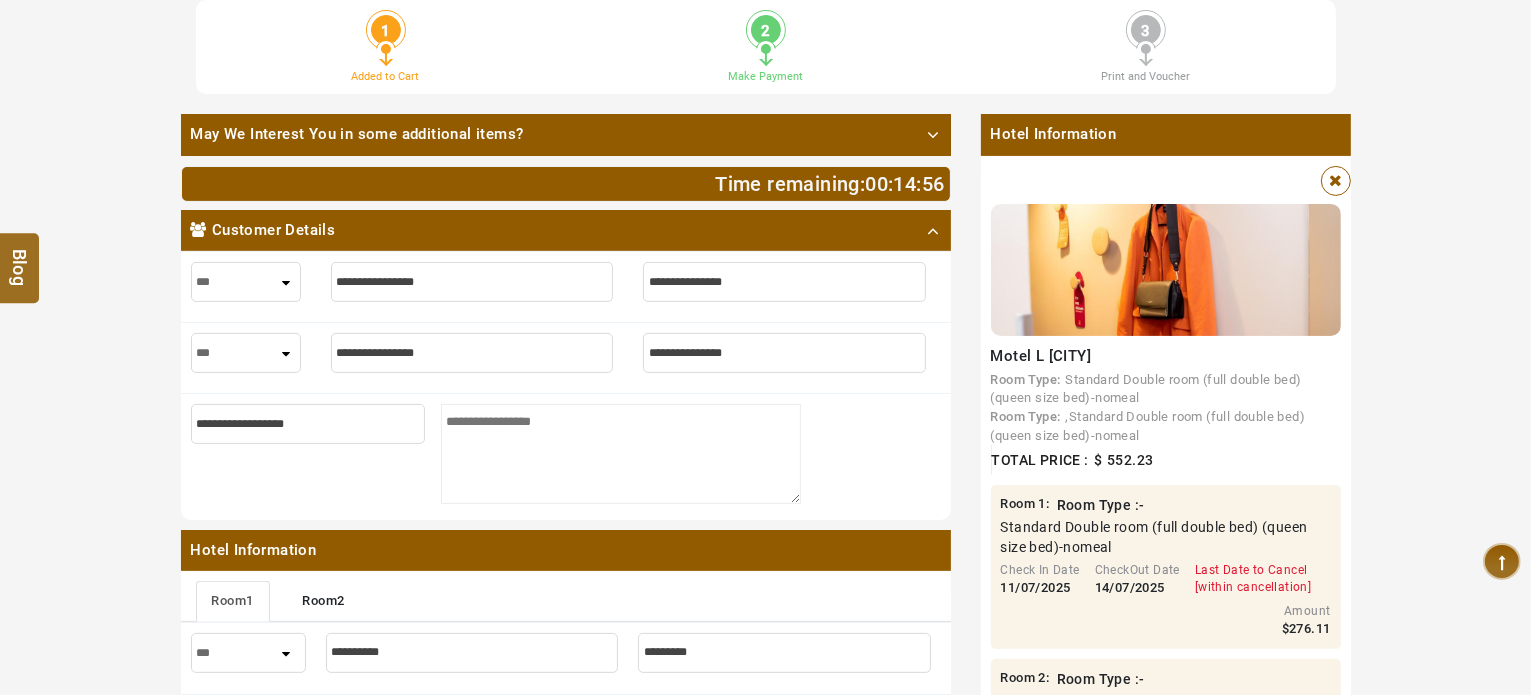 click at bounding box center [472, 282] 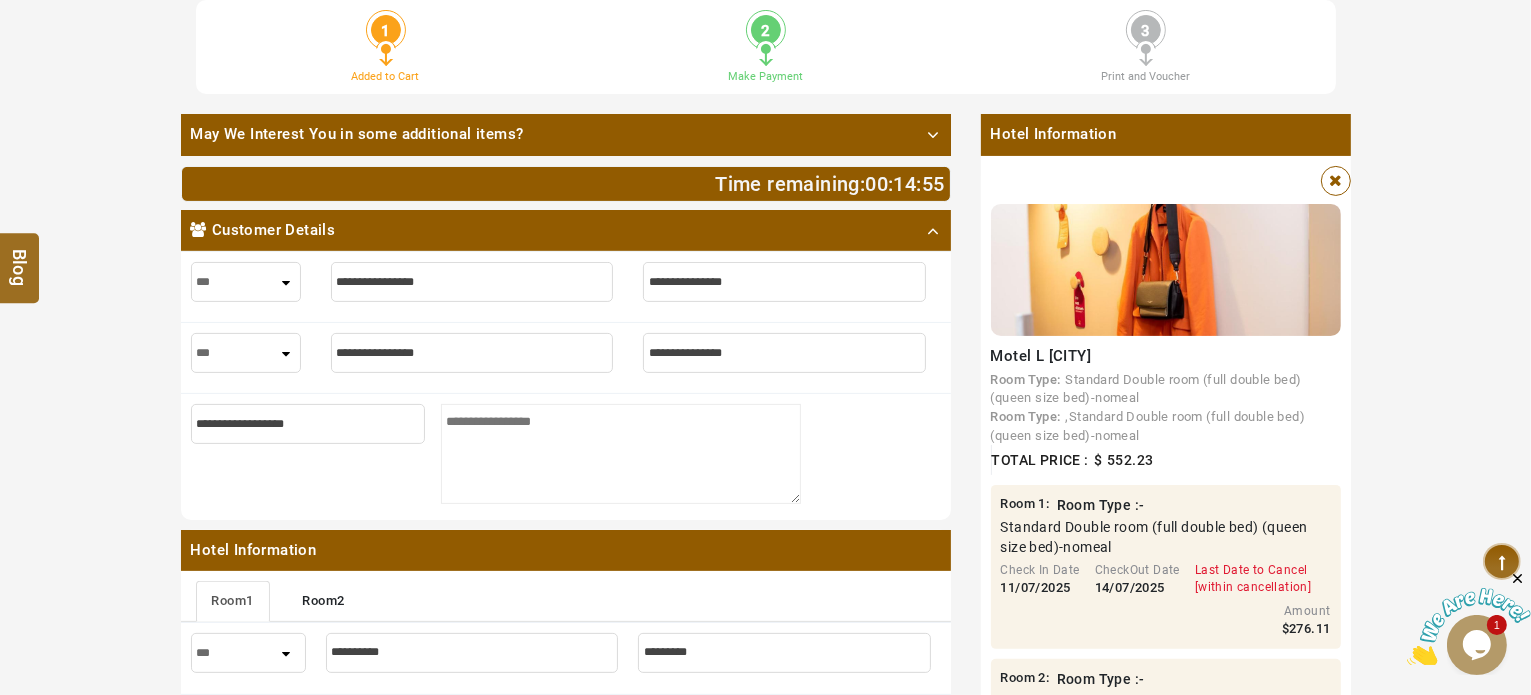 scroll, scrollTop: 0, scrollLeft: 0, axis: both 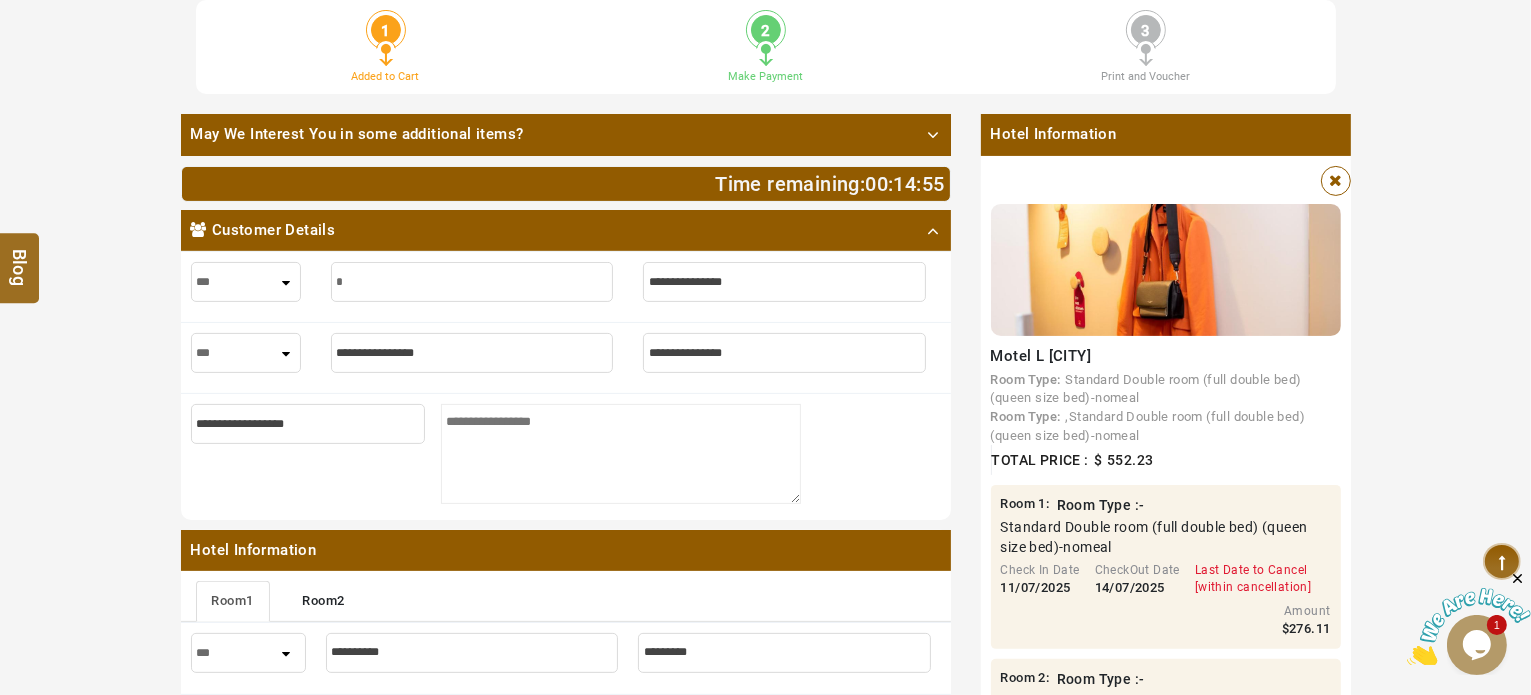 type on "*" 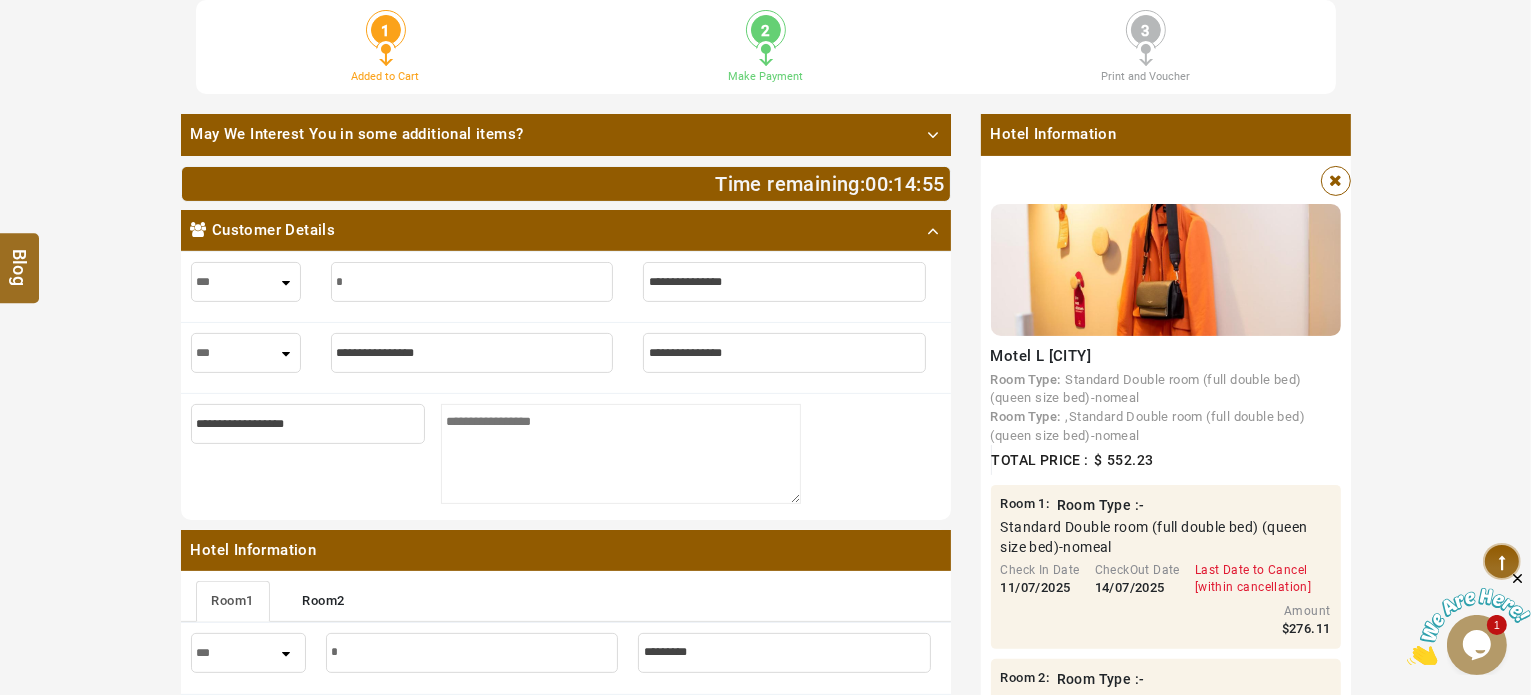 type on "**" 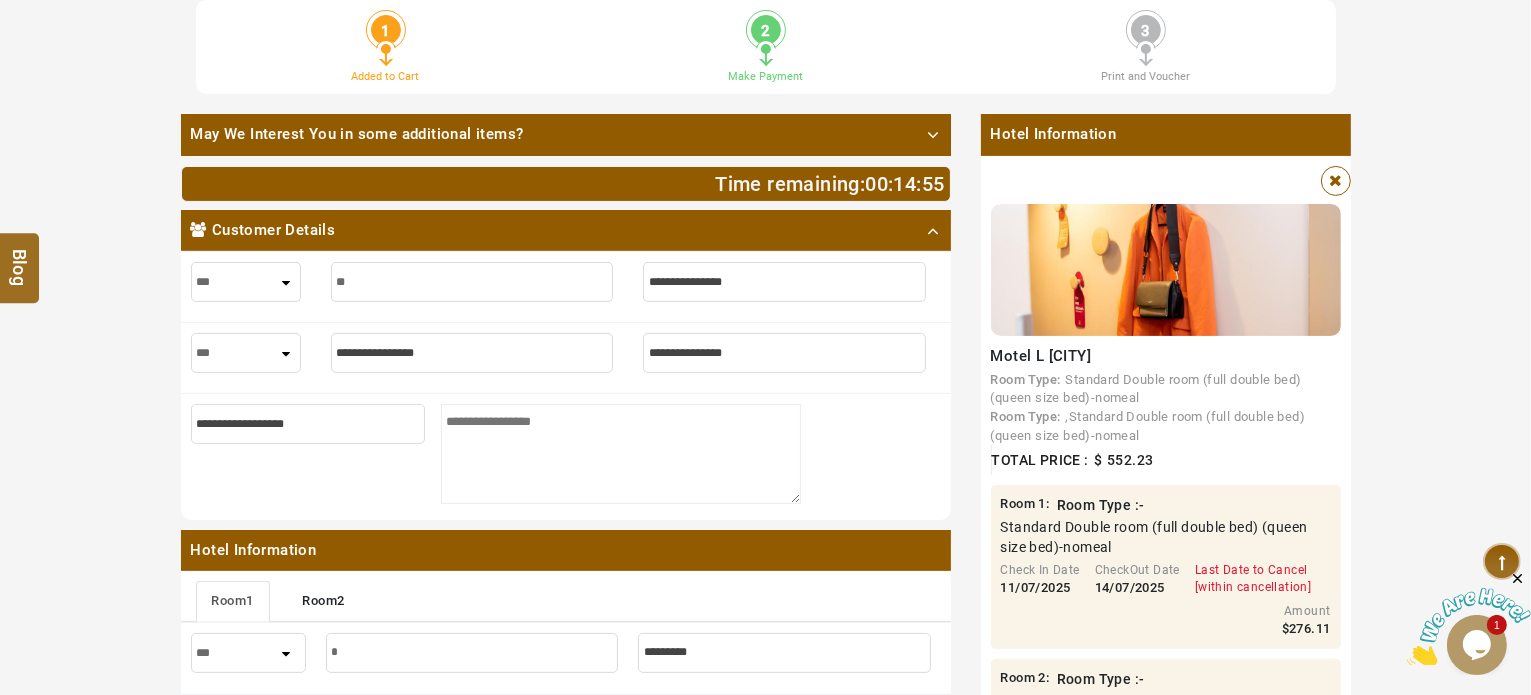 type on "**" 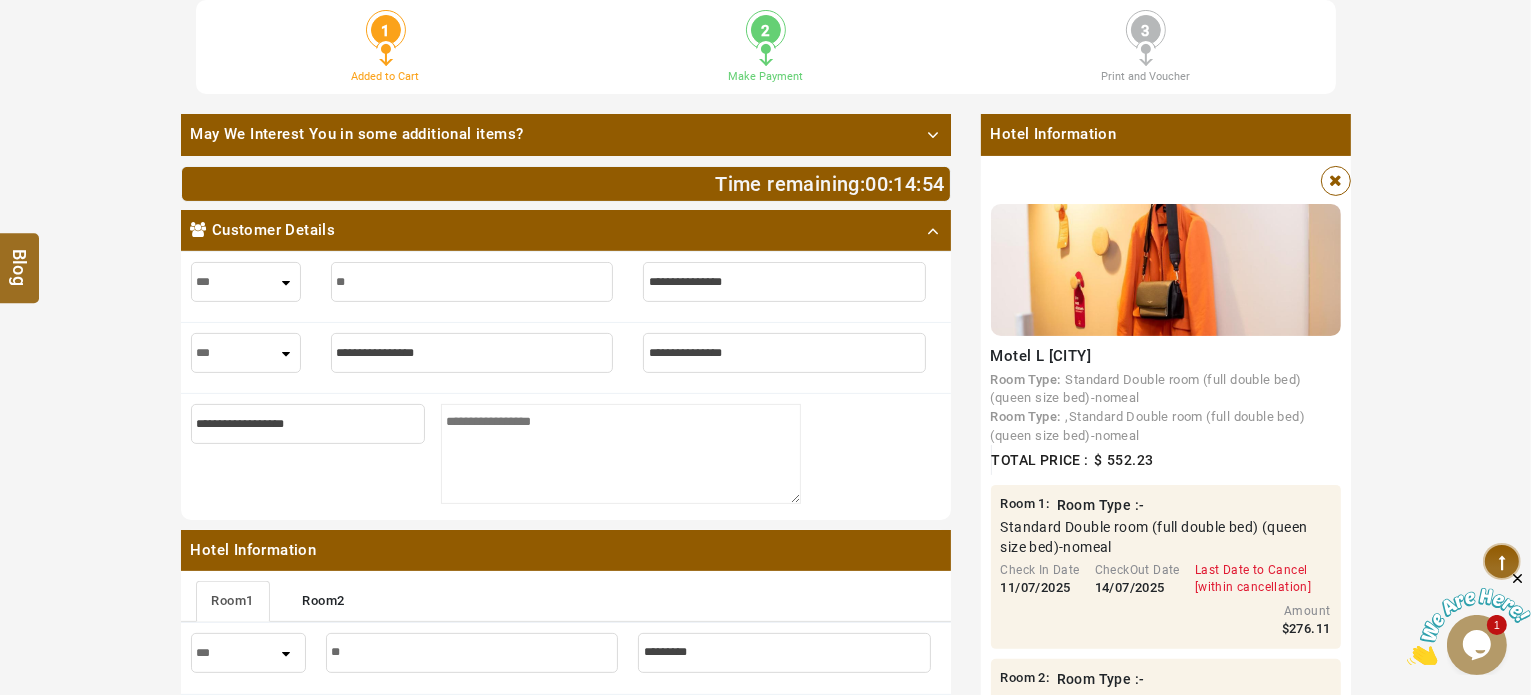 type on "***" 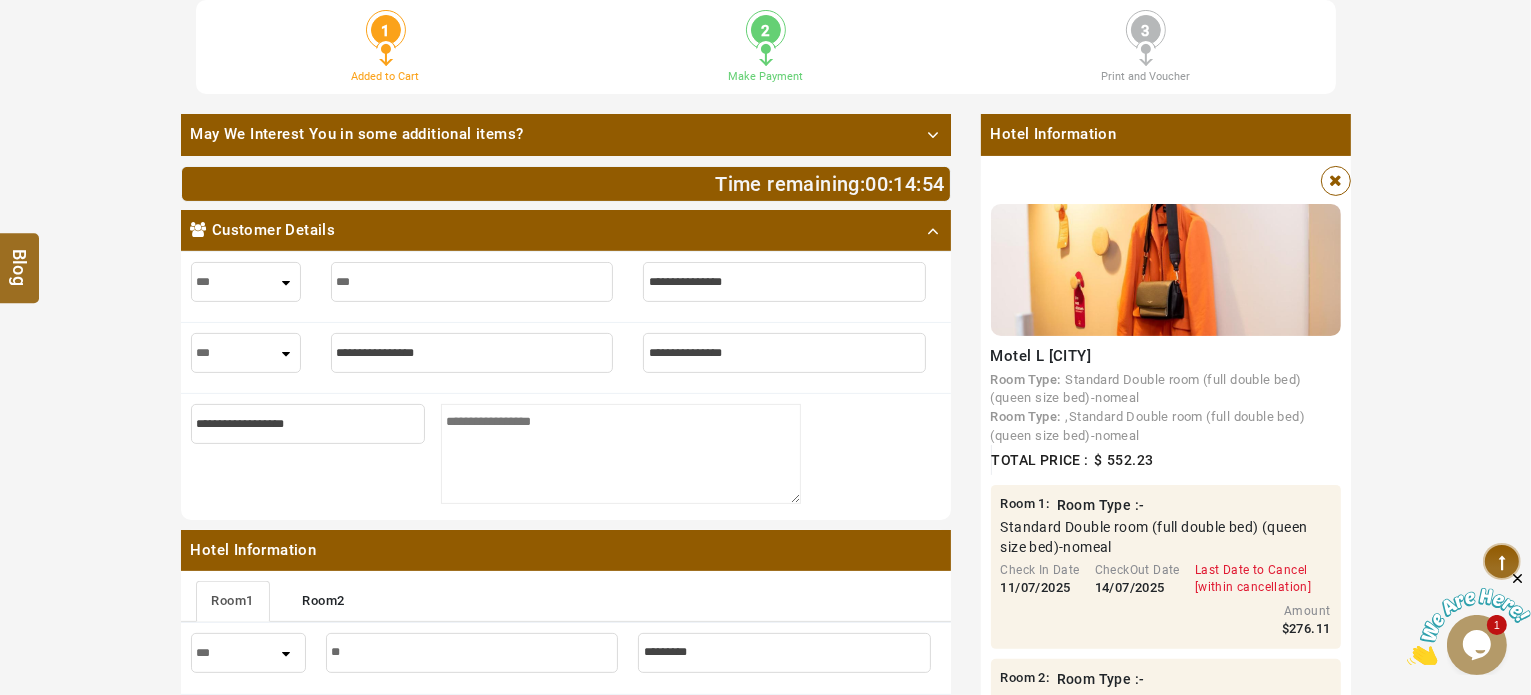type on "***" 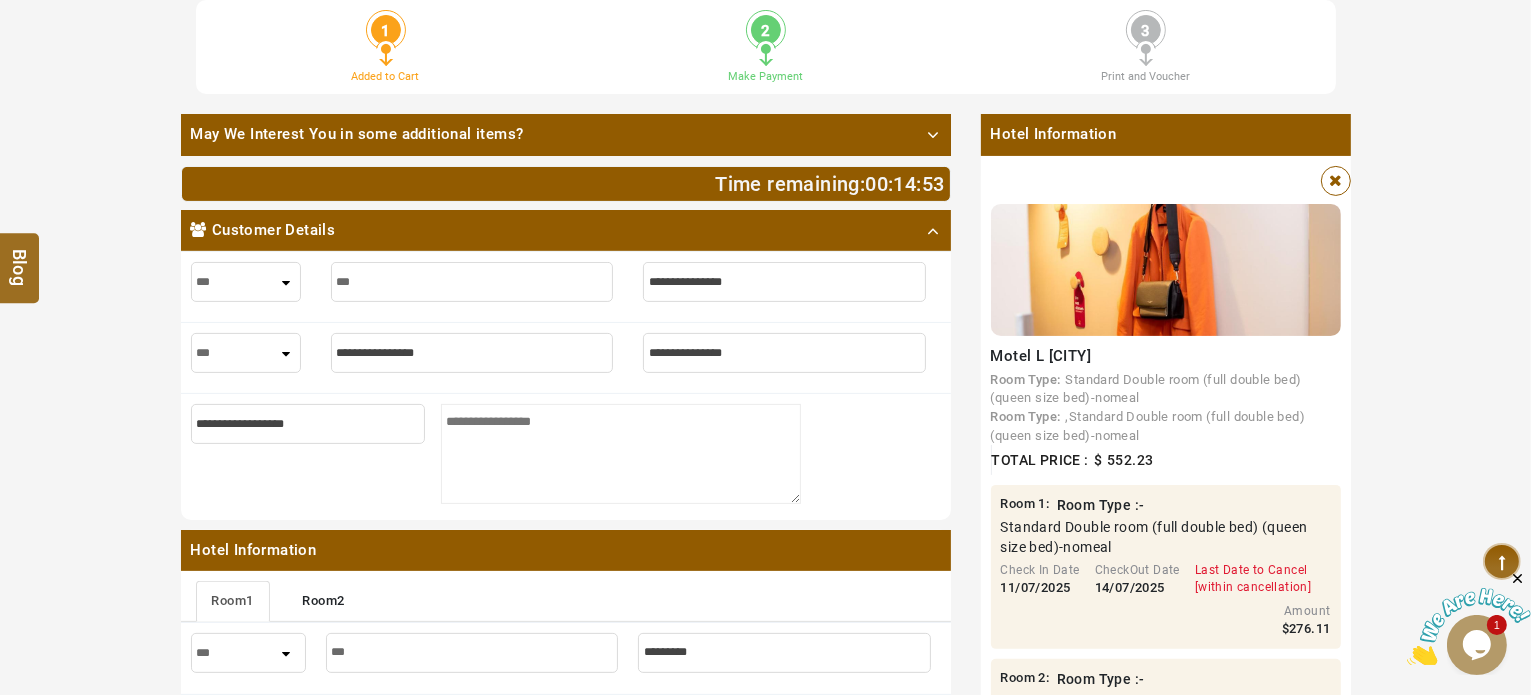 type on "****" 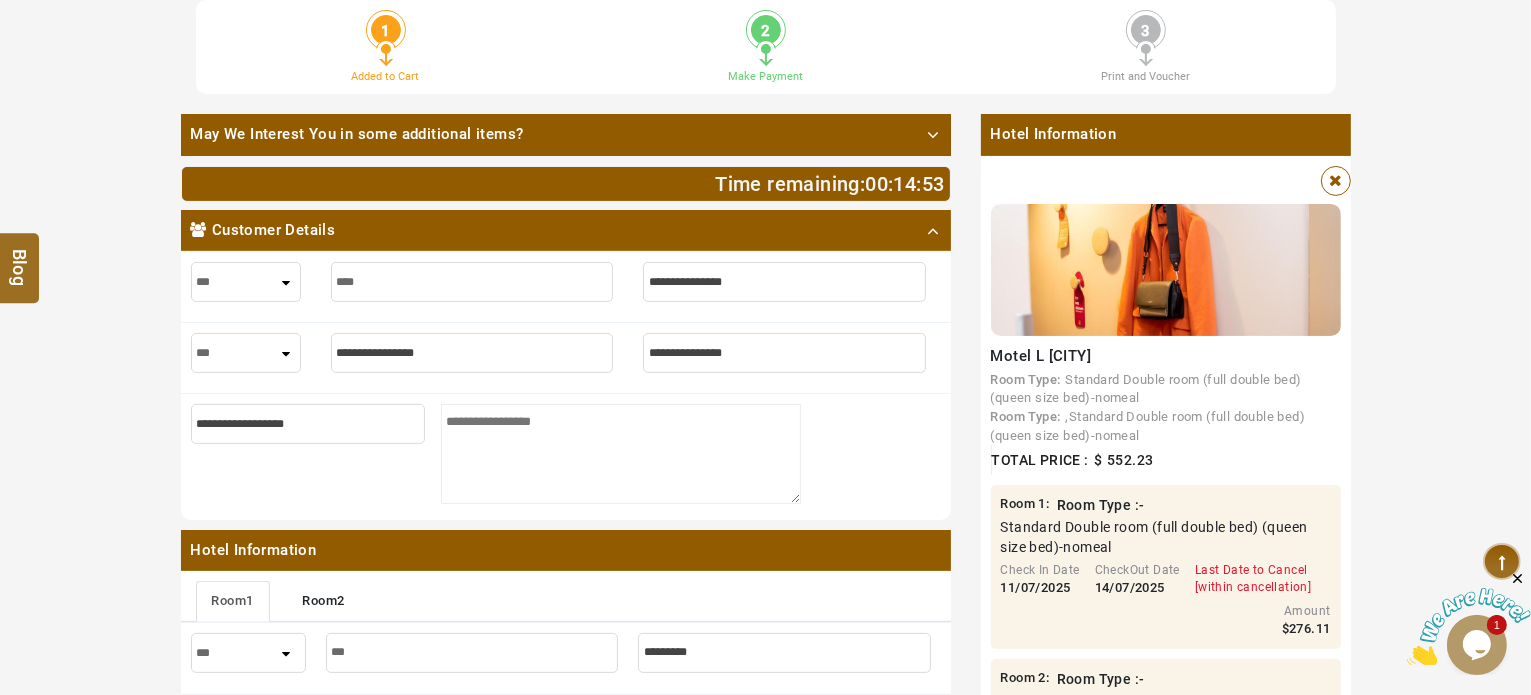 type on "****" 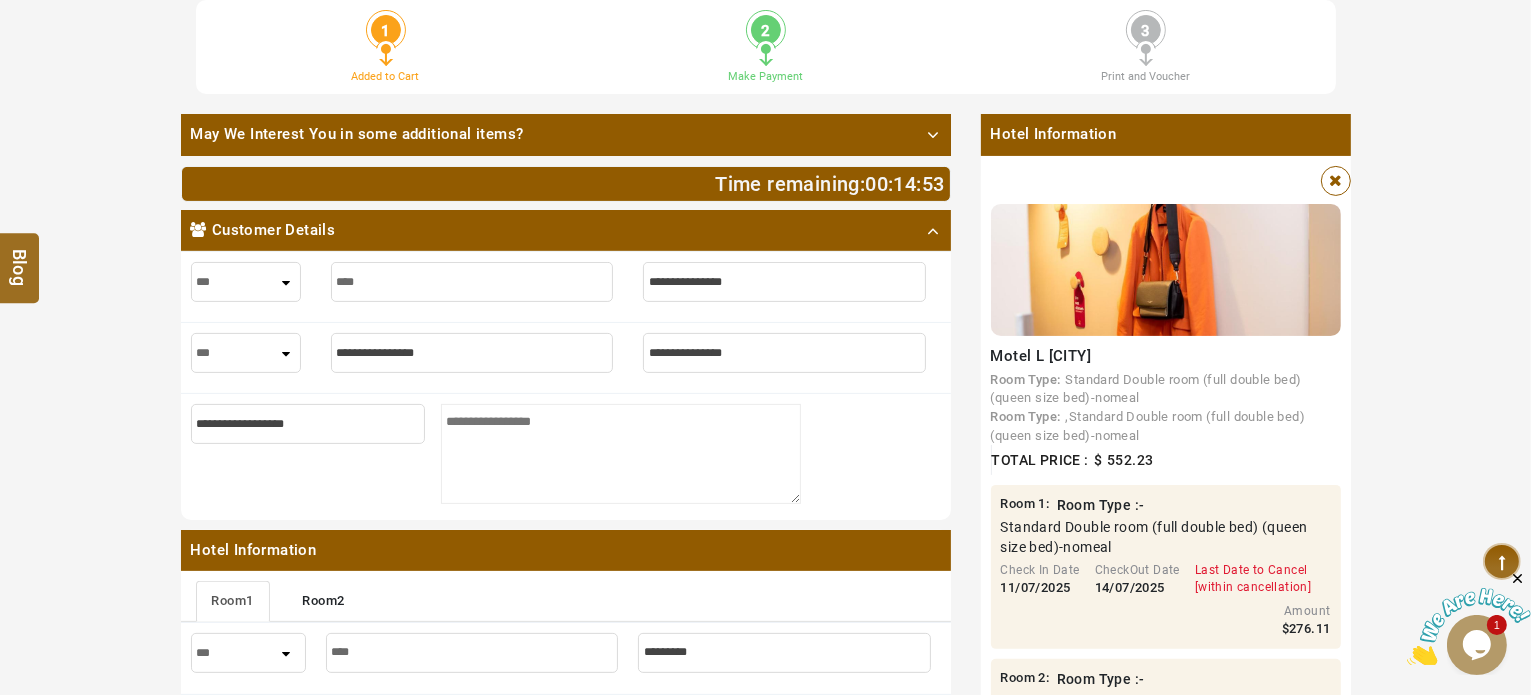 type on "*****" 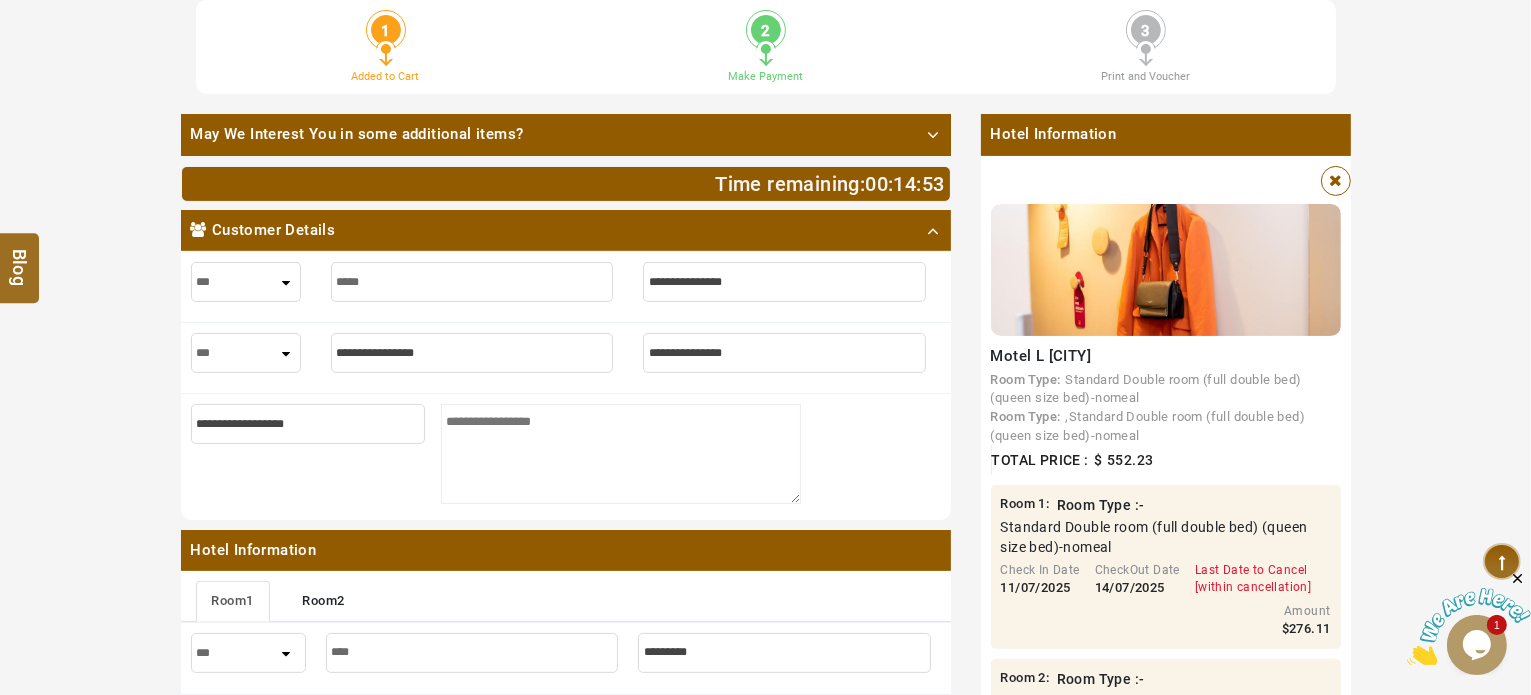 type on "*****" 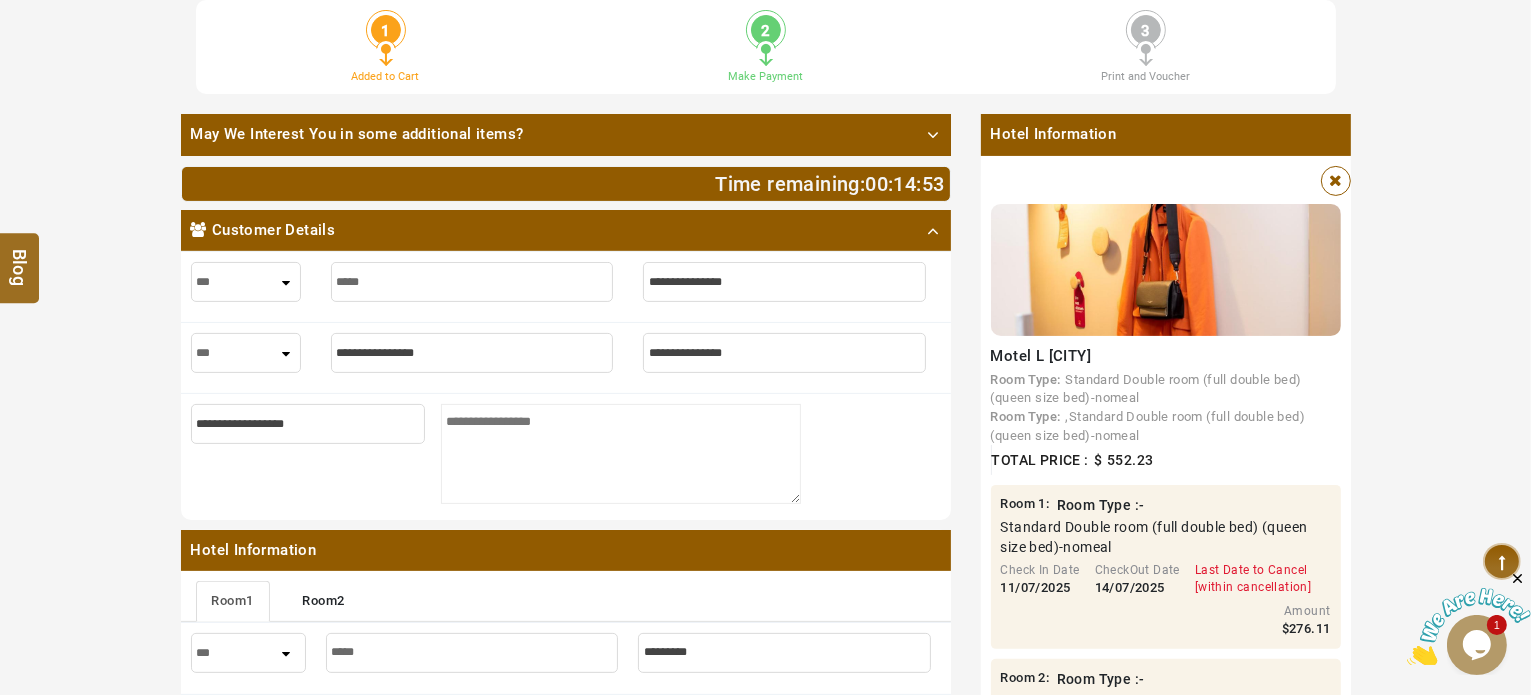 type on "******" 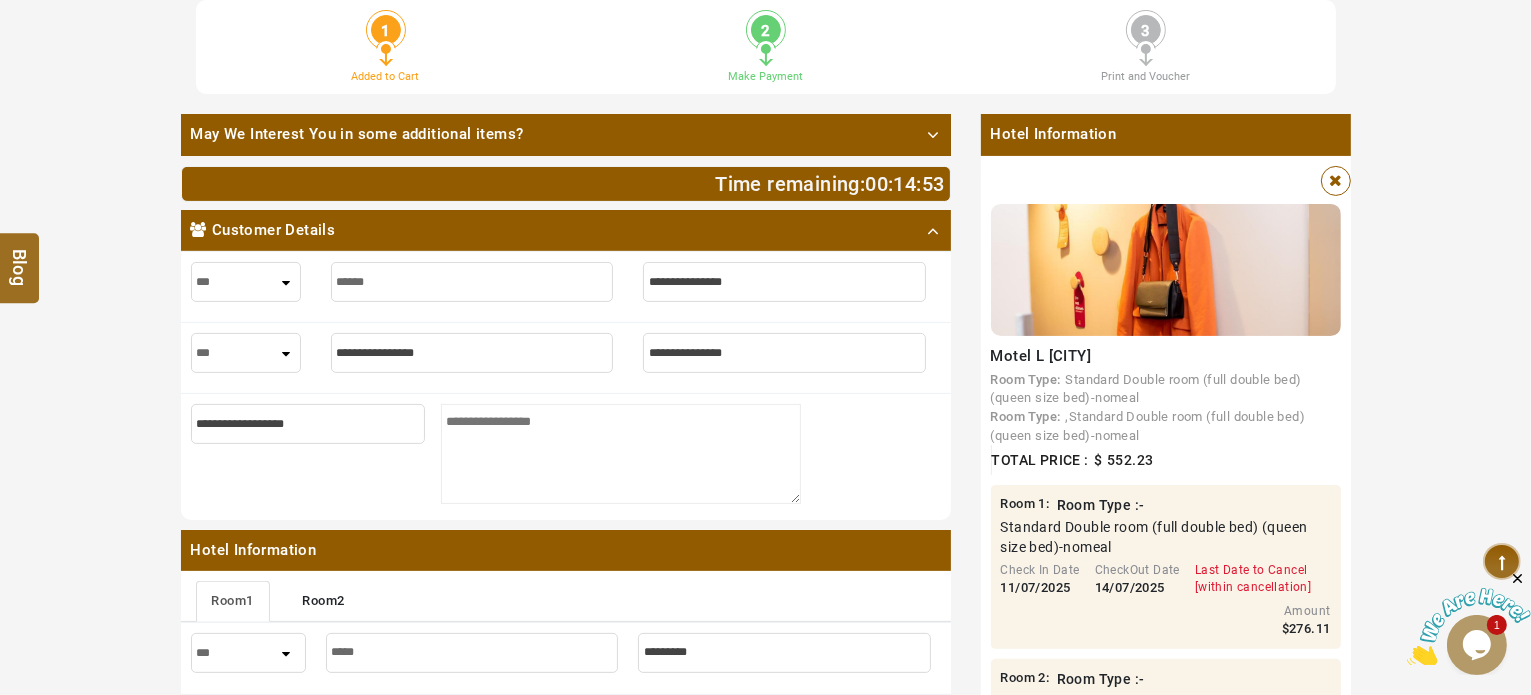 type on "******" 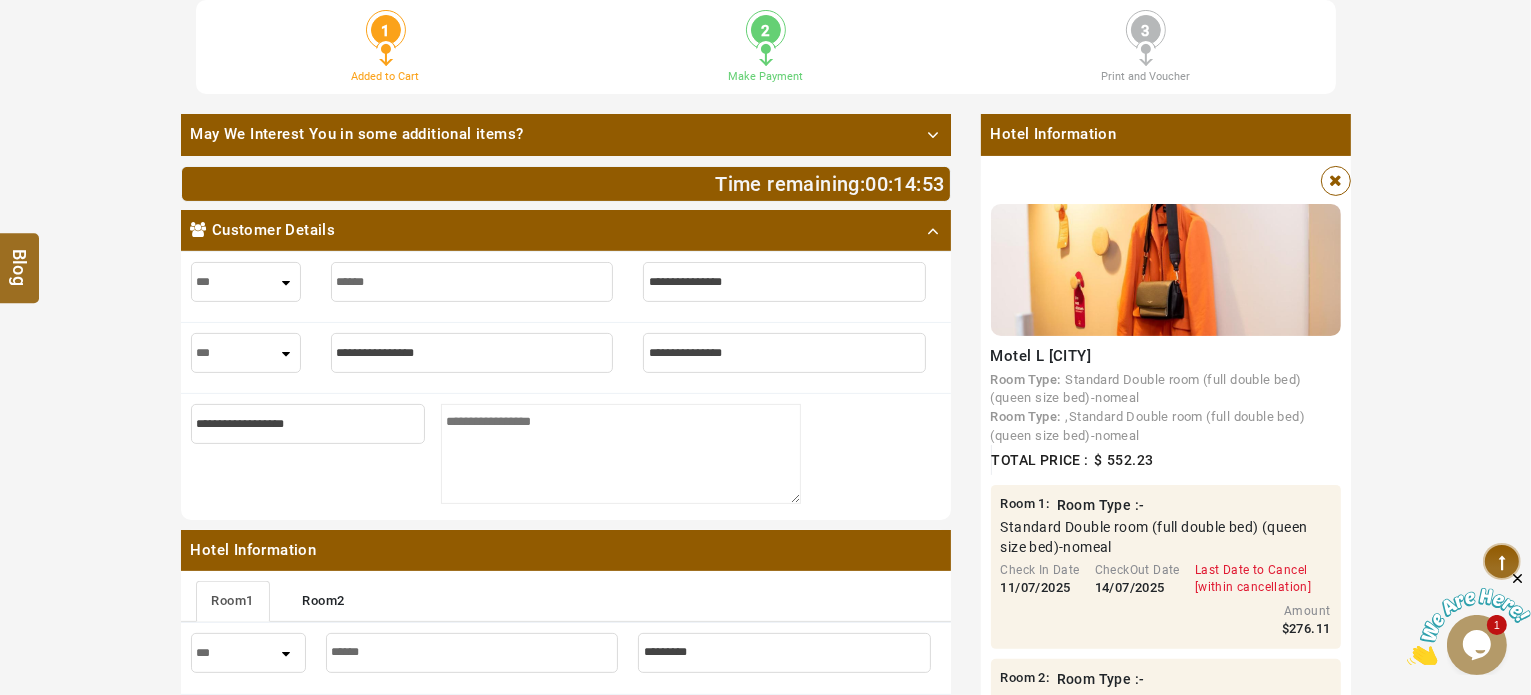 type on "*******" 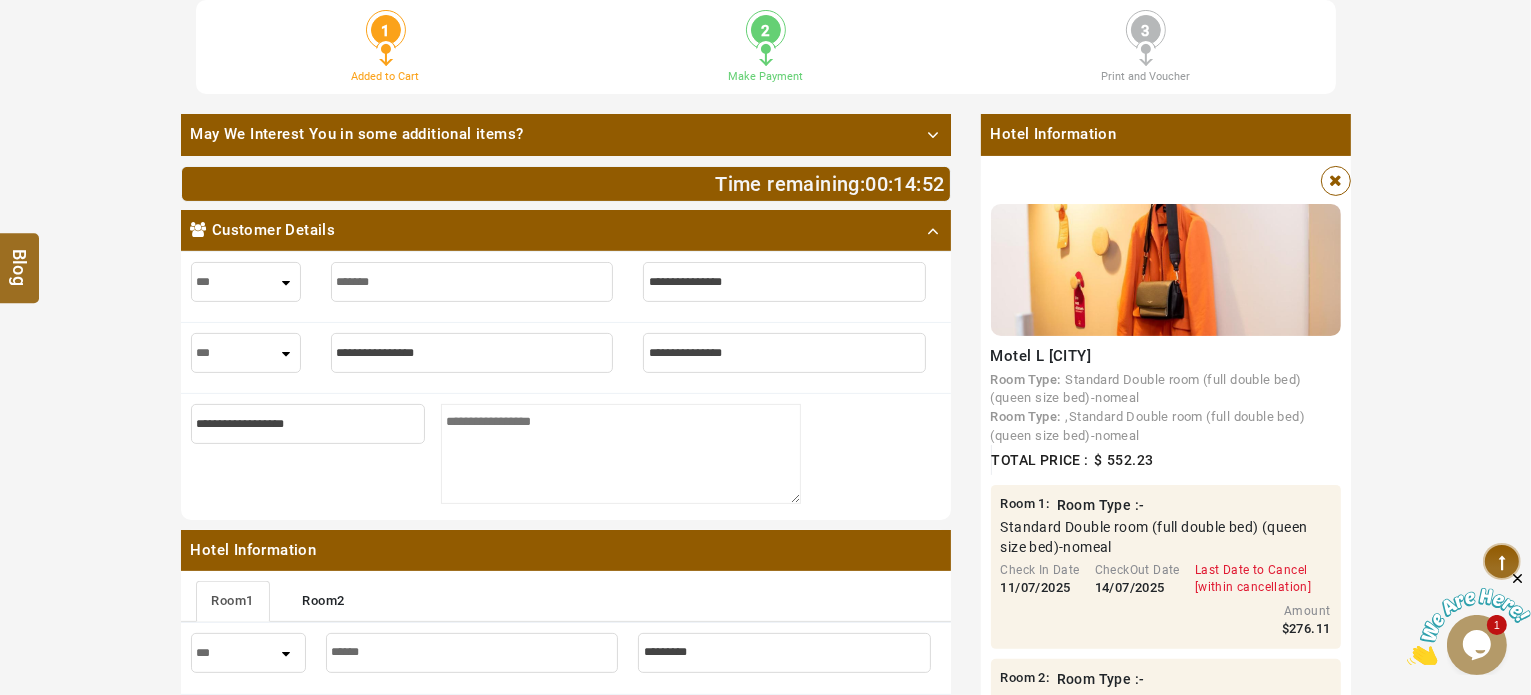 type on "*******" 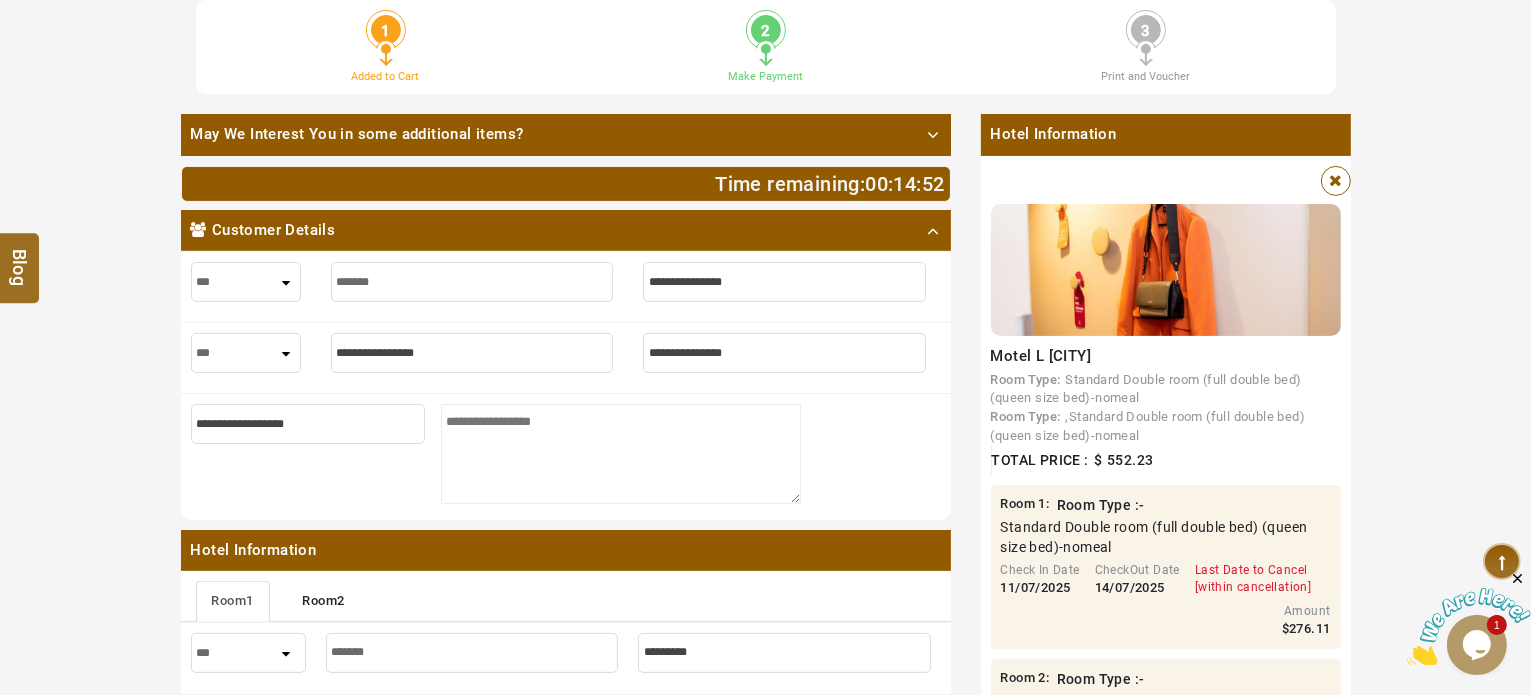 type on "********" 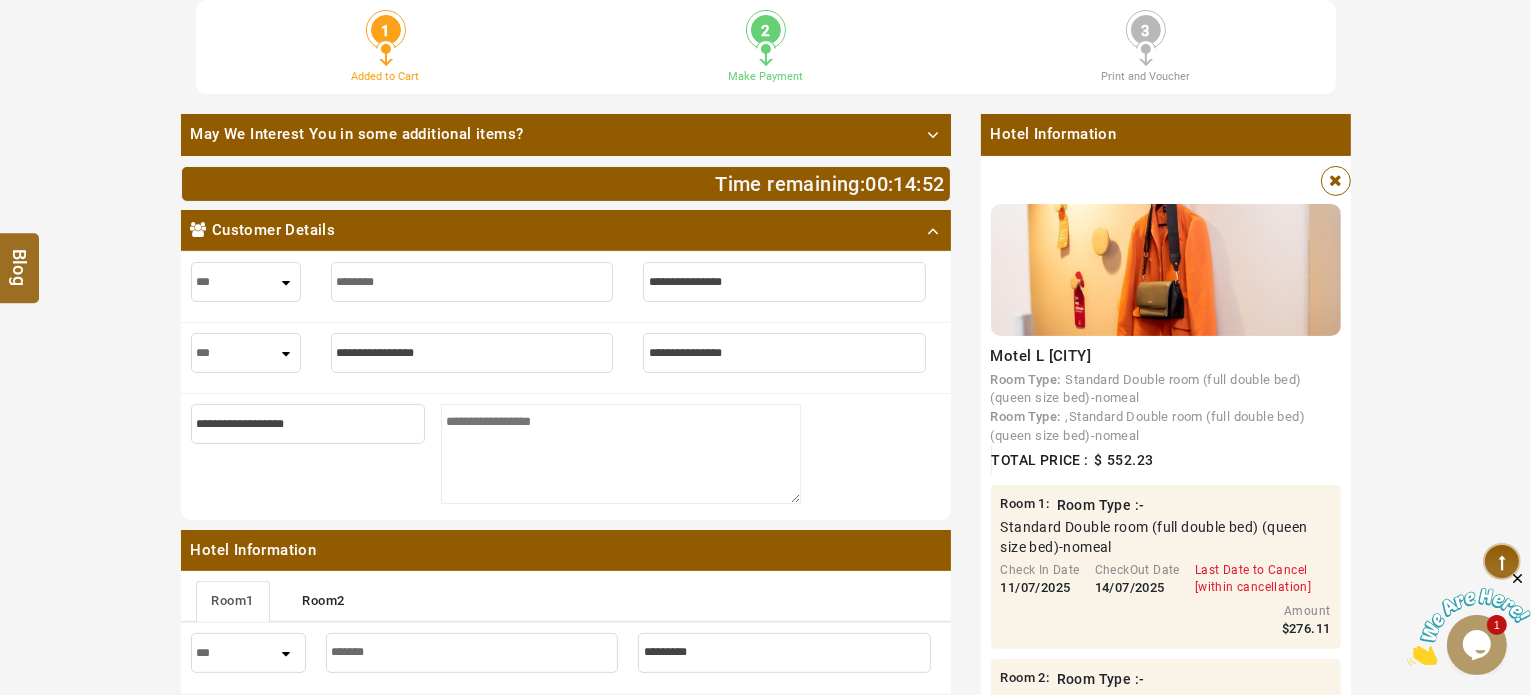 type on "********" 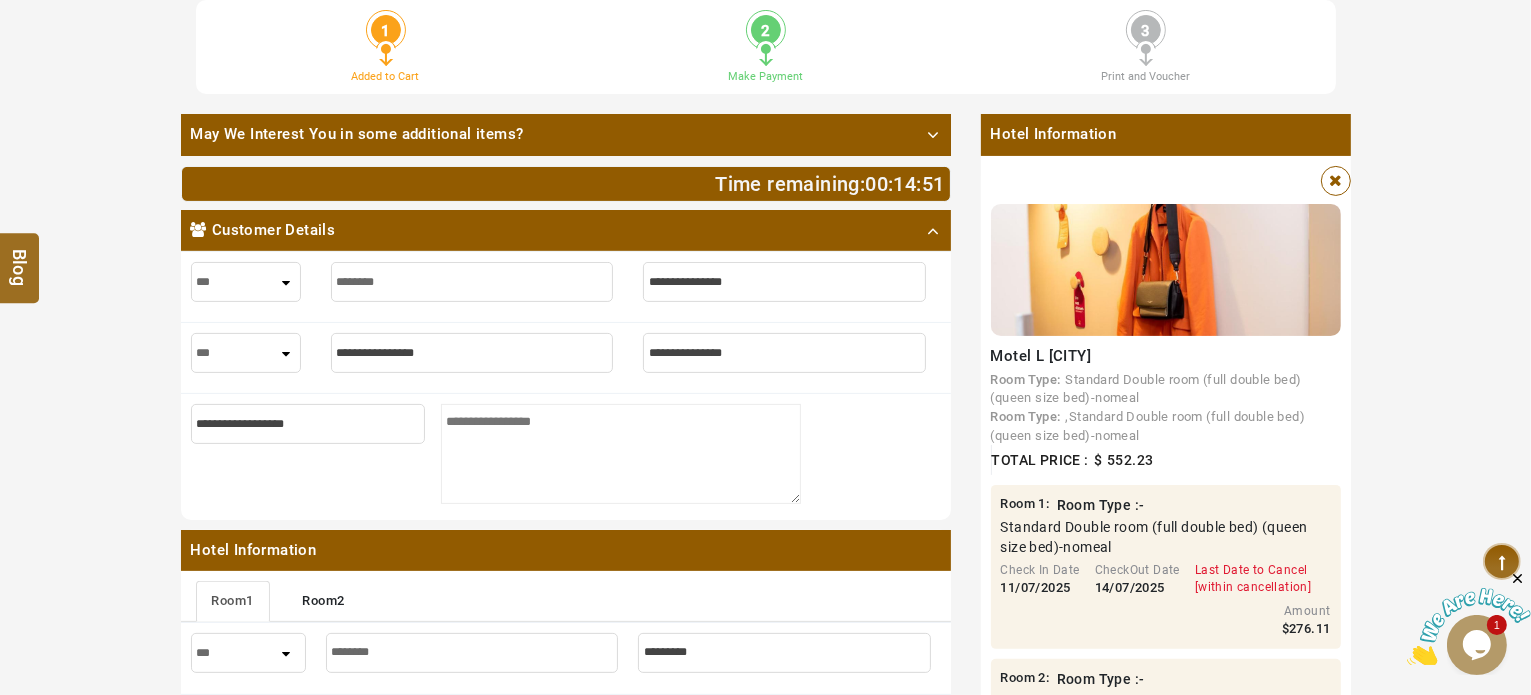 click at bounding box center (472, 282) 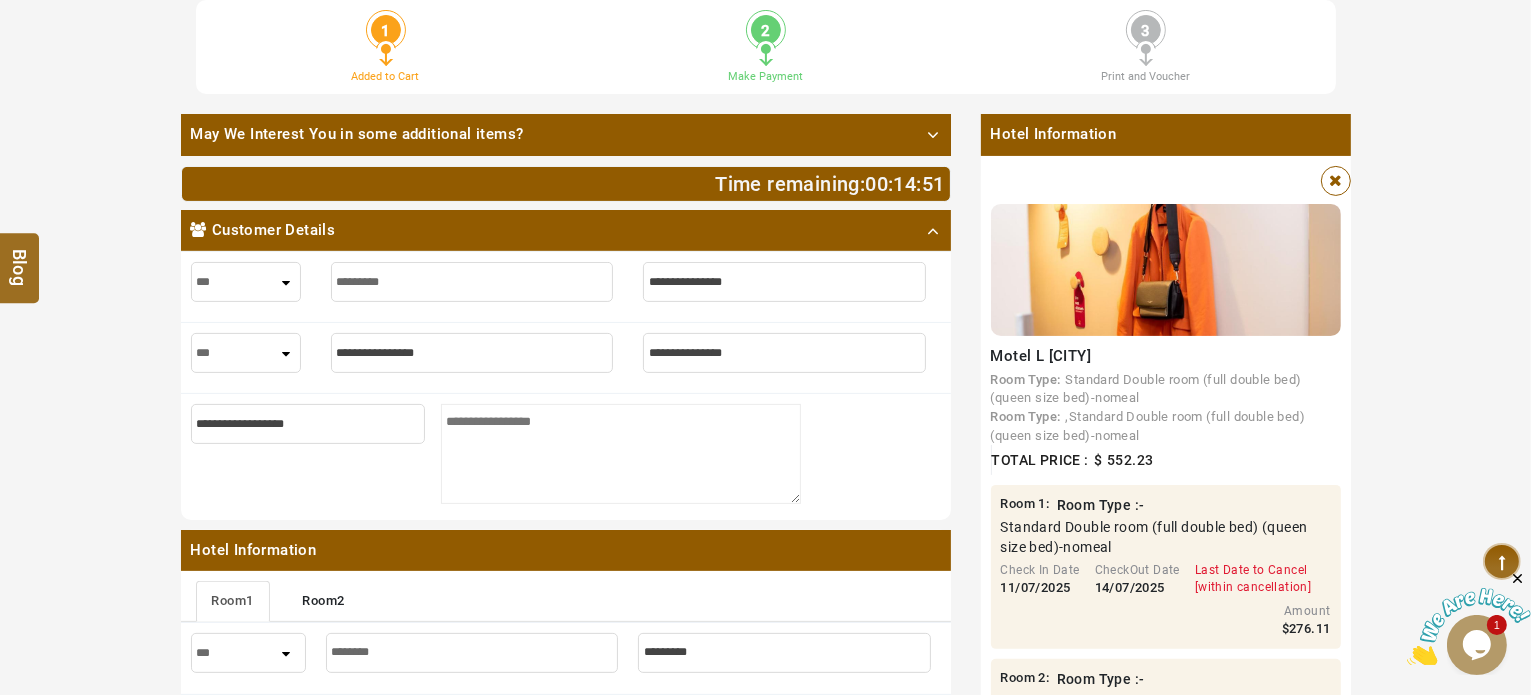 type on "********" 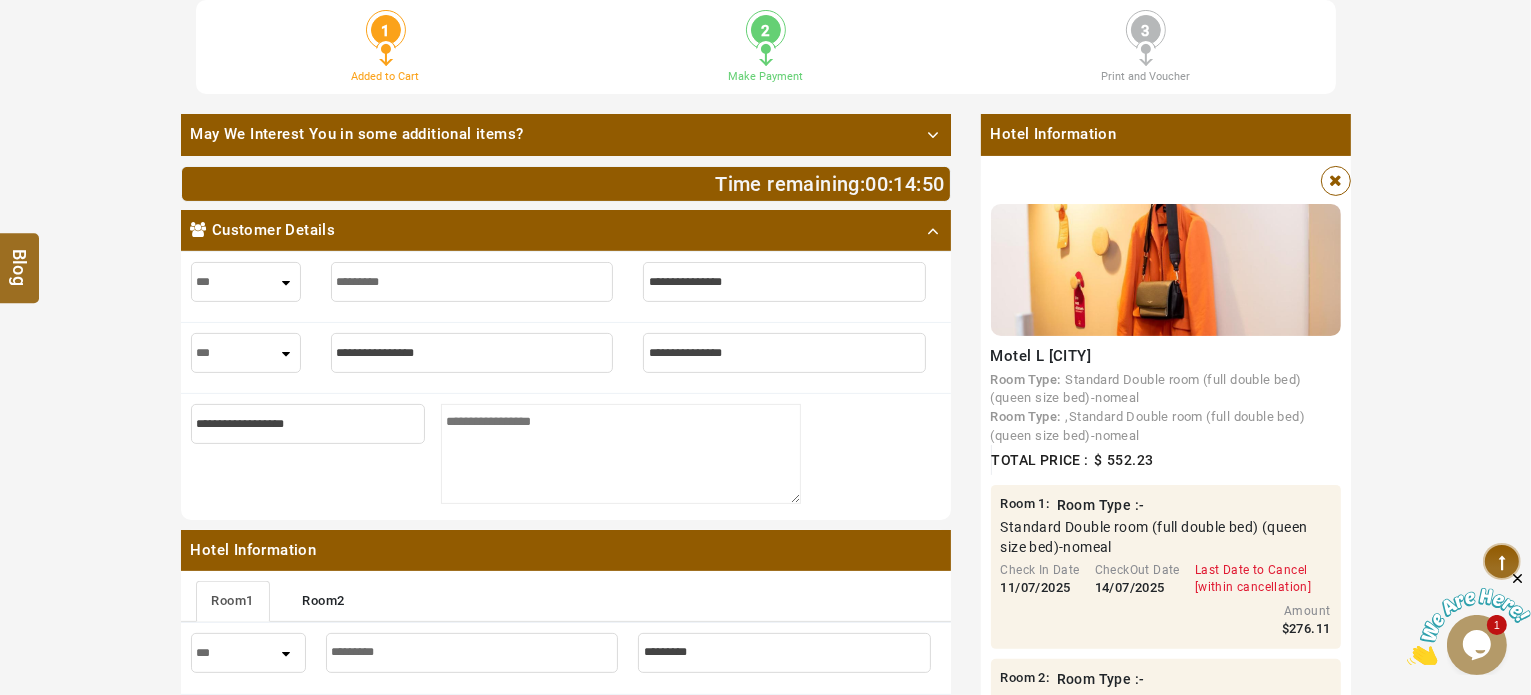 type on "**********" 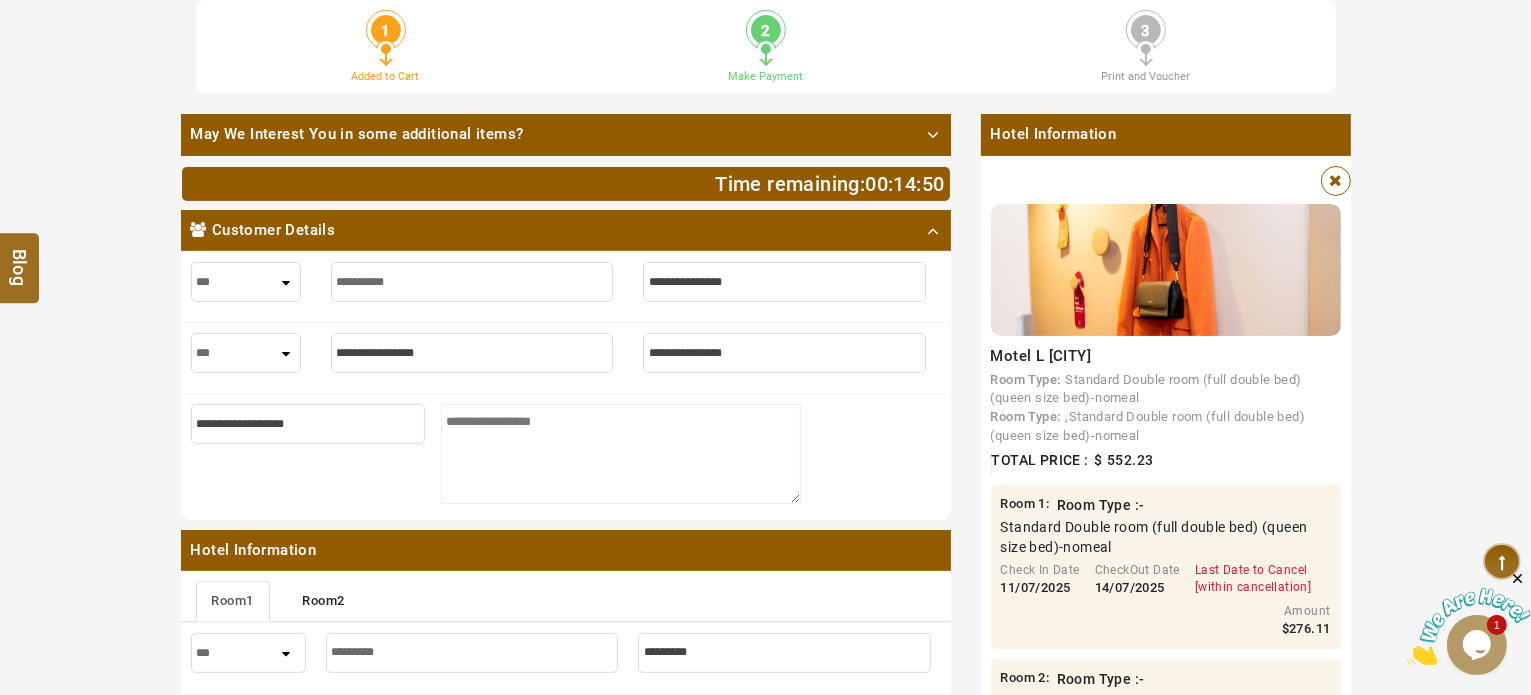 type on "**********" 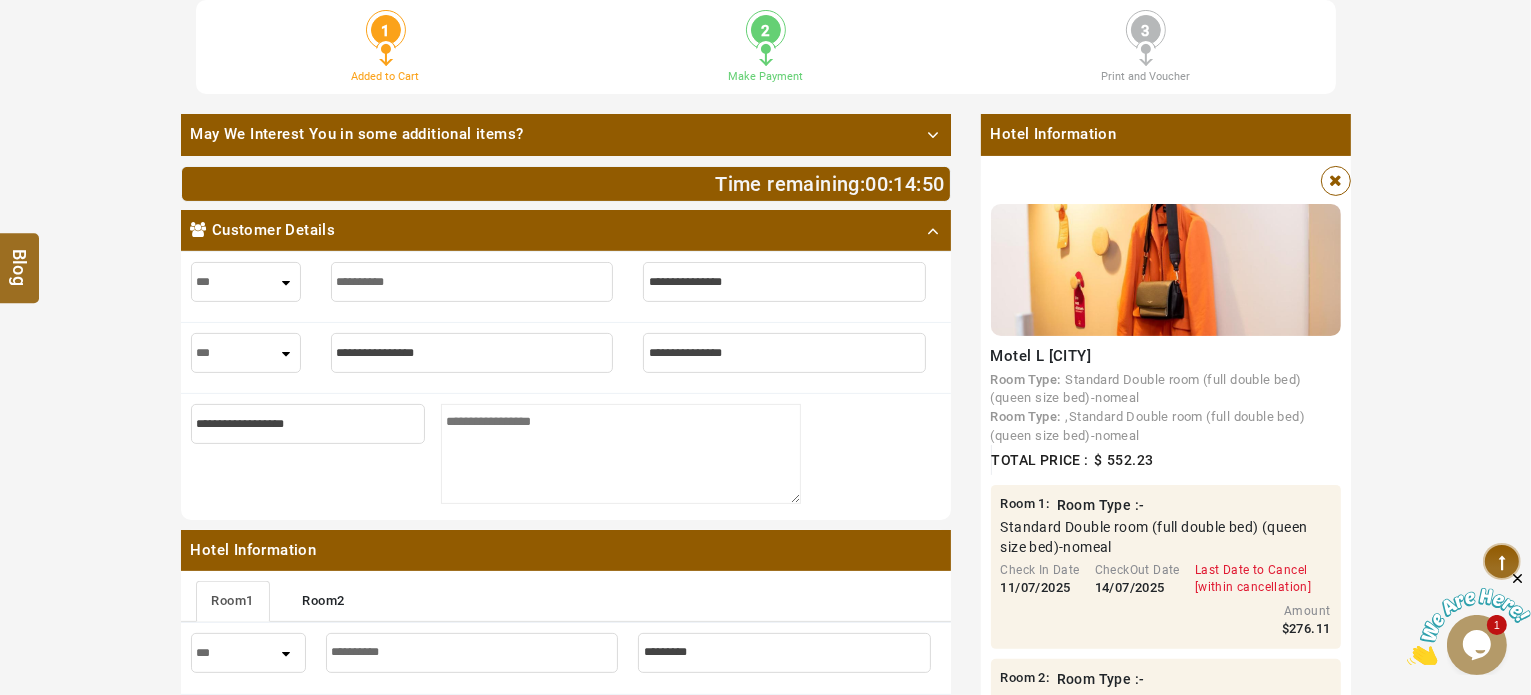 type on "**********" 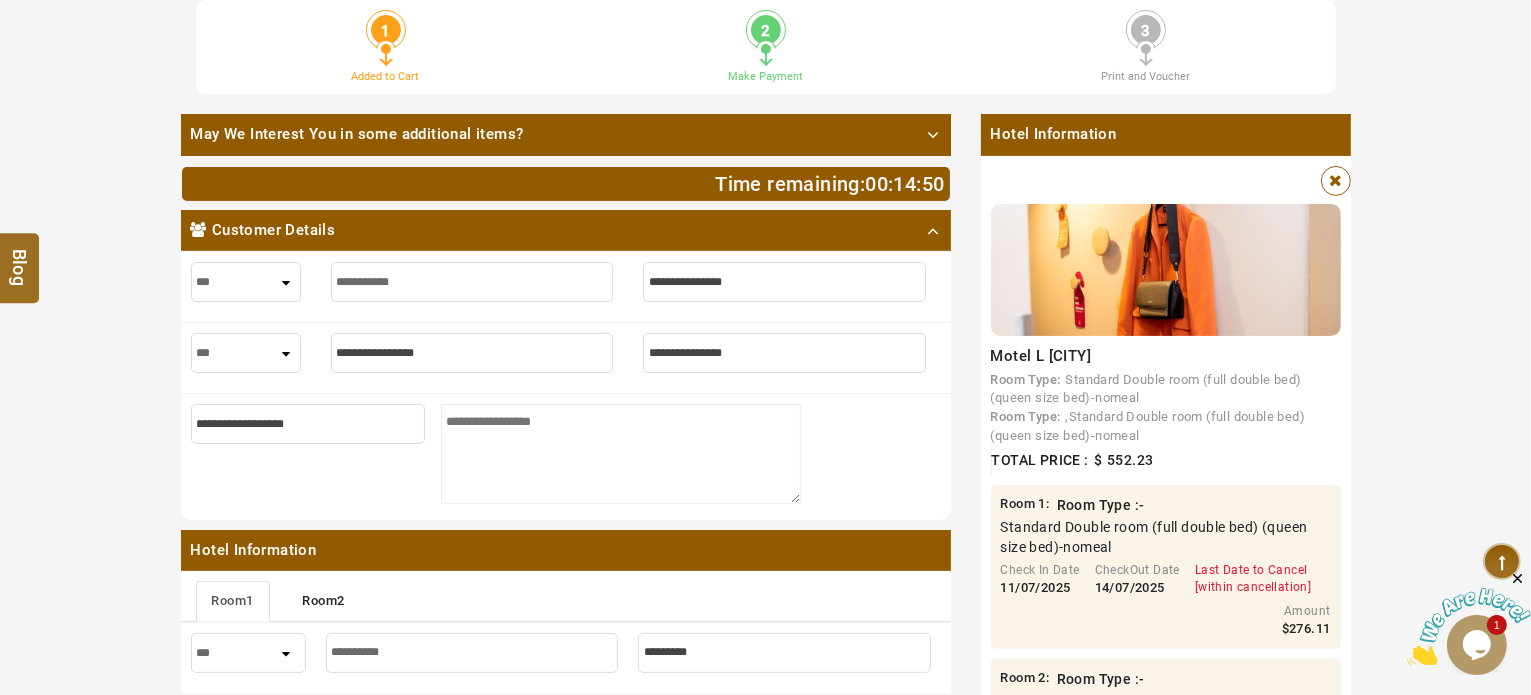 type on "**********" 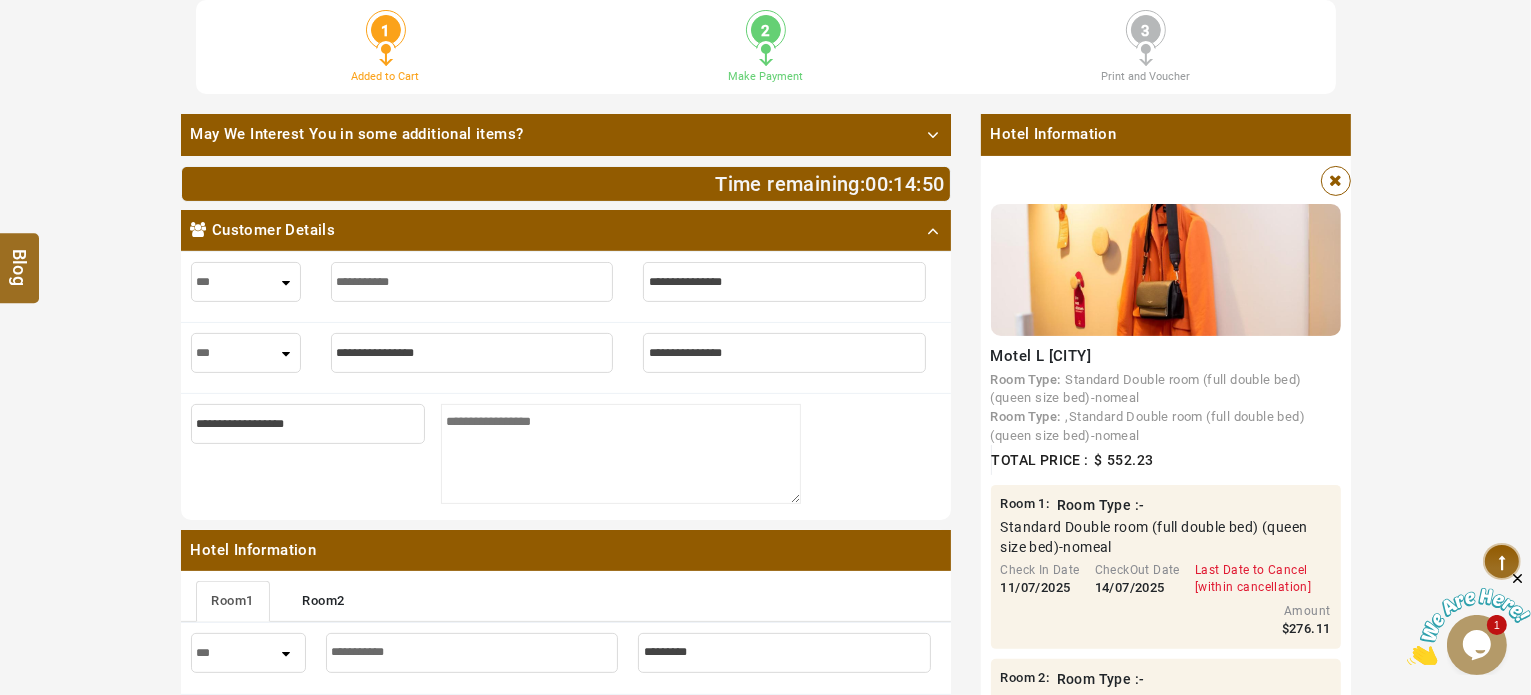 type on "**********" 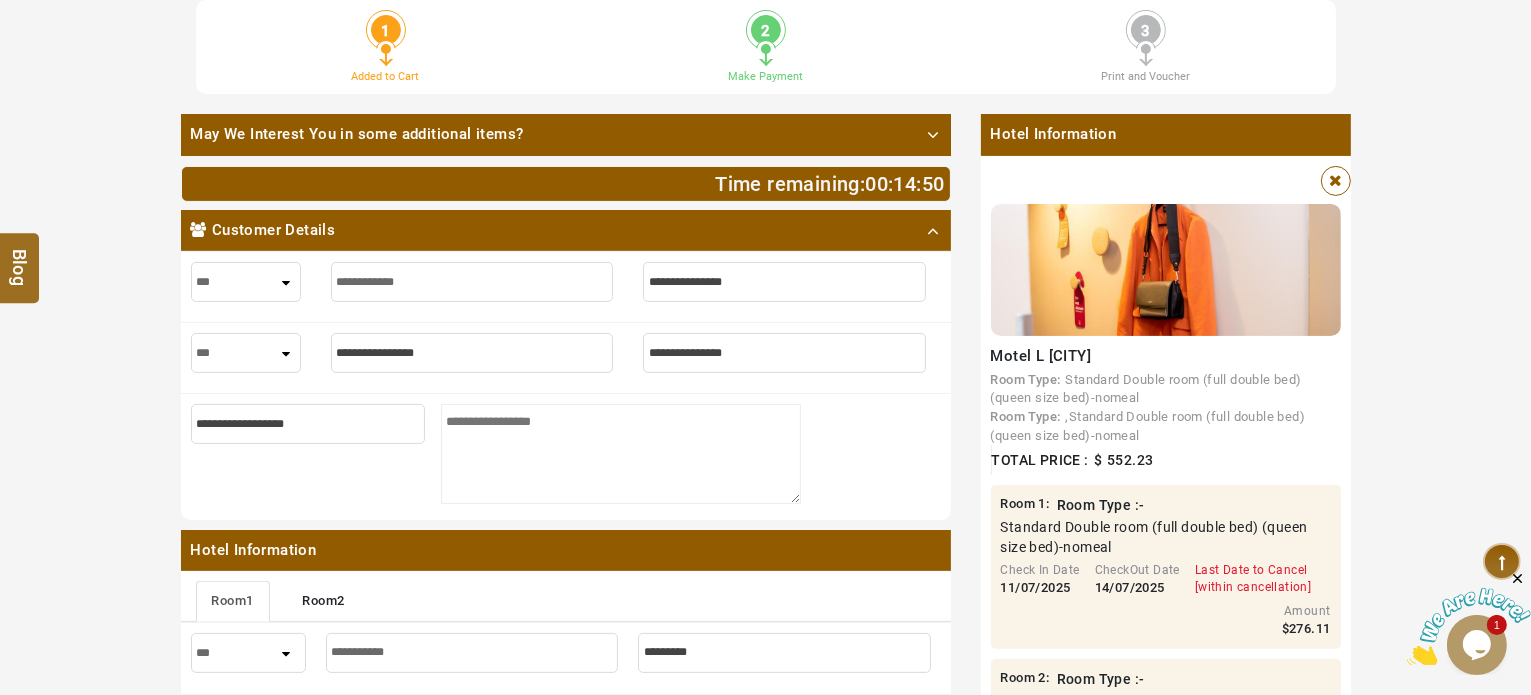 type on "**********" 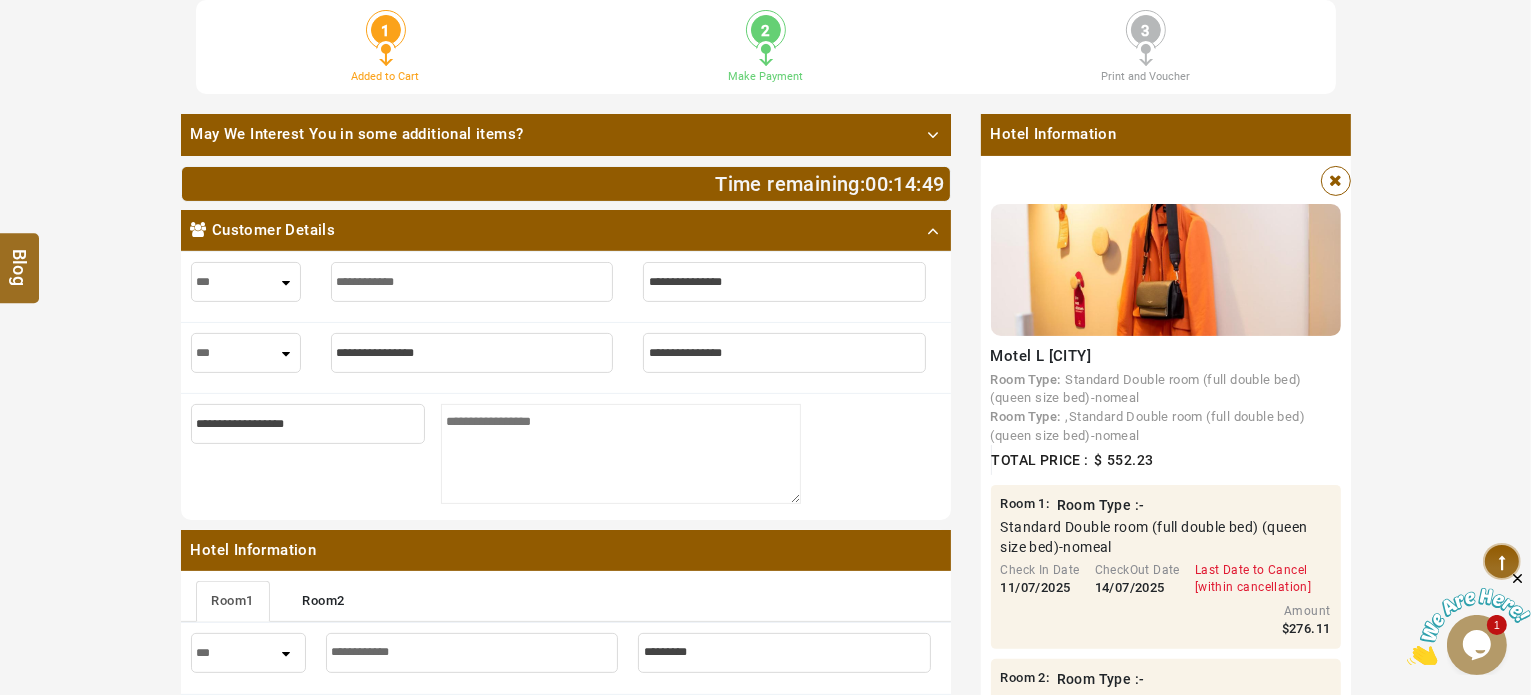 type on "**********" 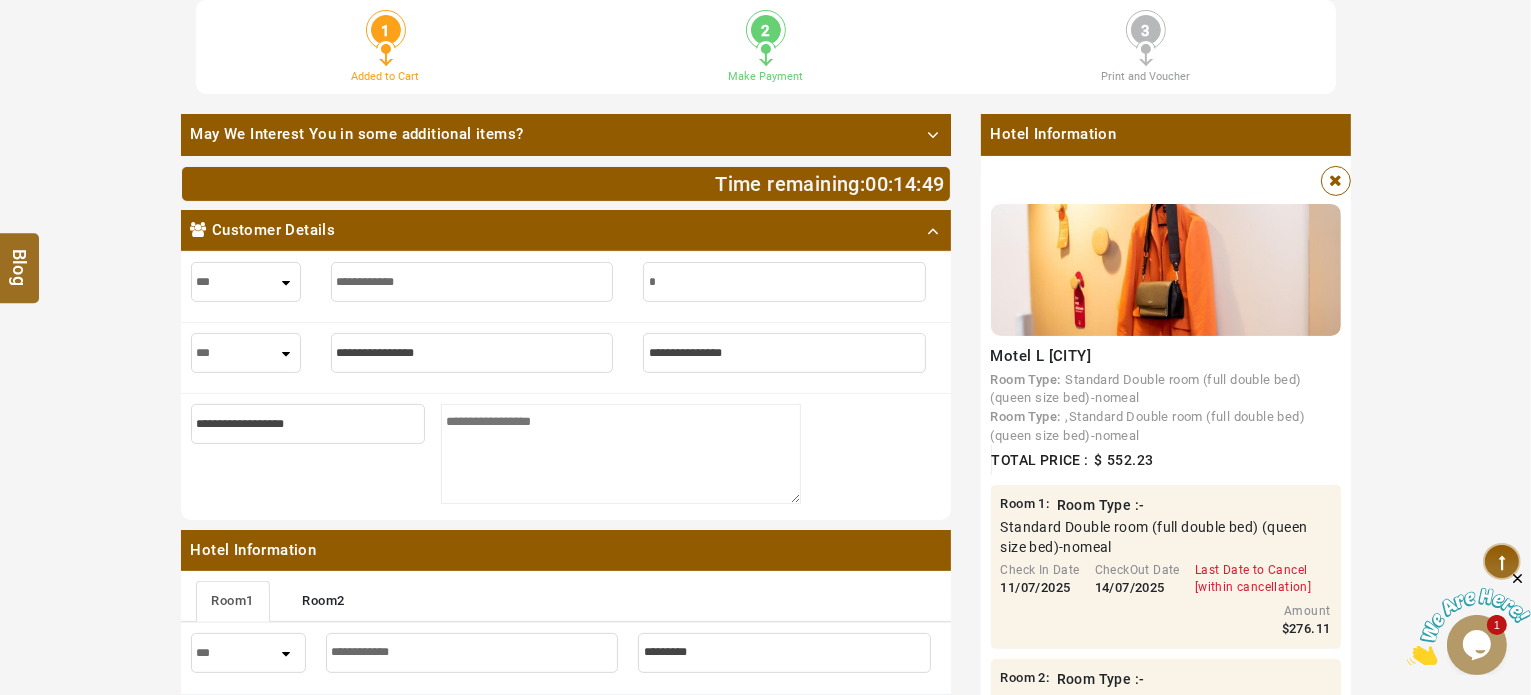 type on "*" 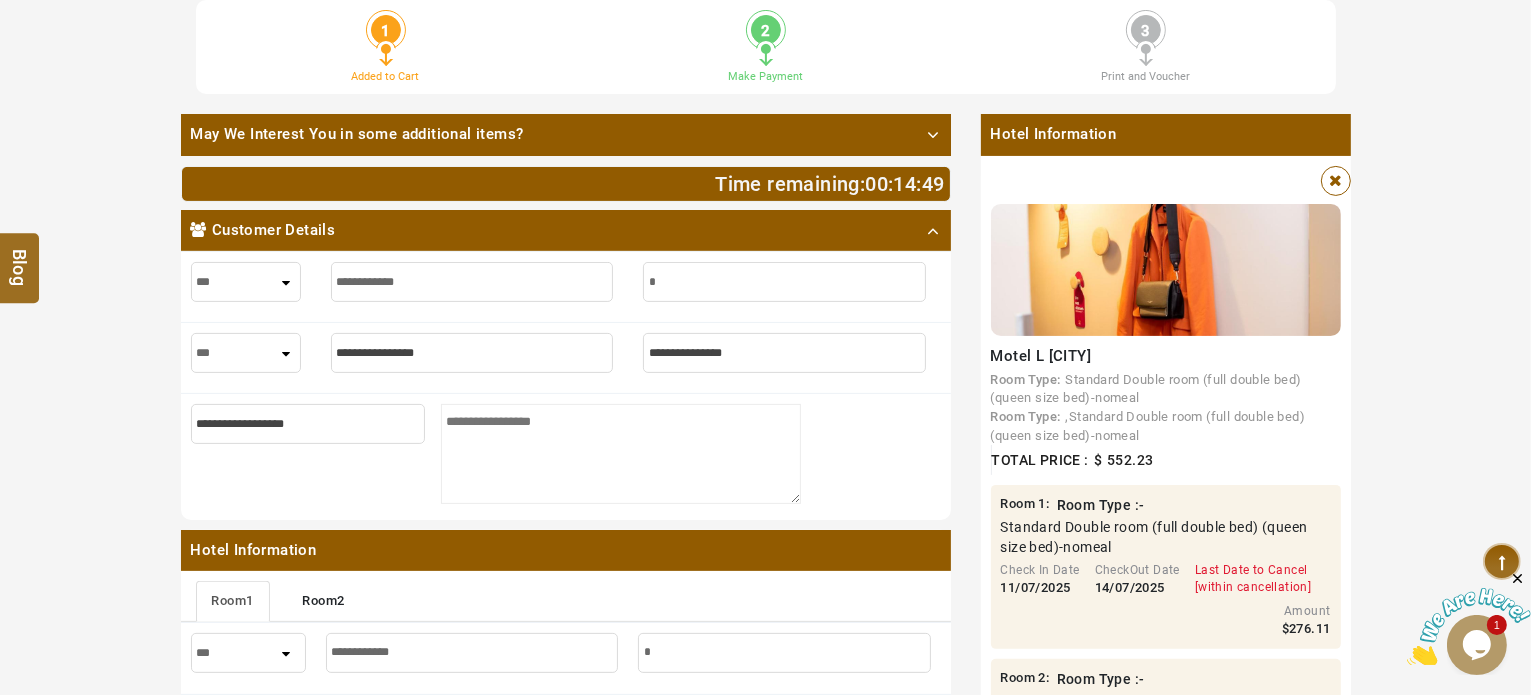 type on "**" 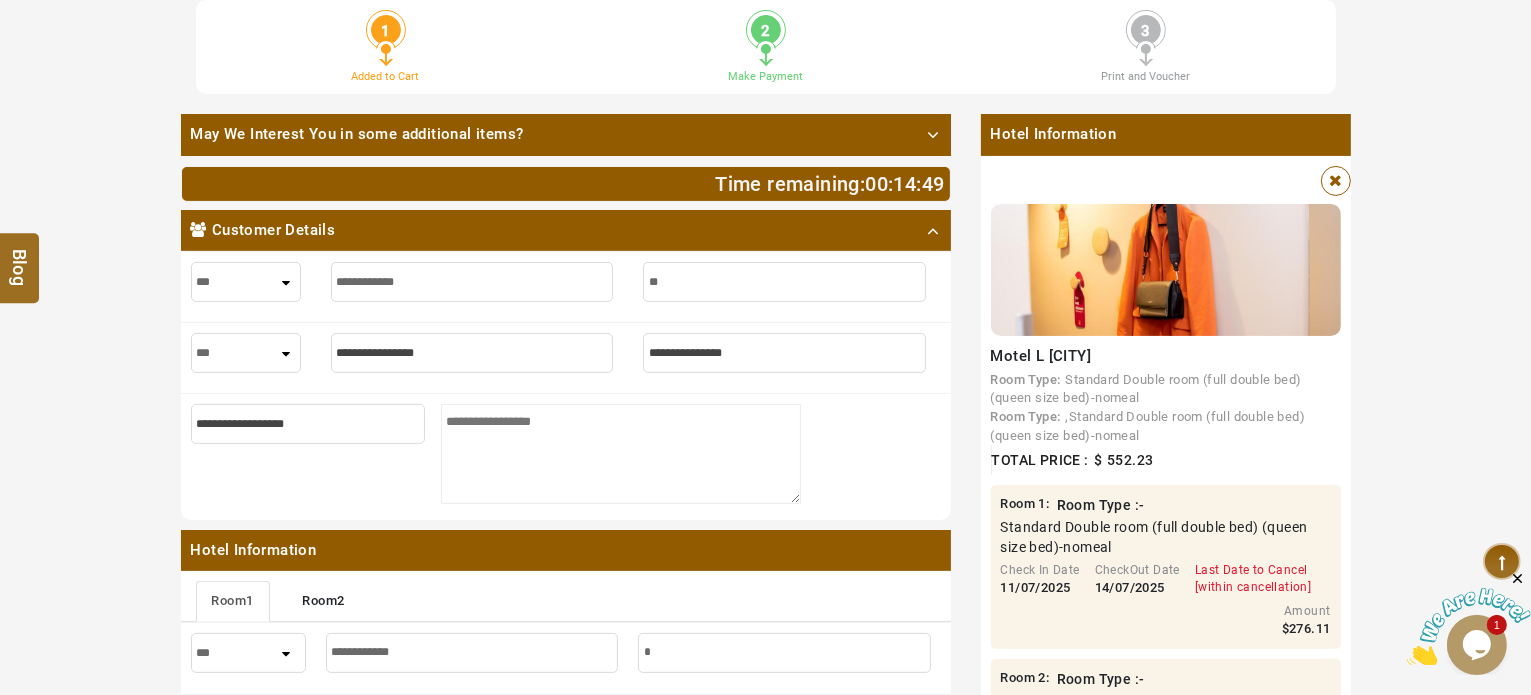 type on "**" 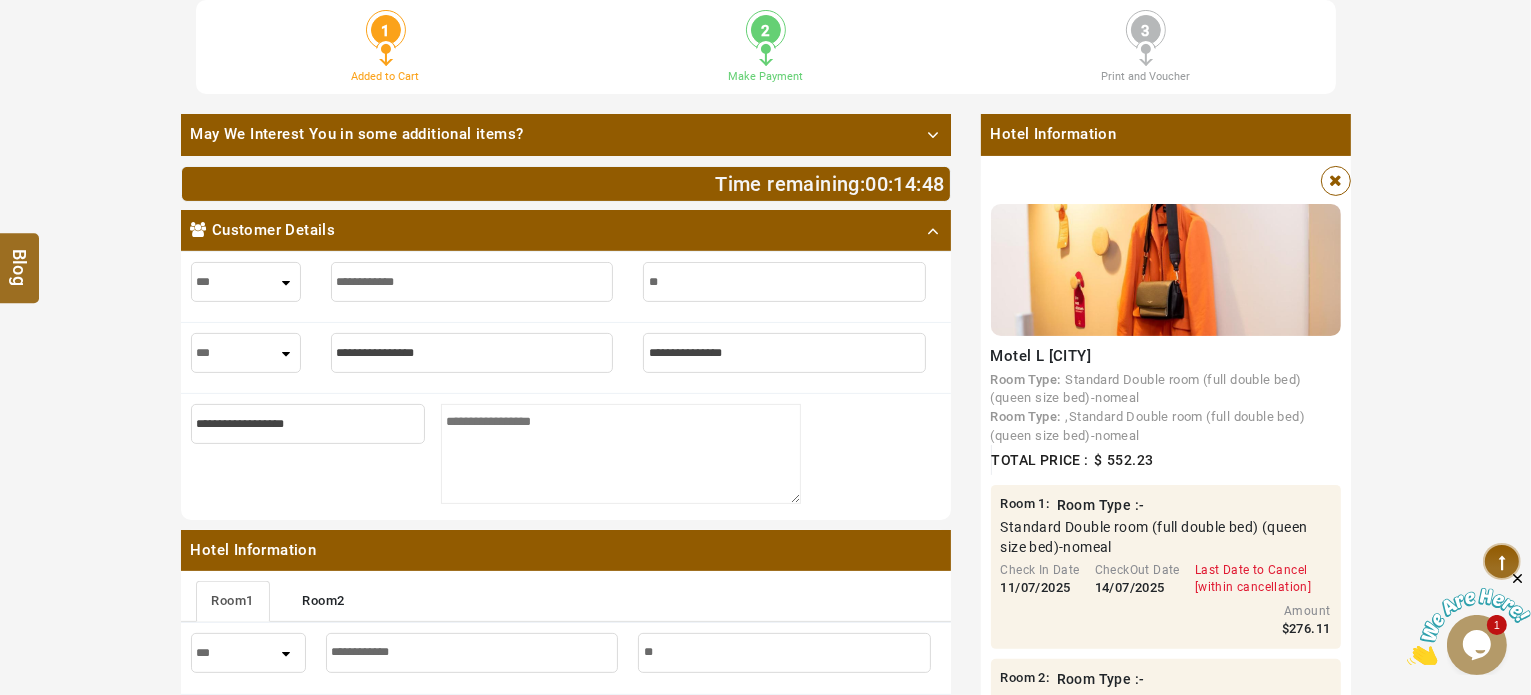 type on "***" 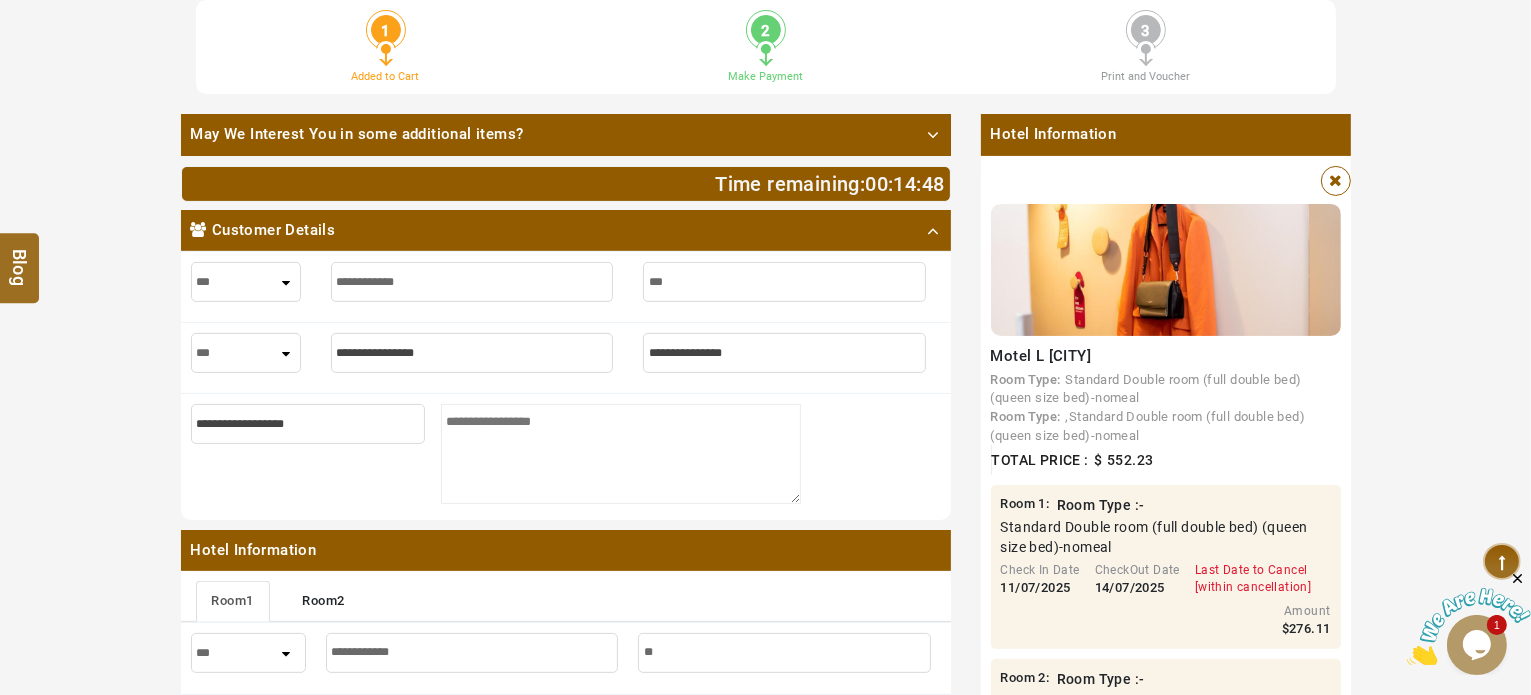 type on "***" 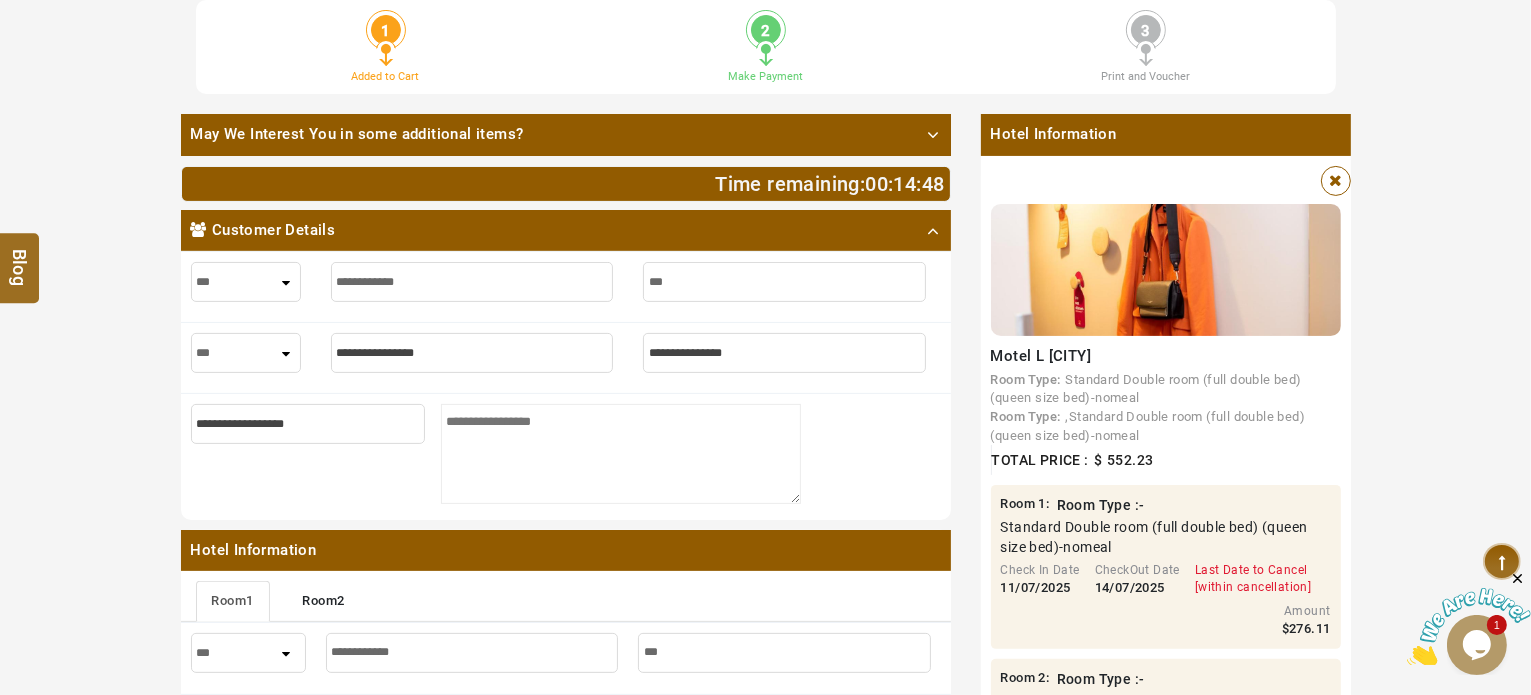 type on "****" 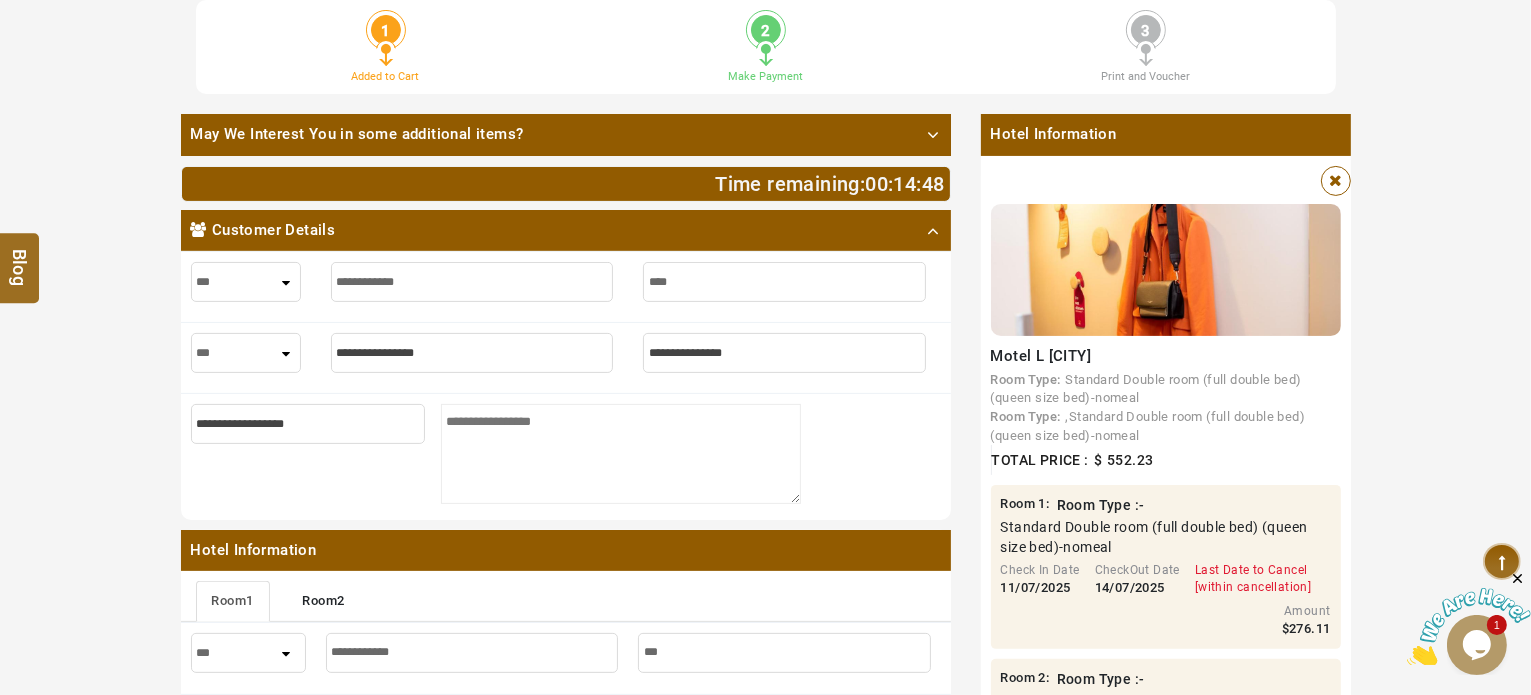 type on "****" 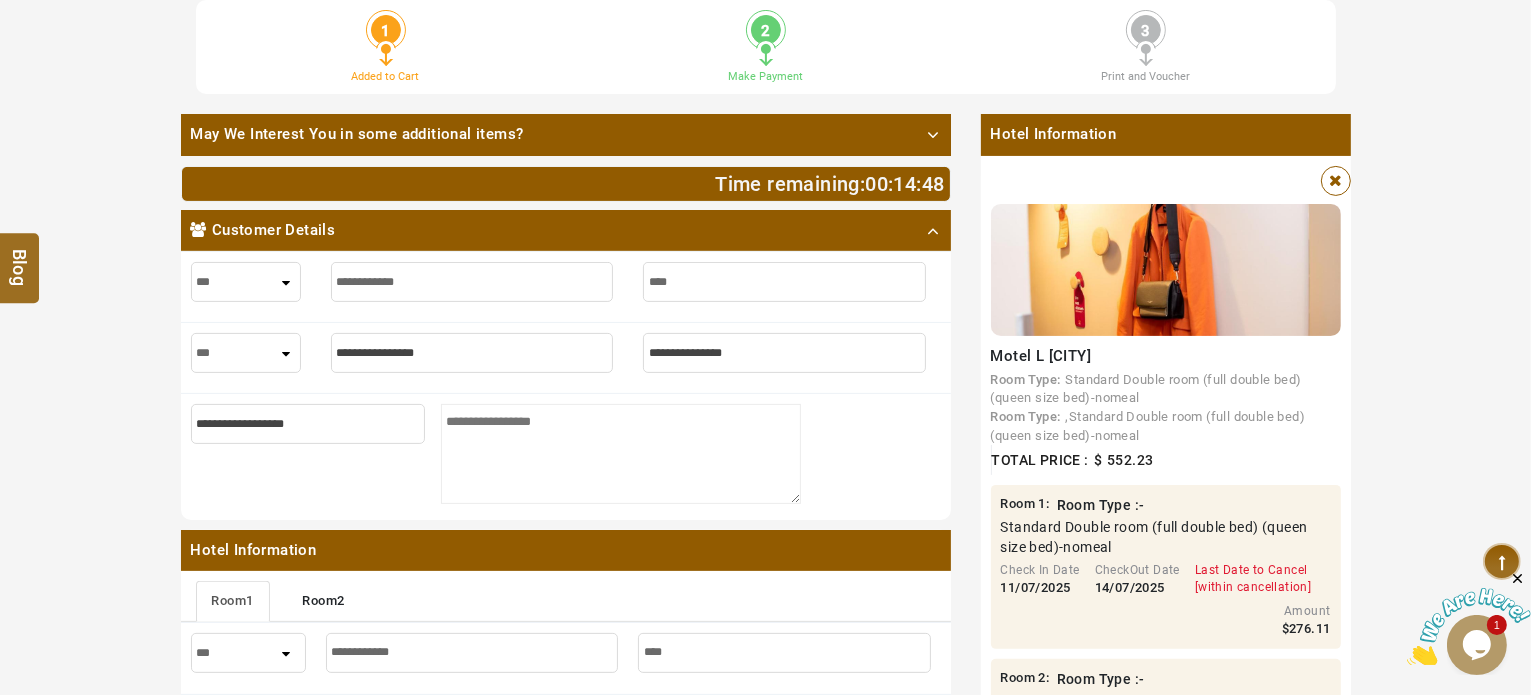type on "*****" 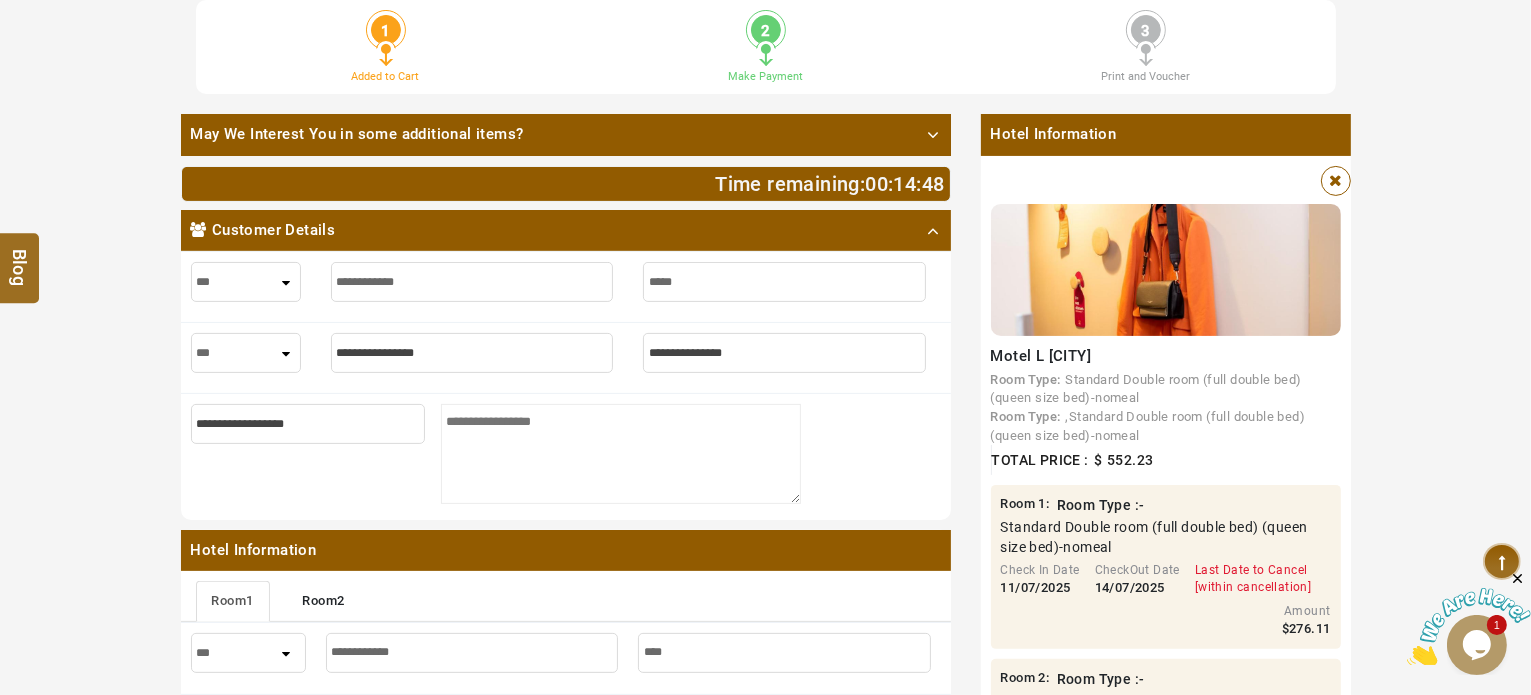 type on "*****" 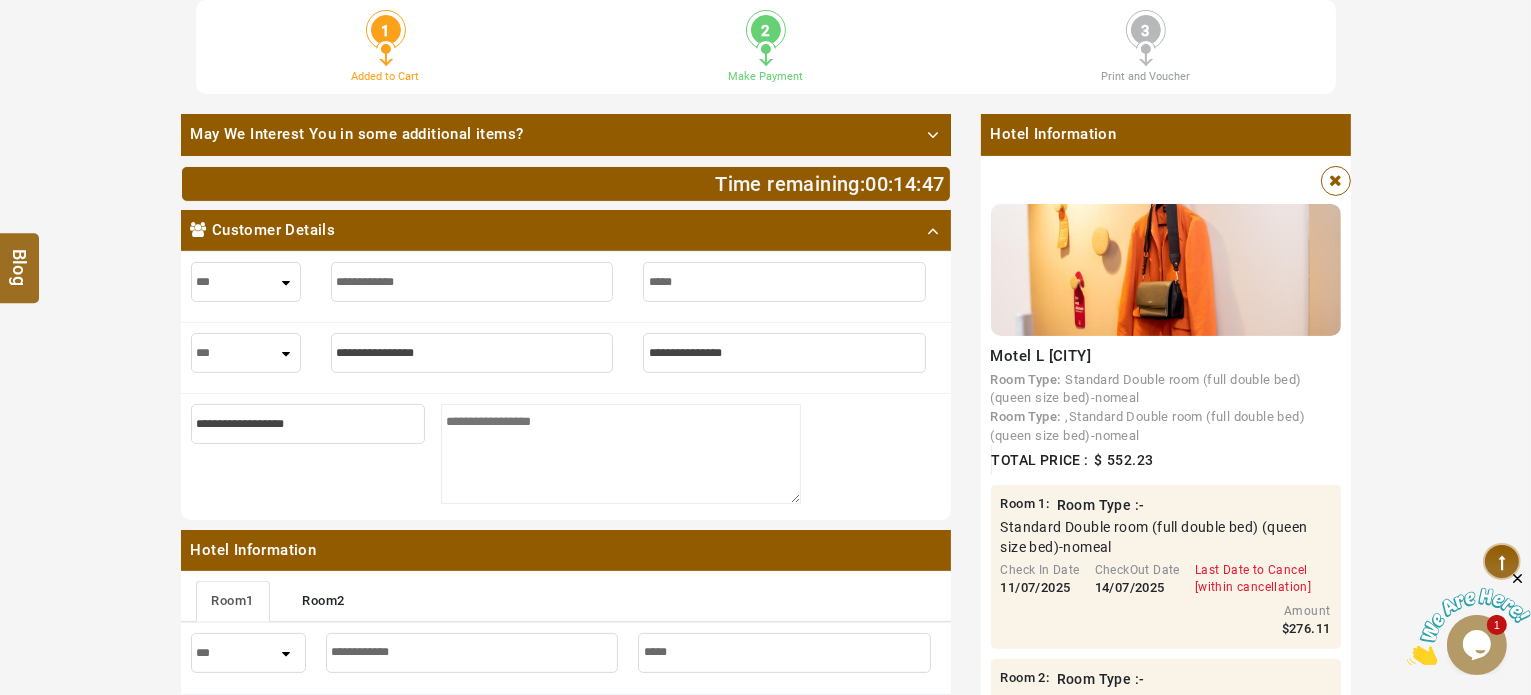 type on "******" 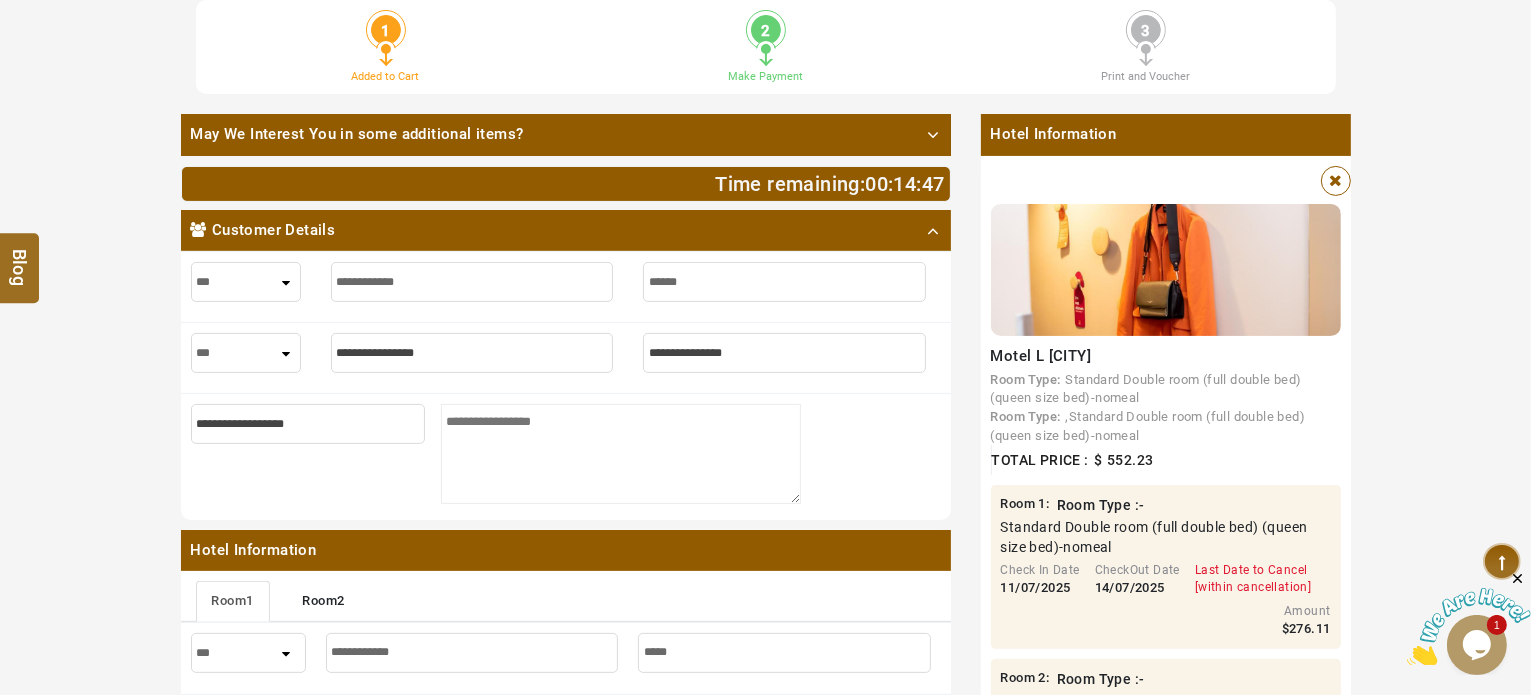 type on "******" 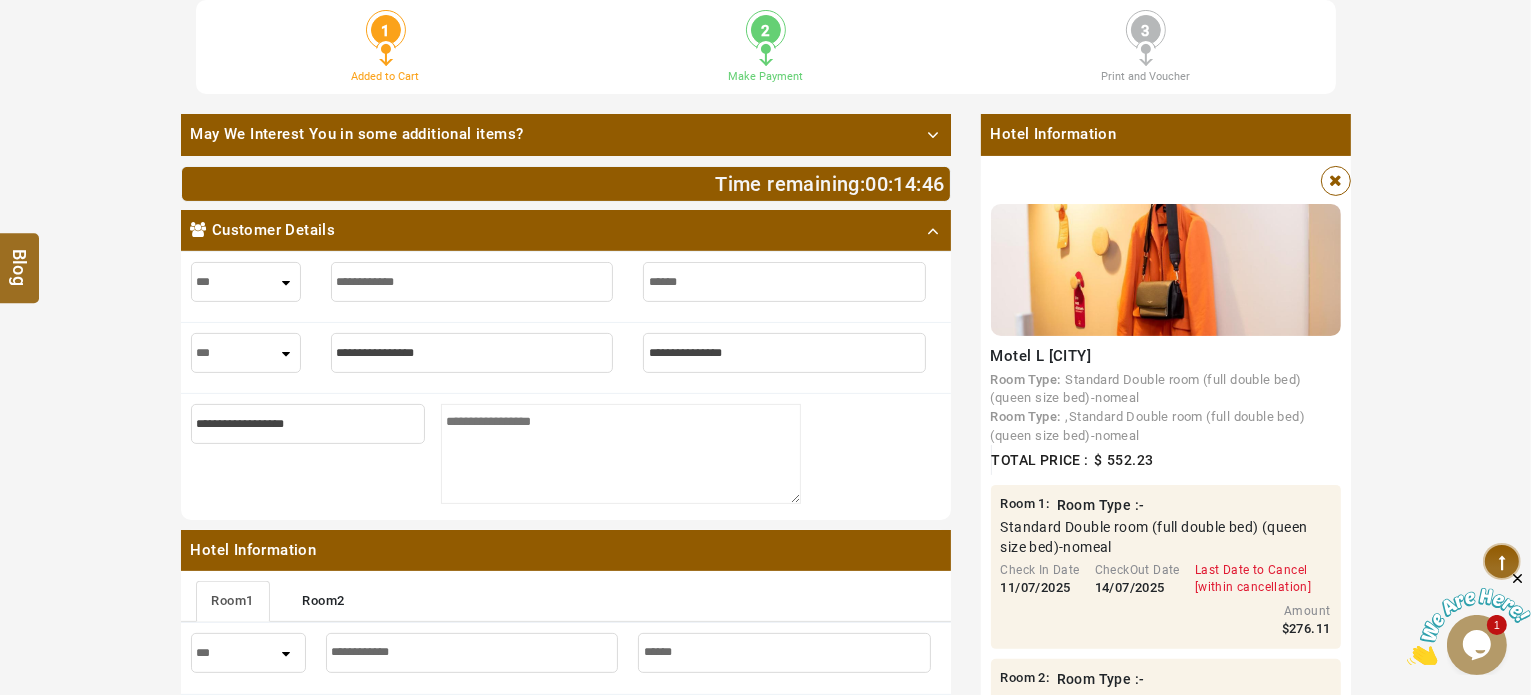 type on "******" 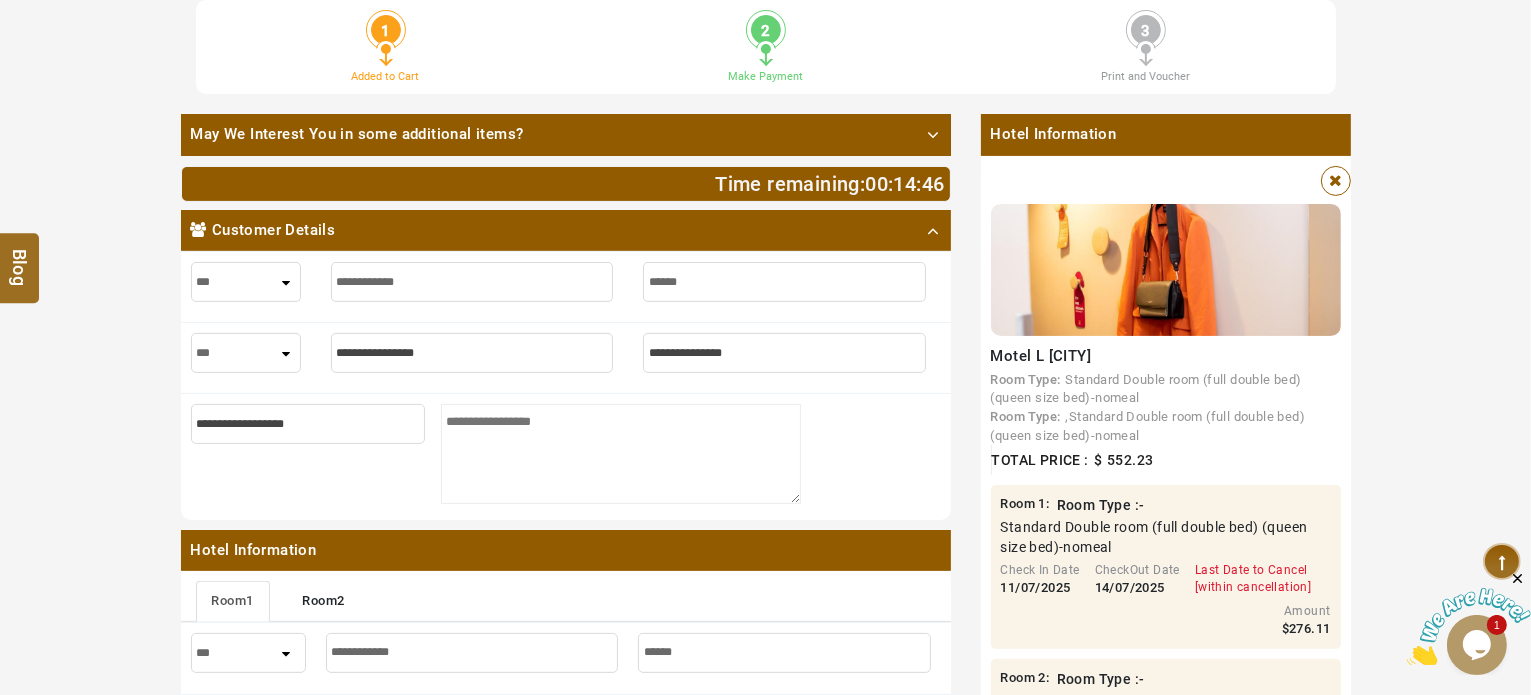 click on "*** **** ***" at bounding box center [246, 353] 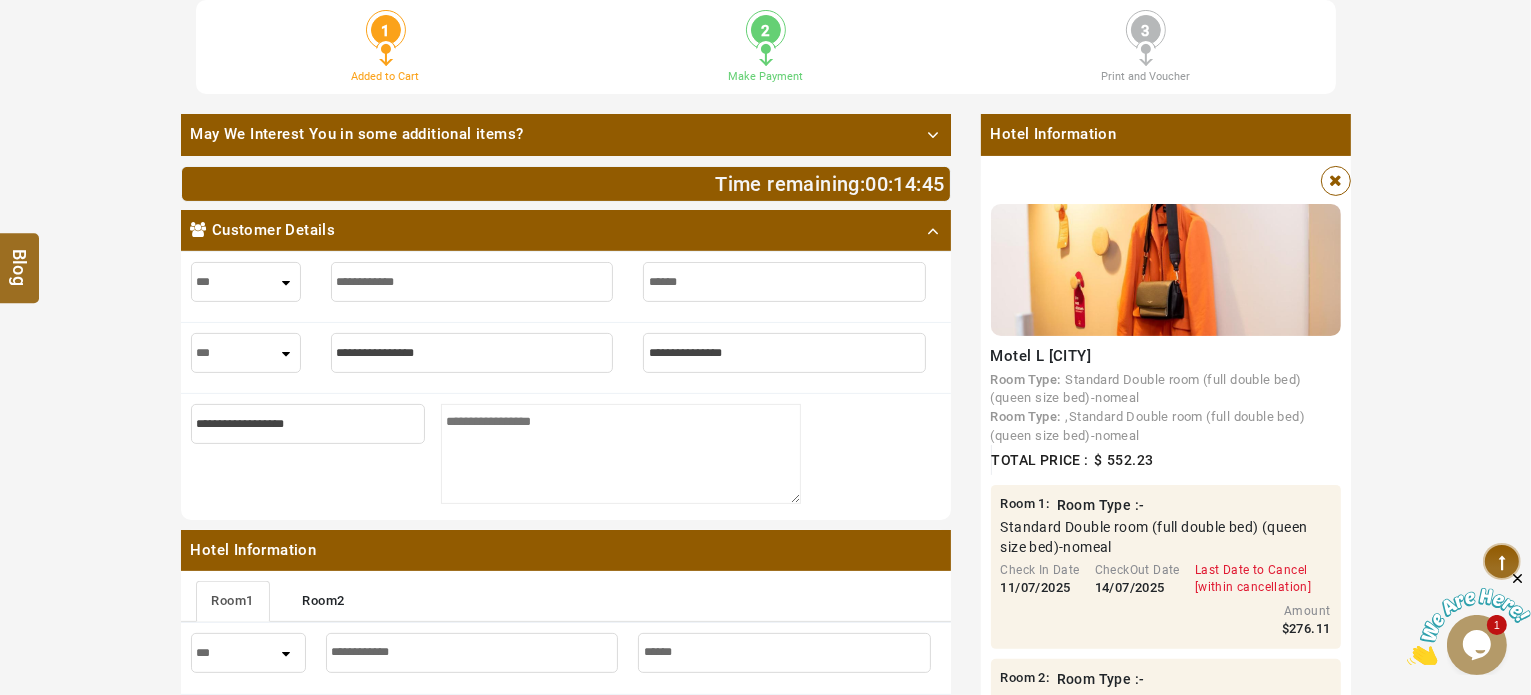 select on "****" 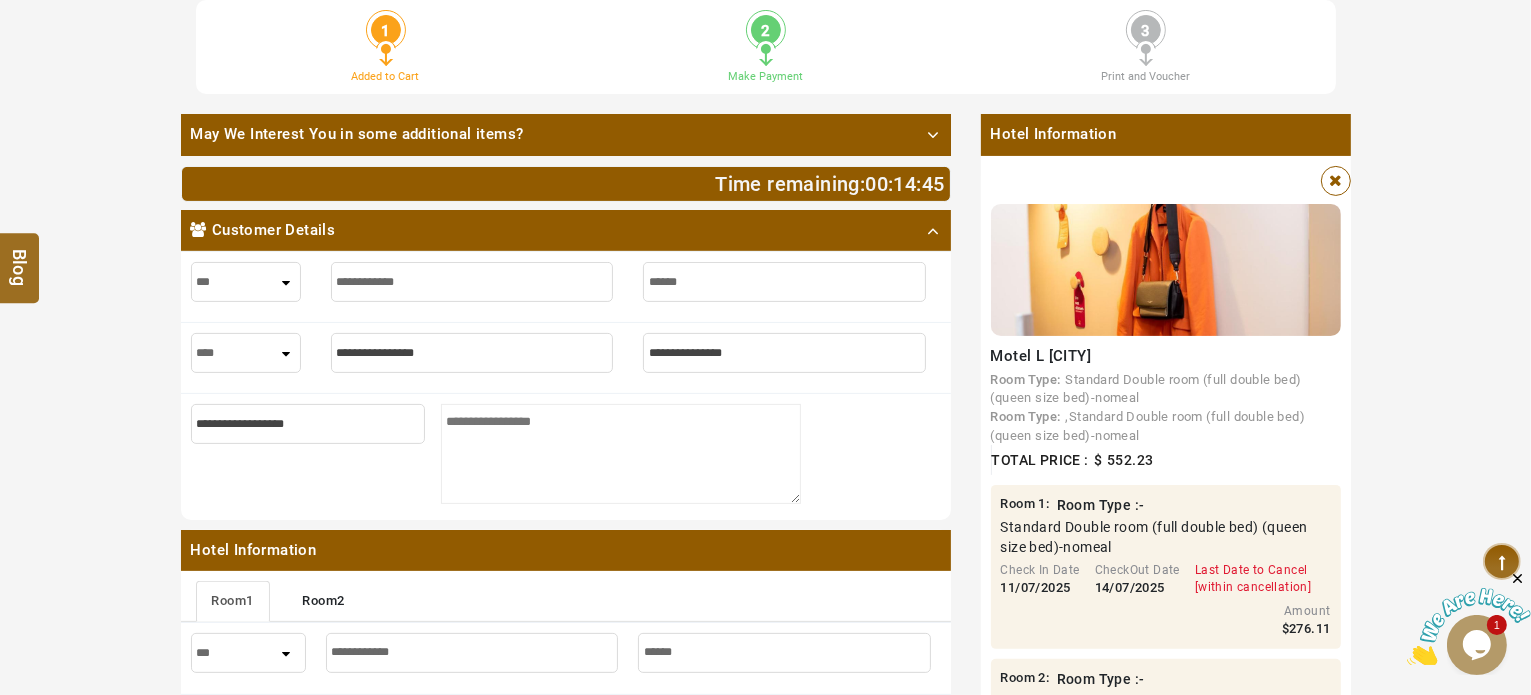 click on "*** **** ***" at bounding box center [246, 353] 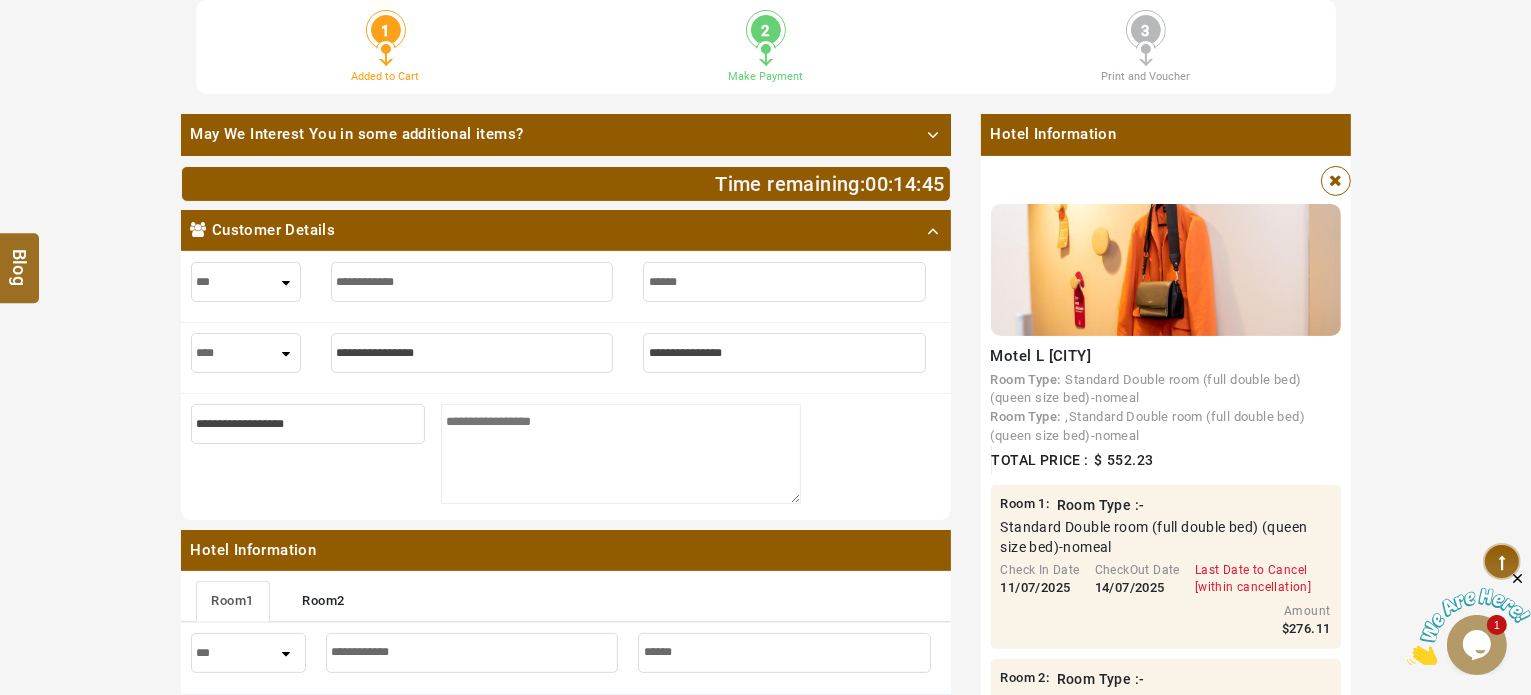 select on "****" 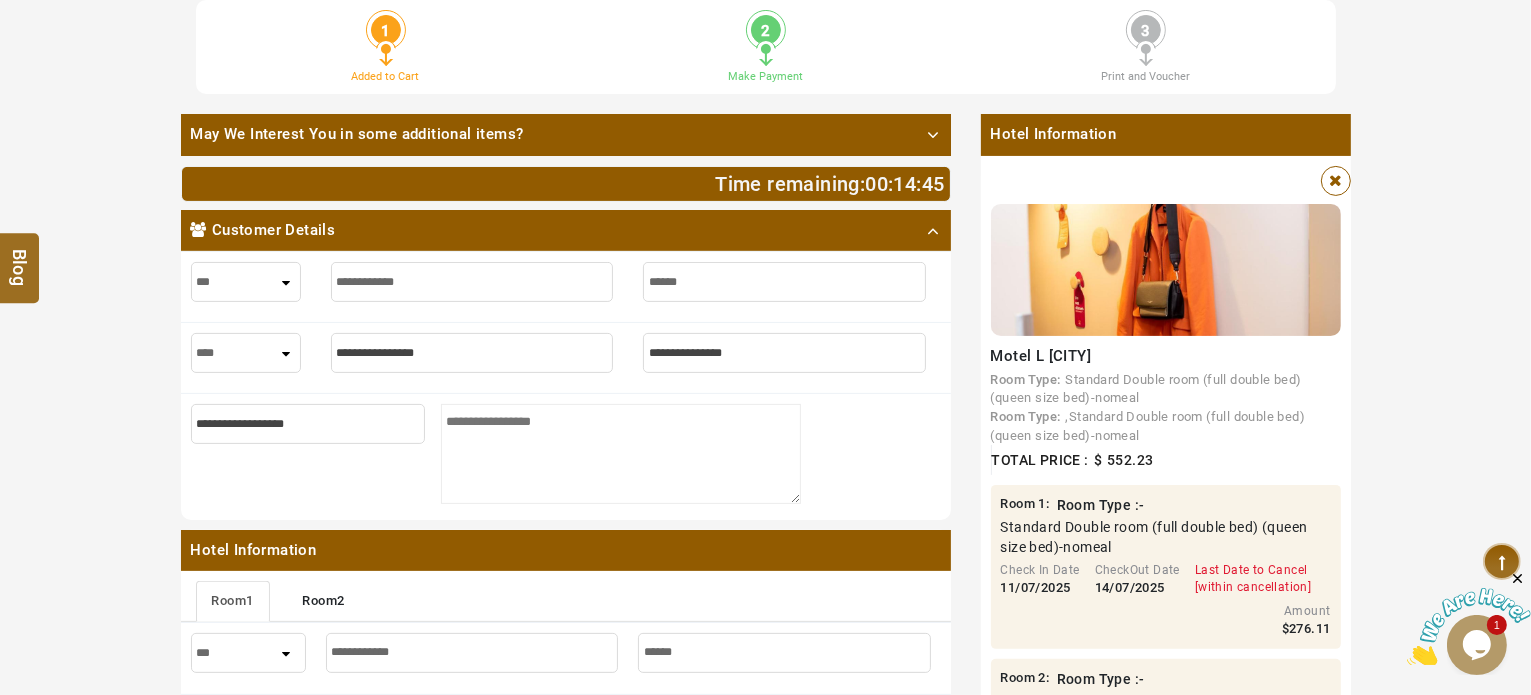 click at bounding box center (472, 353) 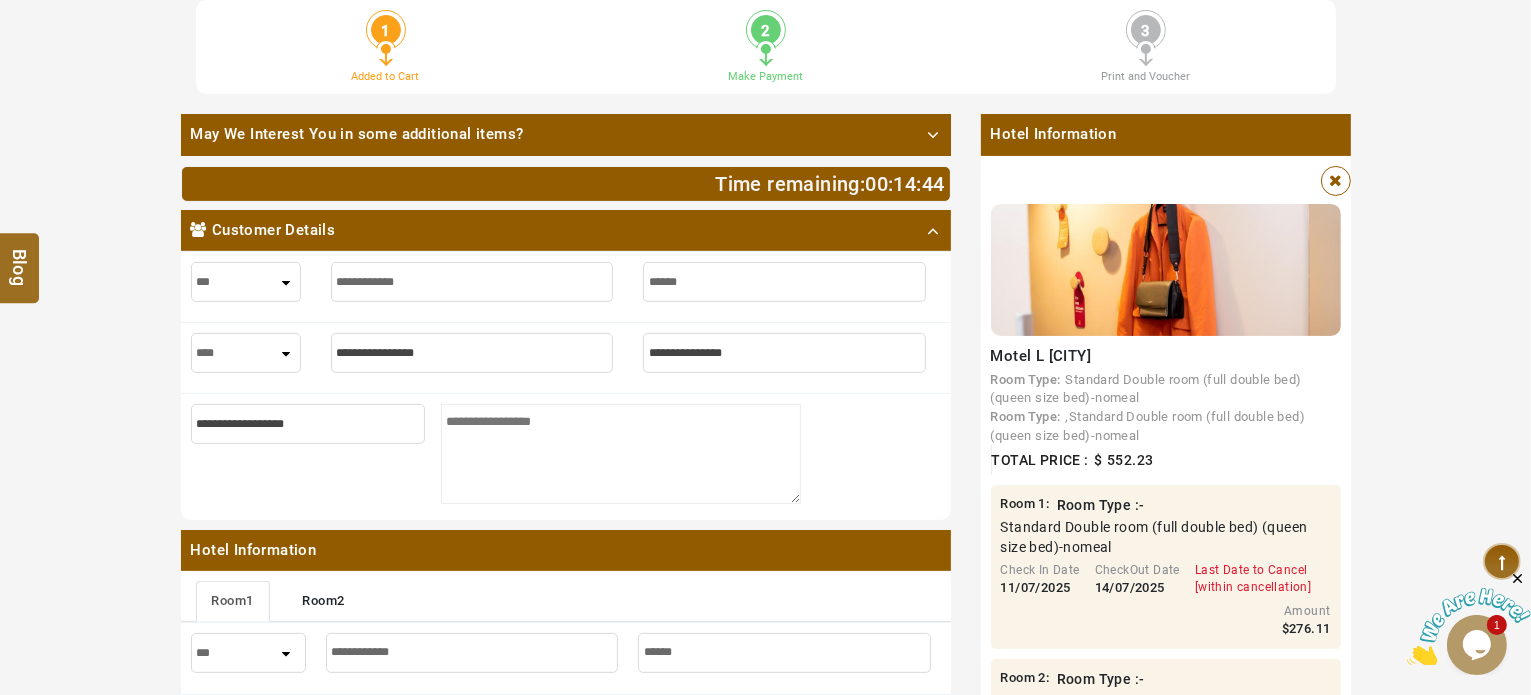 type on "*" 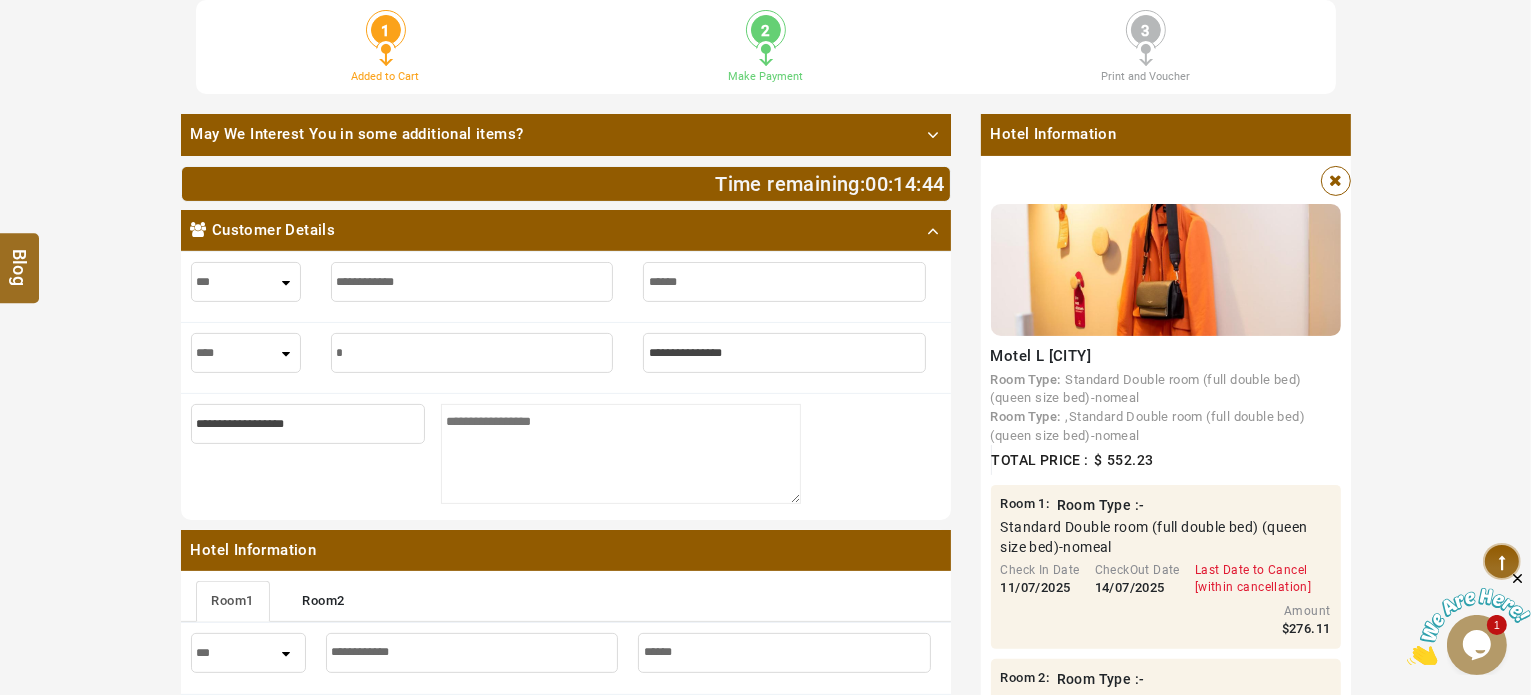 type on "*" 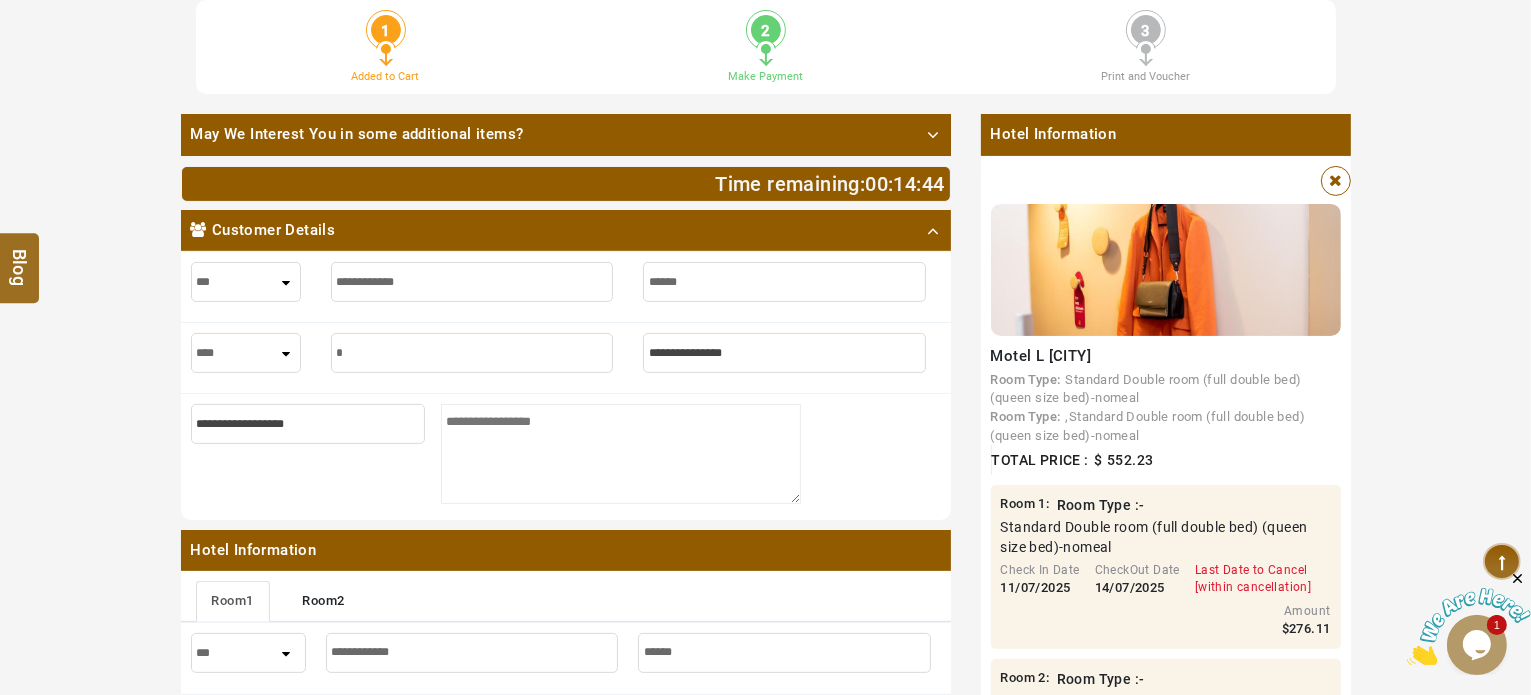 type on "**" 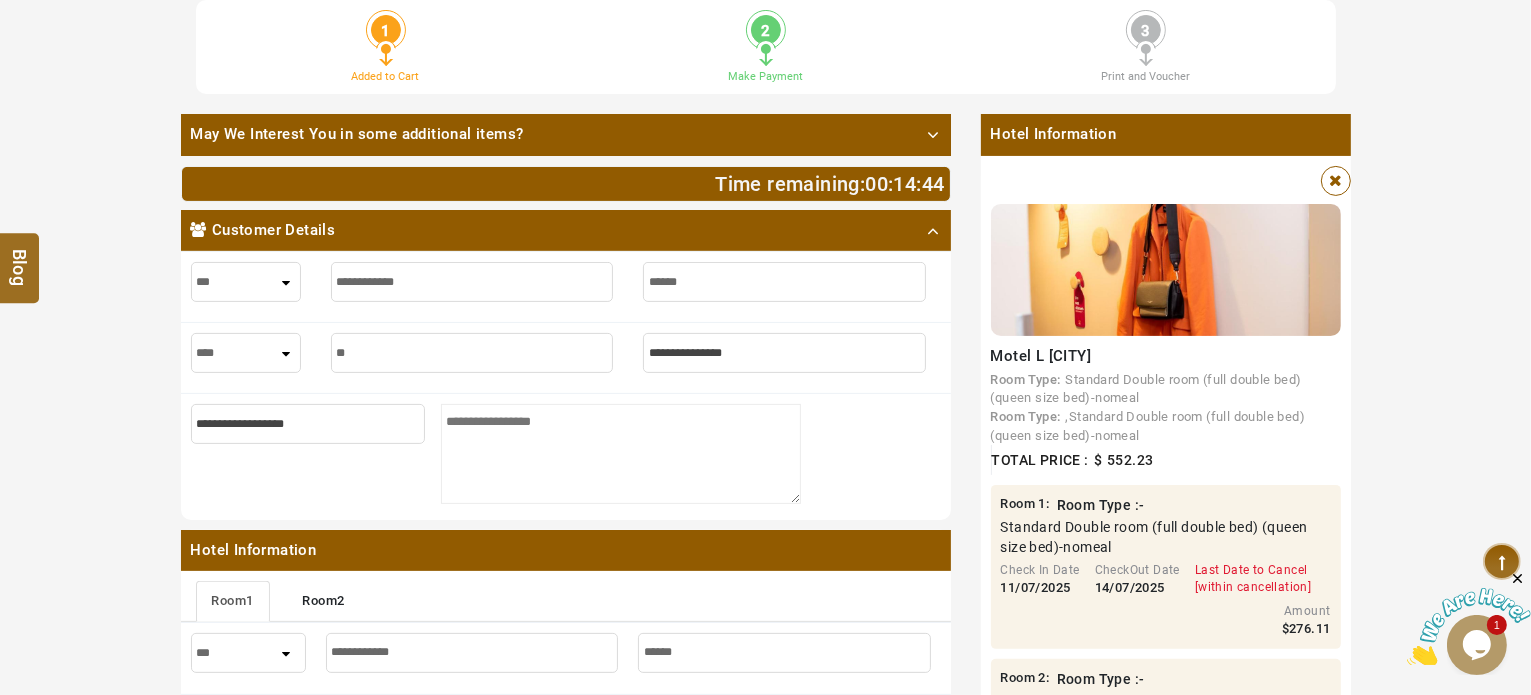 type on "**" 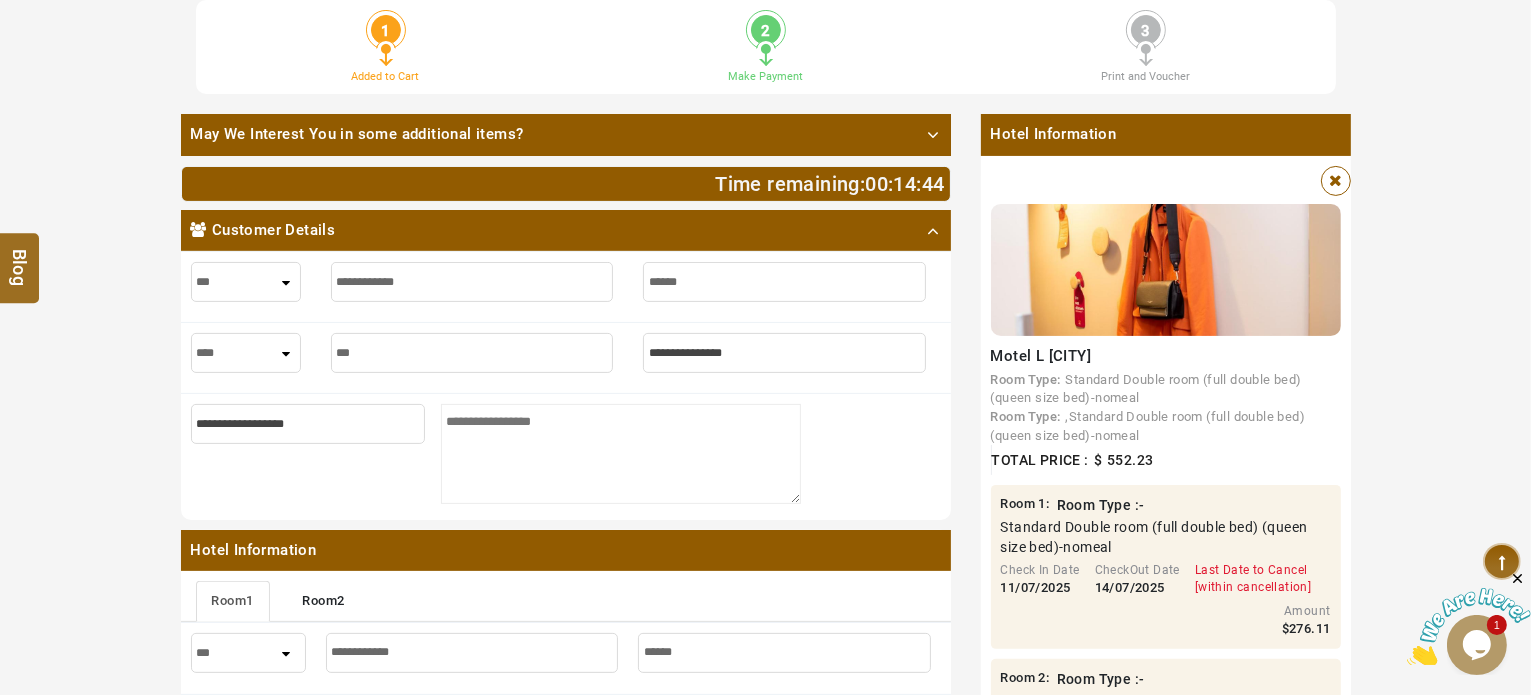 type on "***" 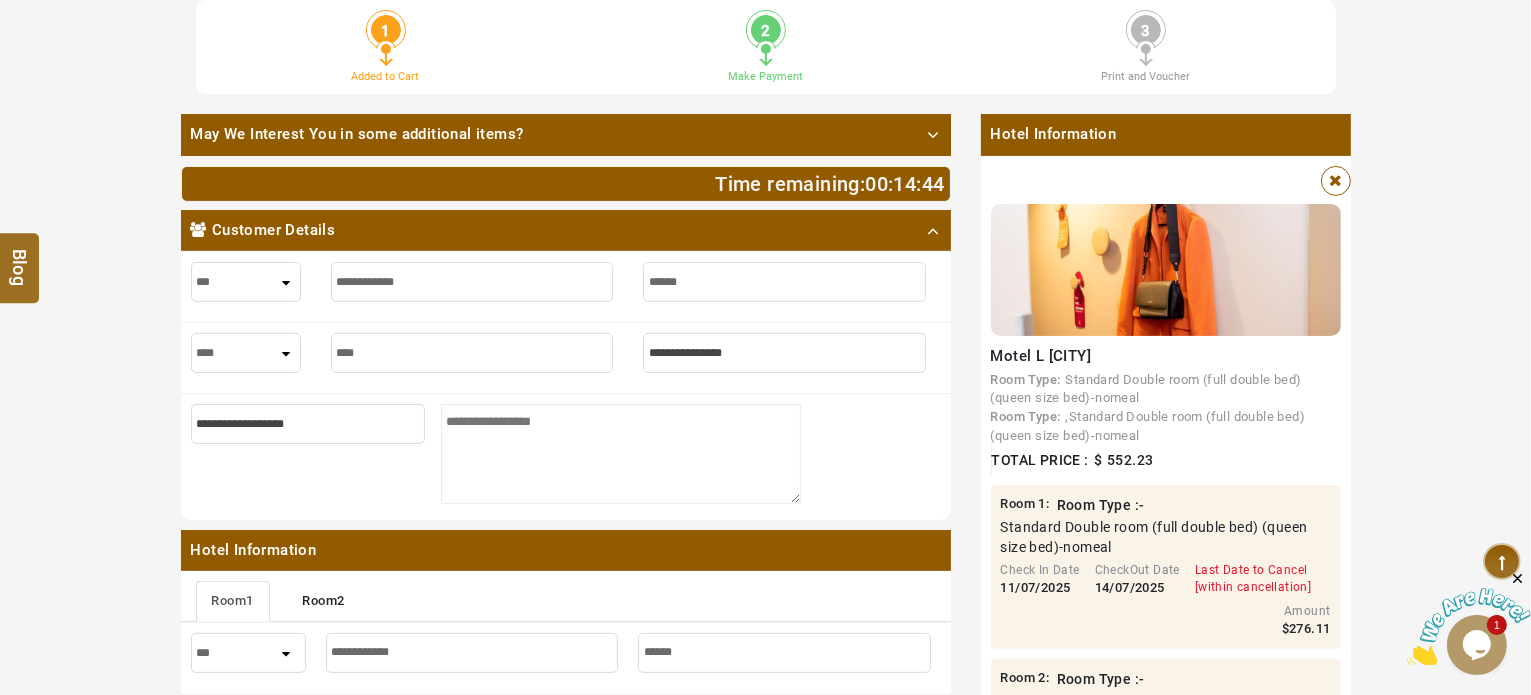 type on "****" 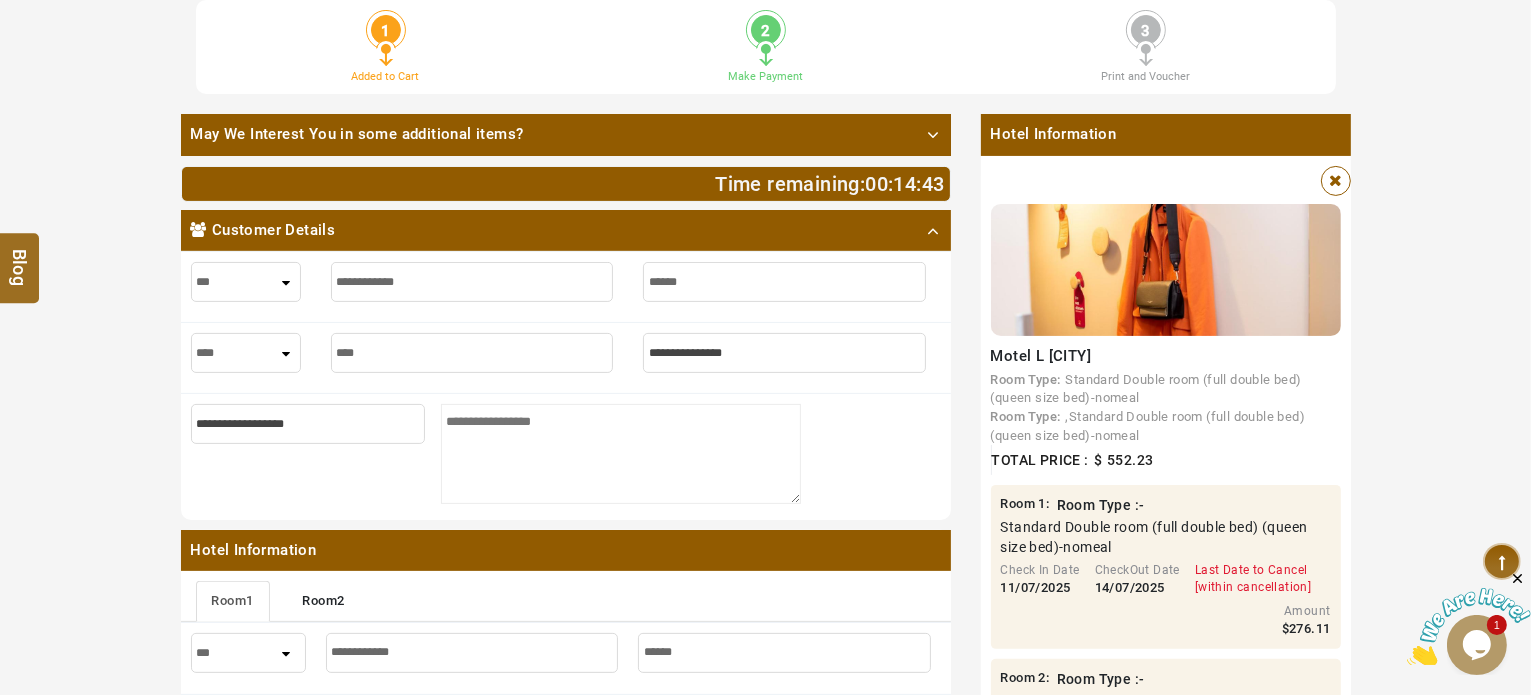 type on "****" 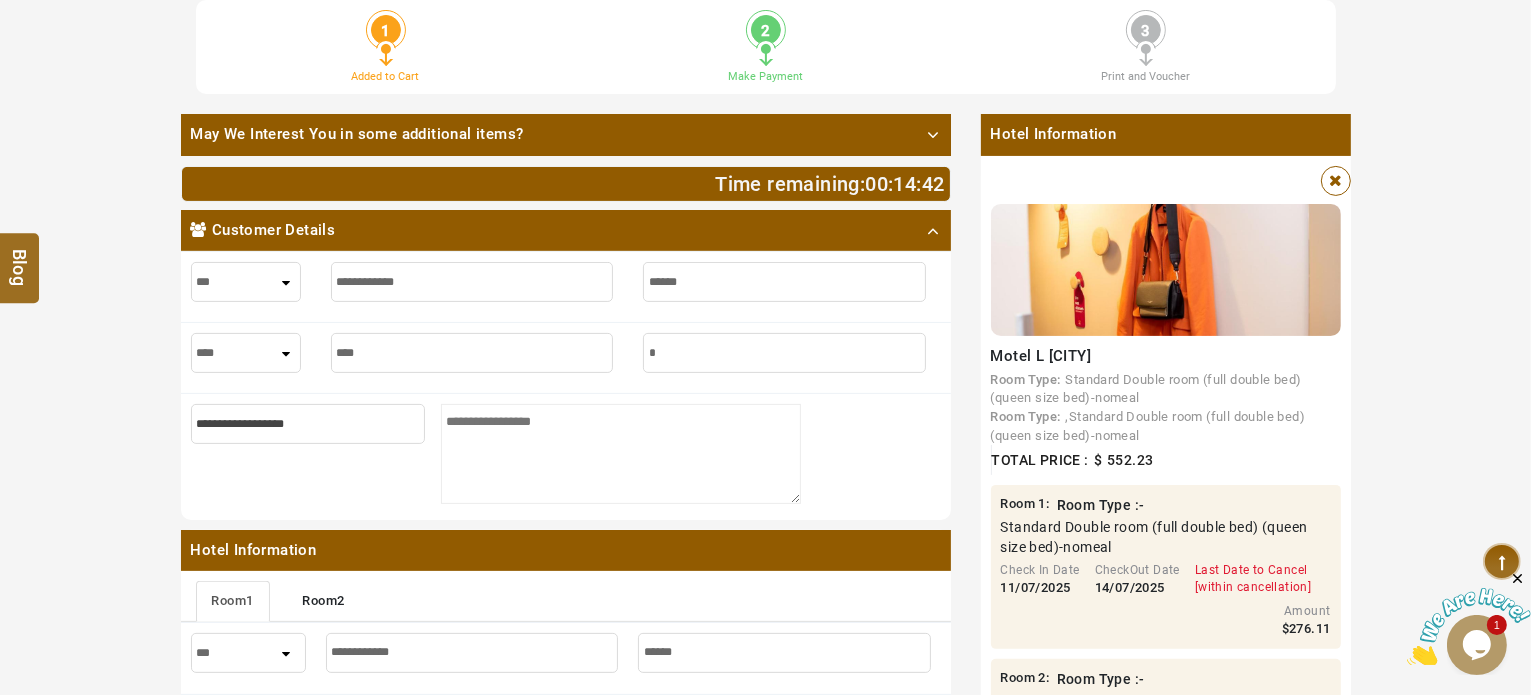type on "*" 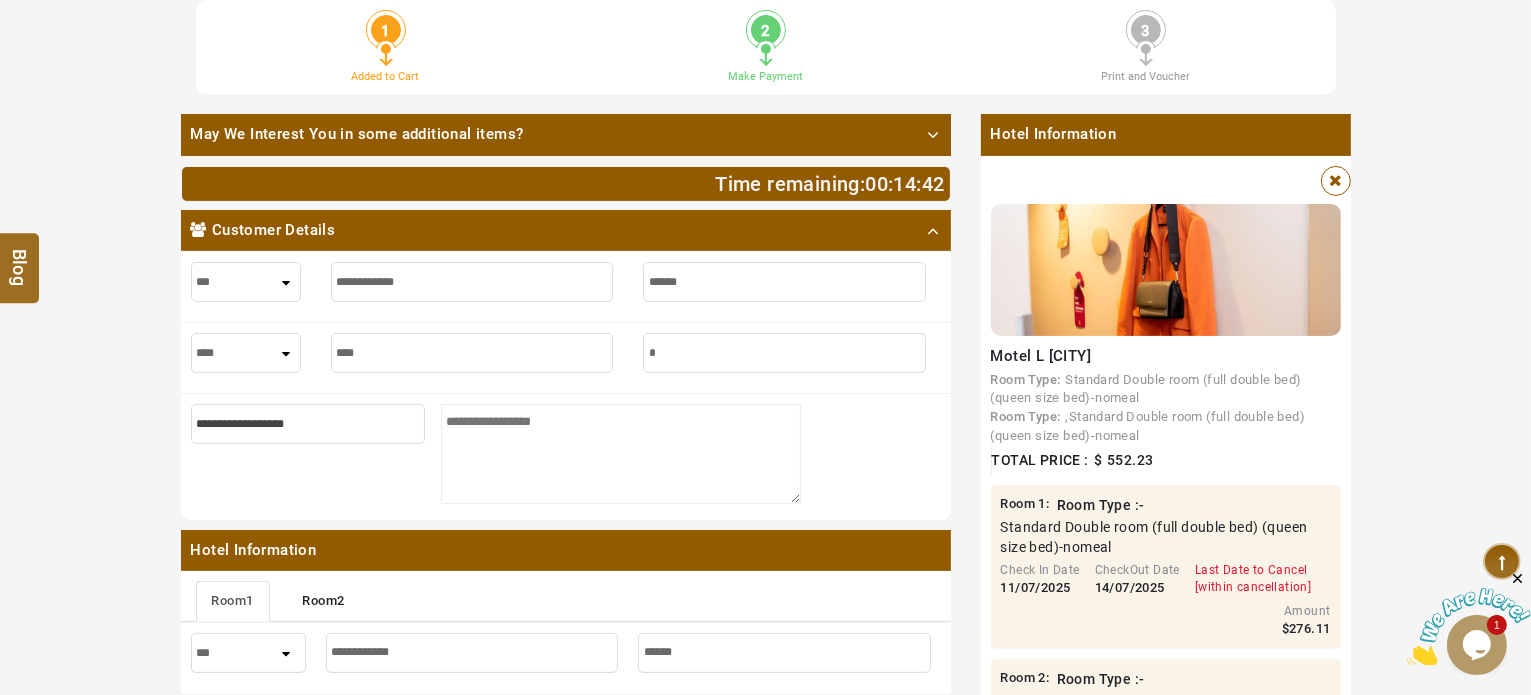 type on "**" 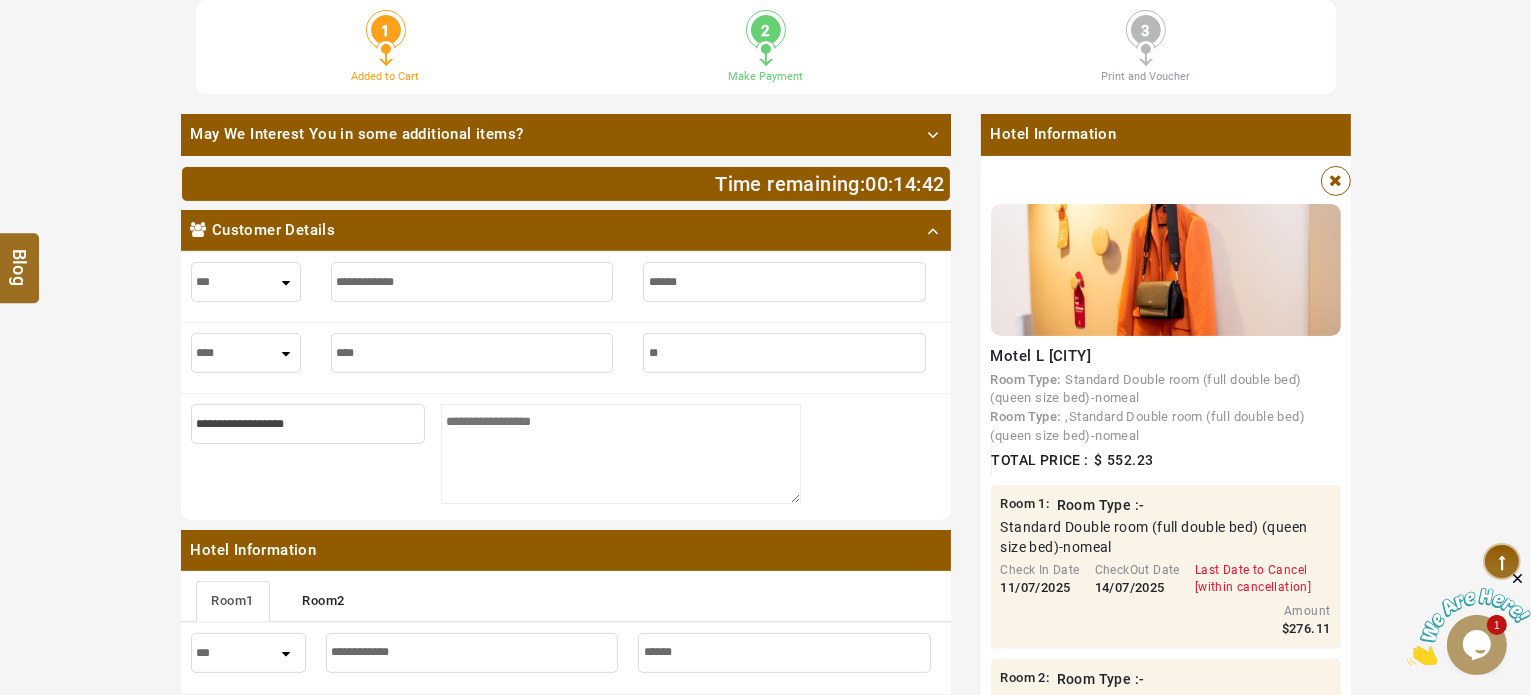 type on "**" 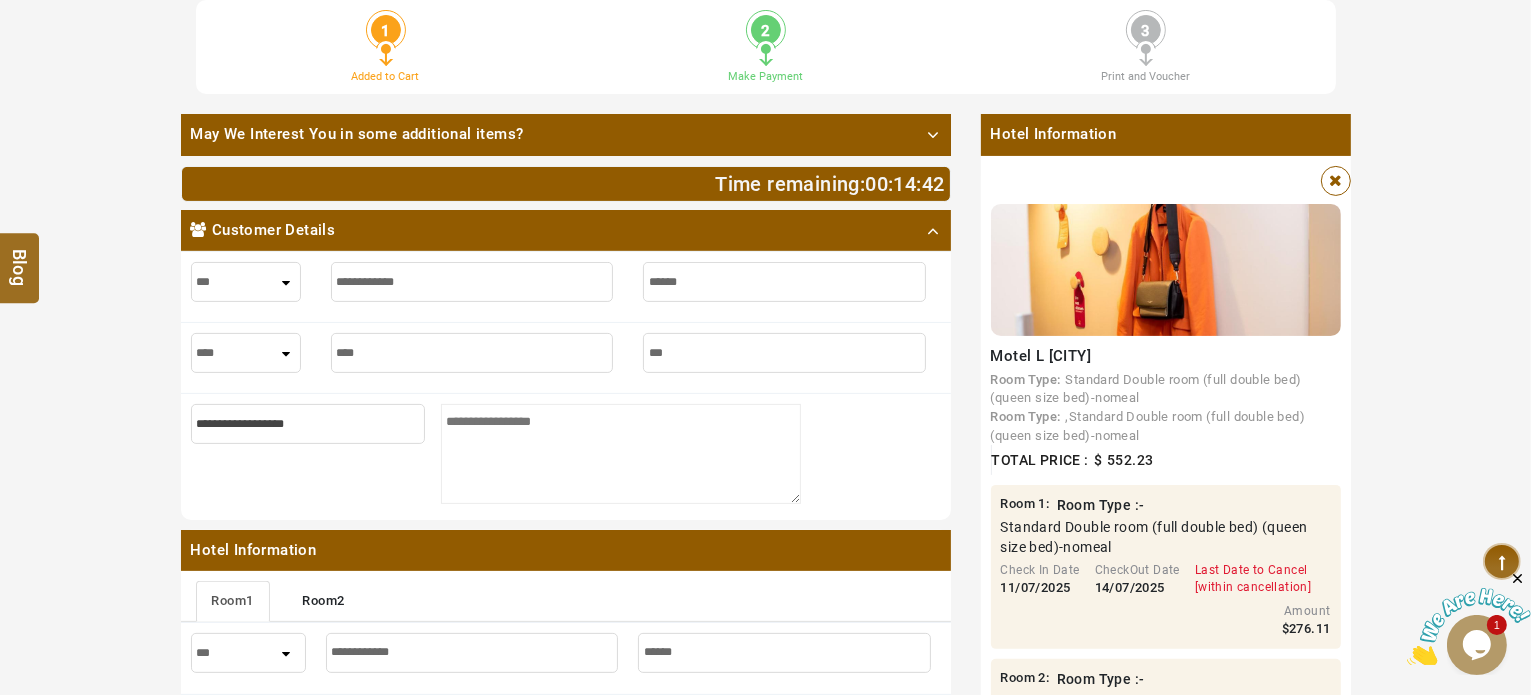 type on "***" 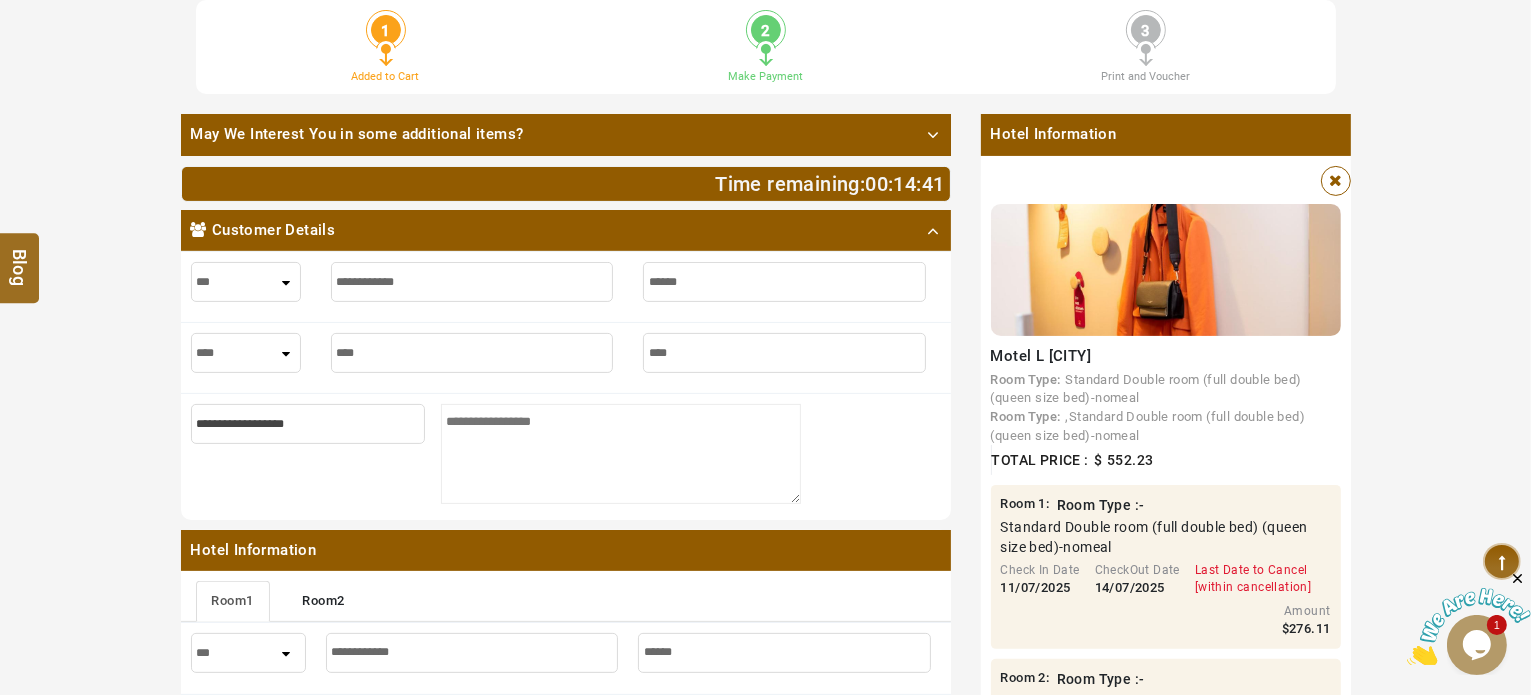 type on "*****" 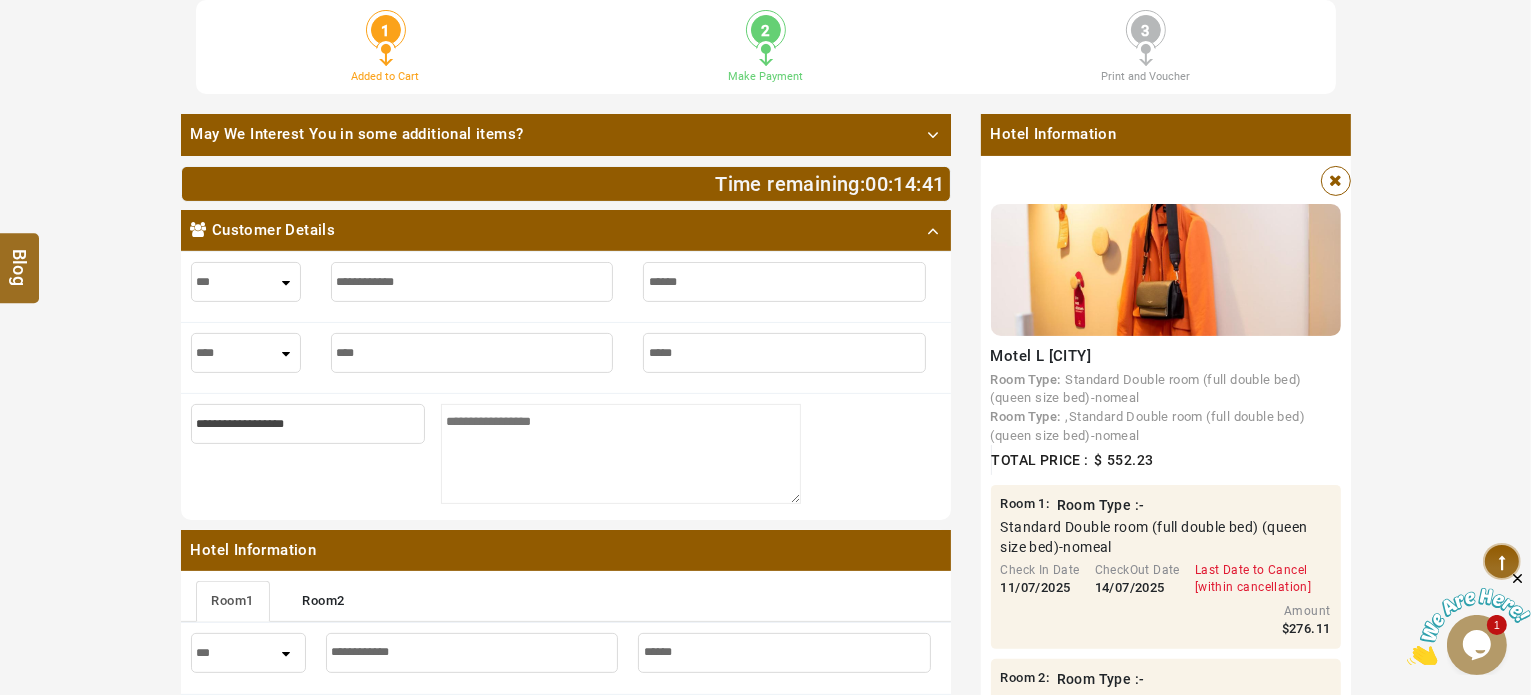 type on "*****" 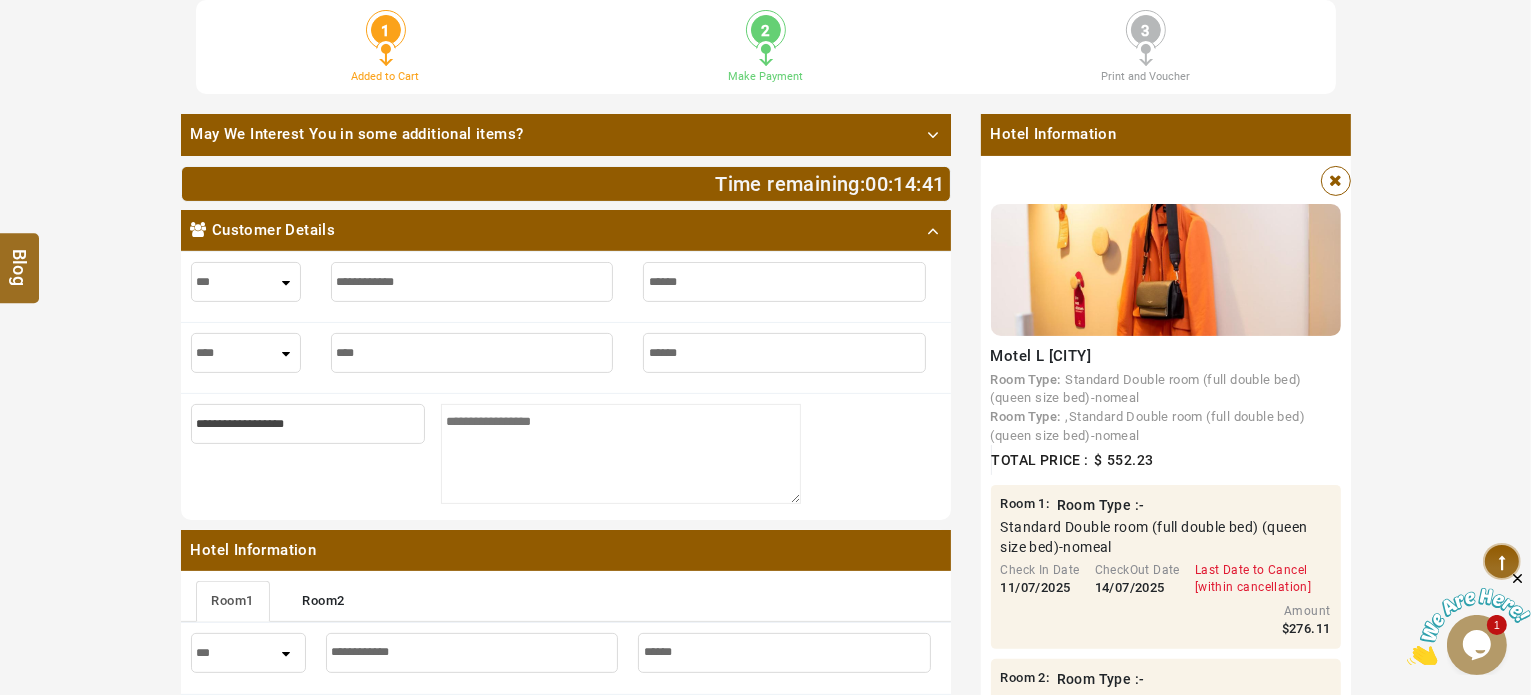 type on "******" 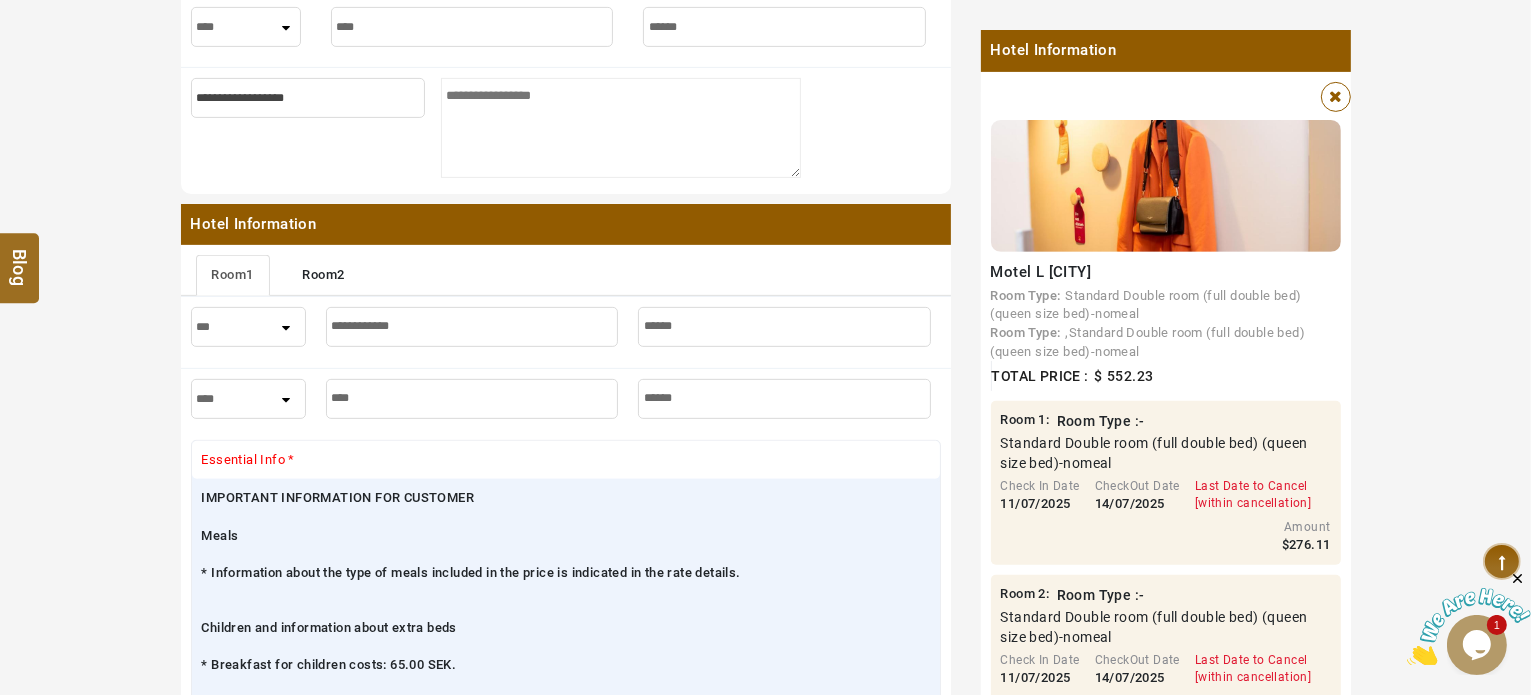 scroll, scrollTop: 764, scrollLeft: 0, axis: vertical 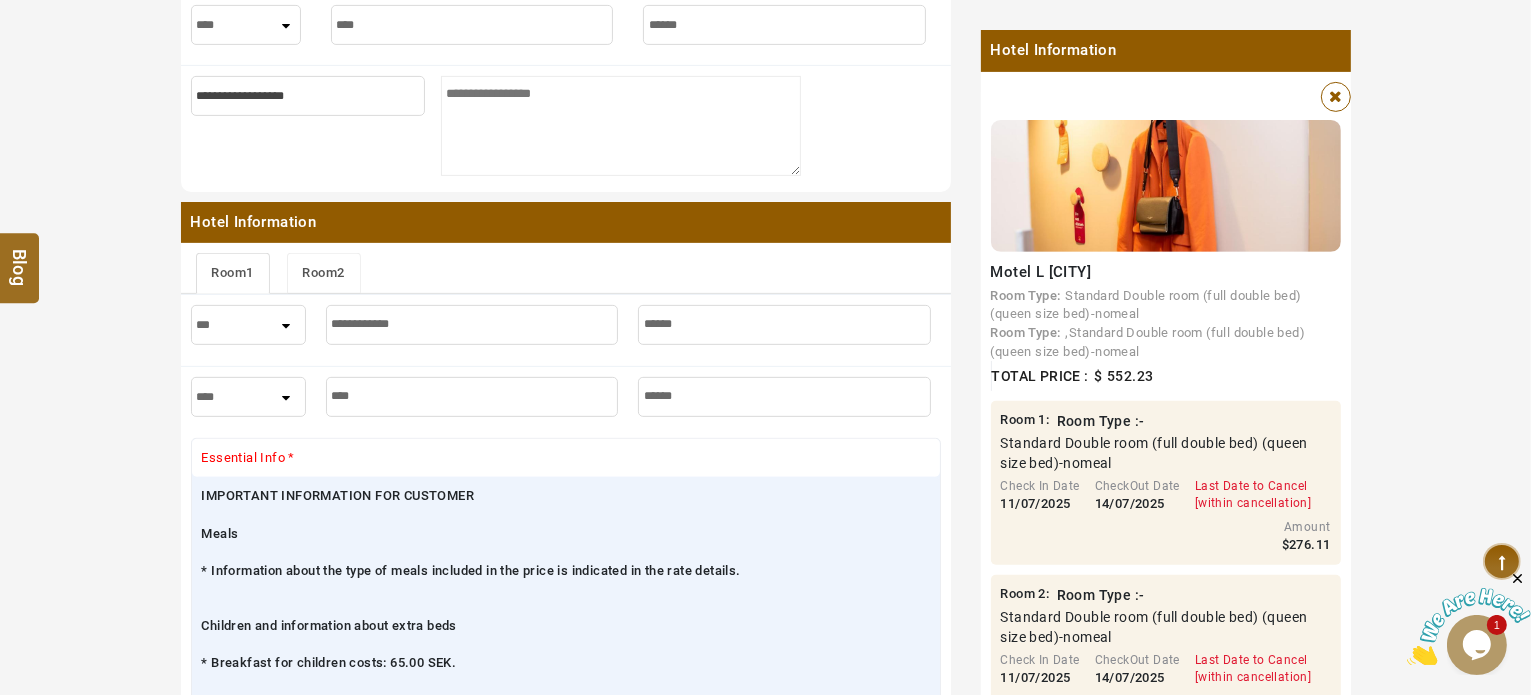 type on "******" 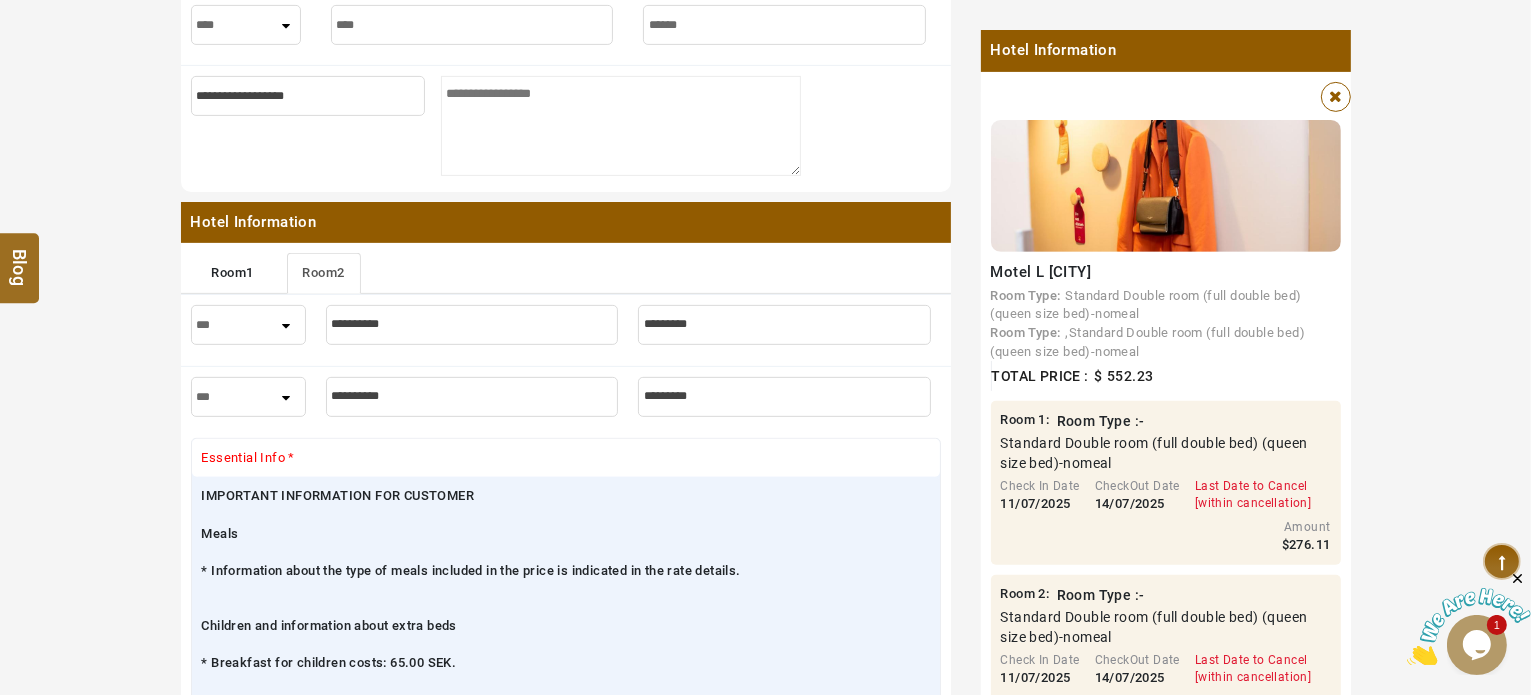 click at bounding box center [472, 325] 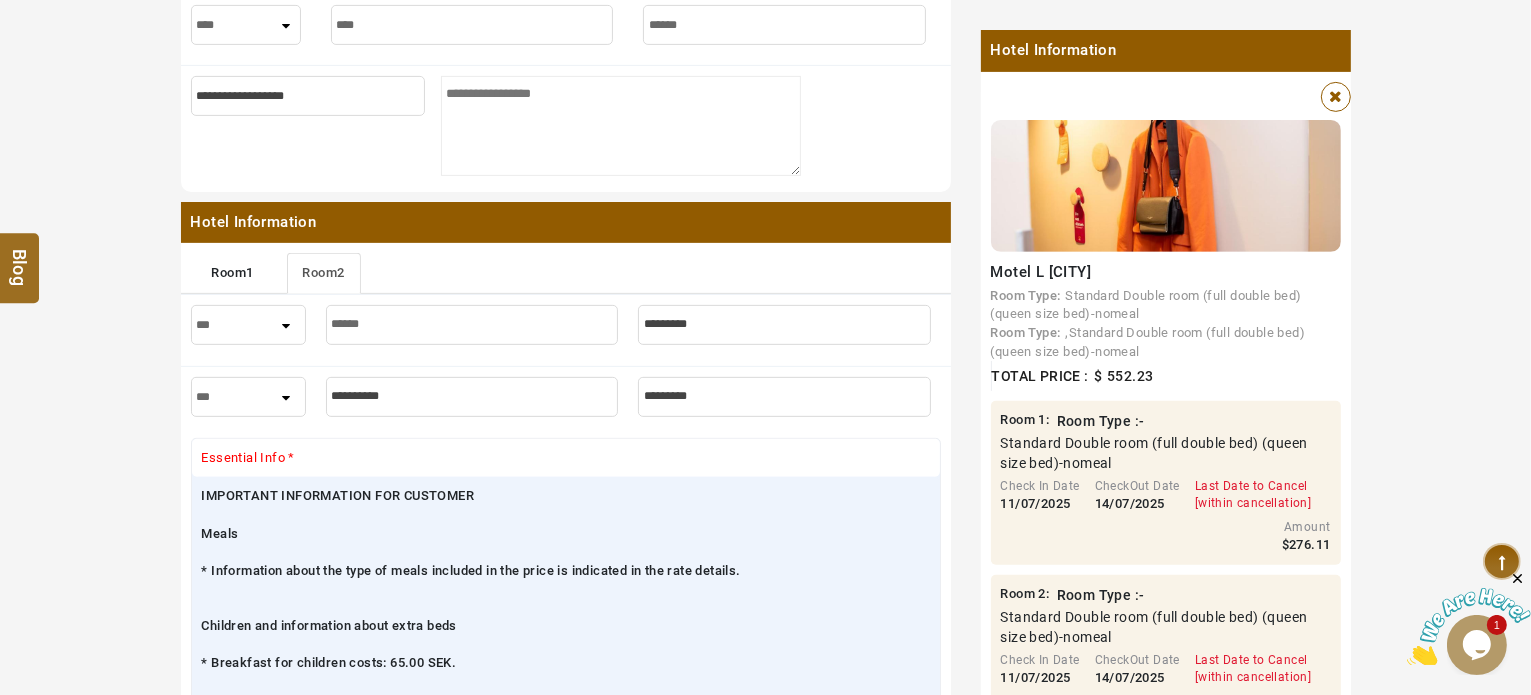 type on "******" 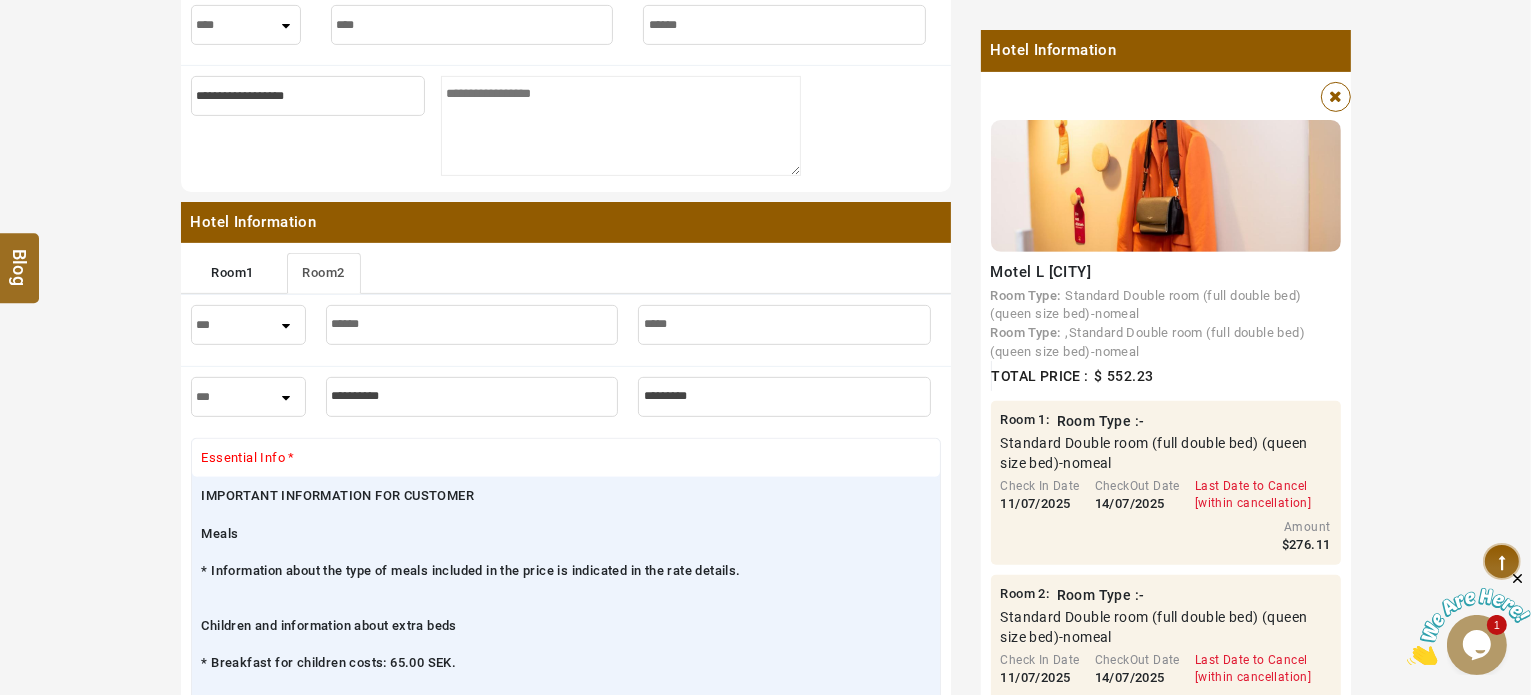 type on "*****" 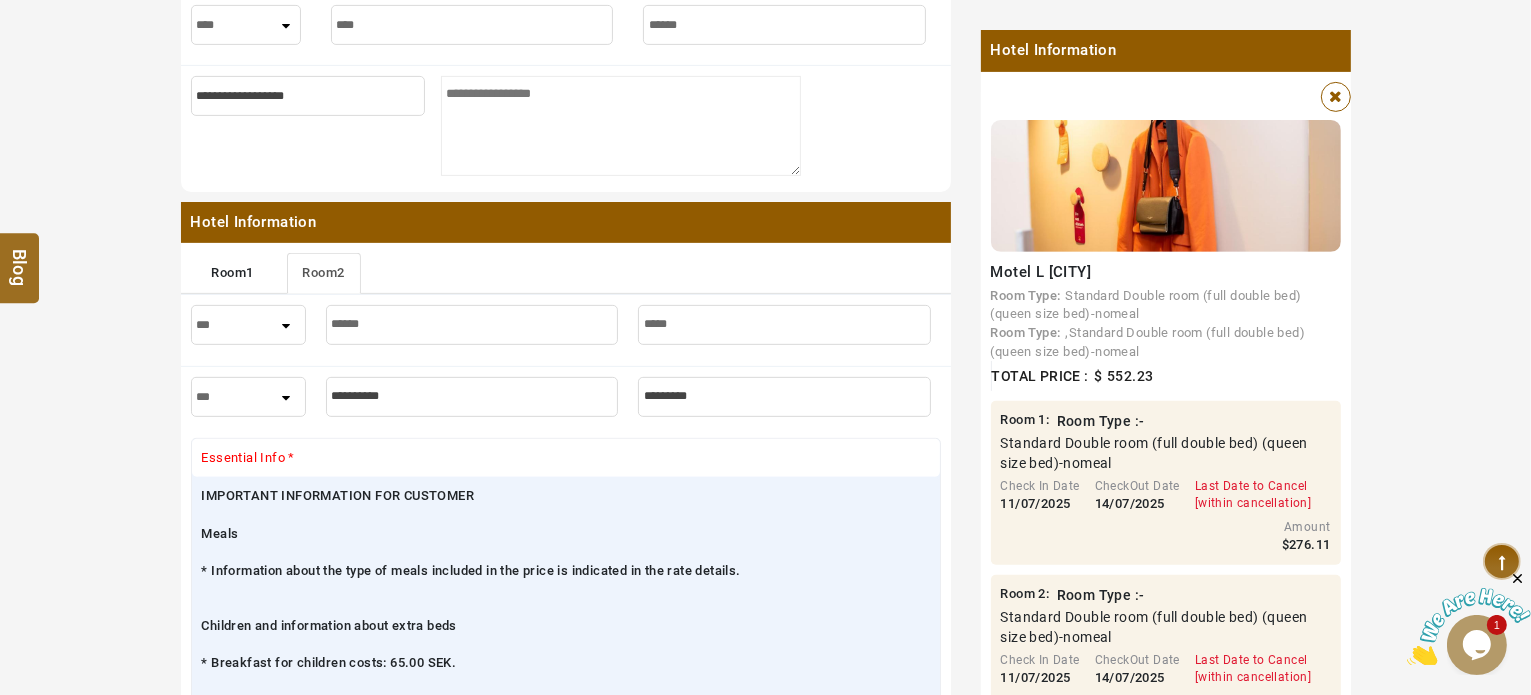 click on "*** **** ***" at bounding box center (248, 397) 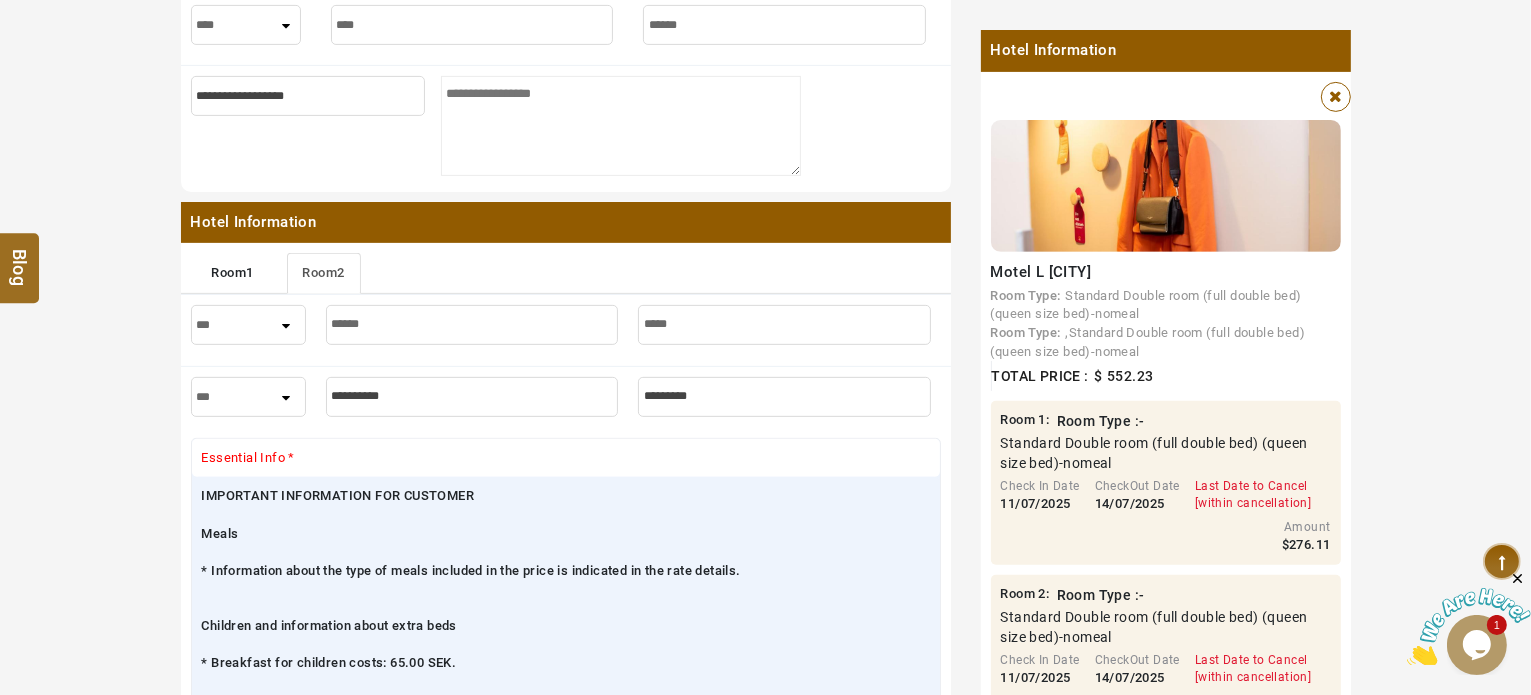 select on "****" 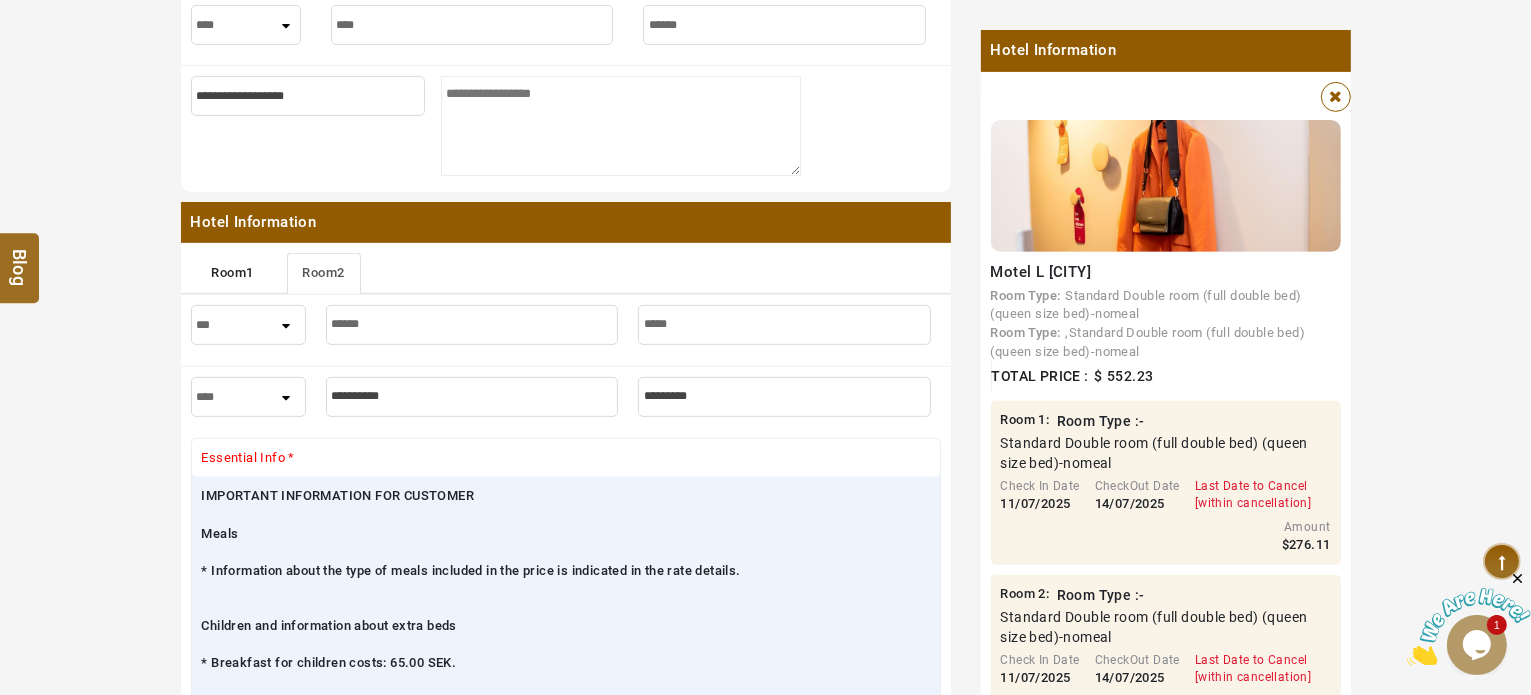 click on "*** **** ***" at bounding box center (248, 397) 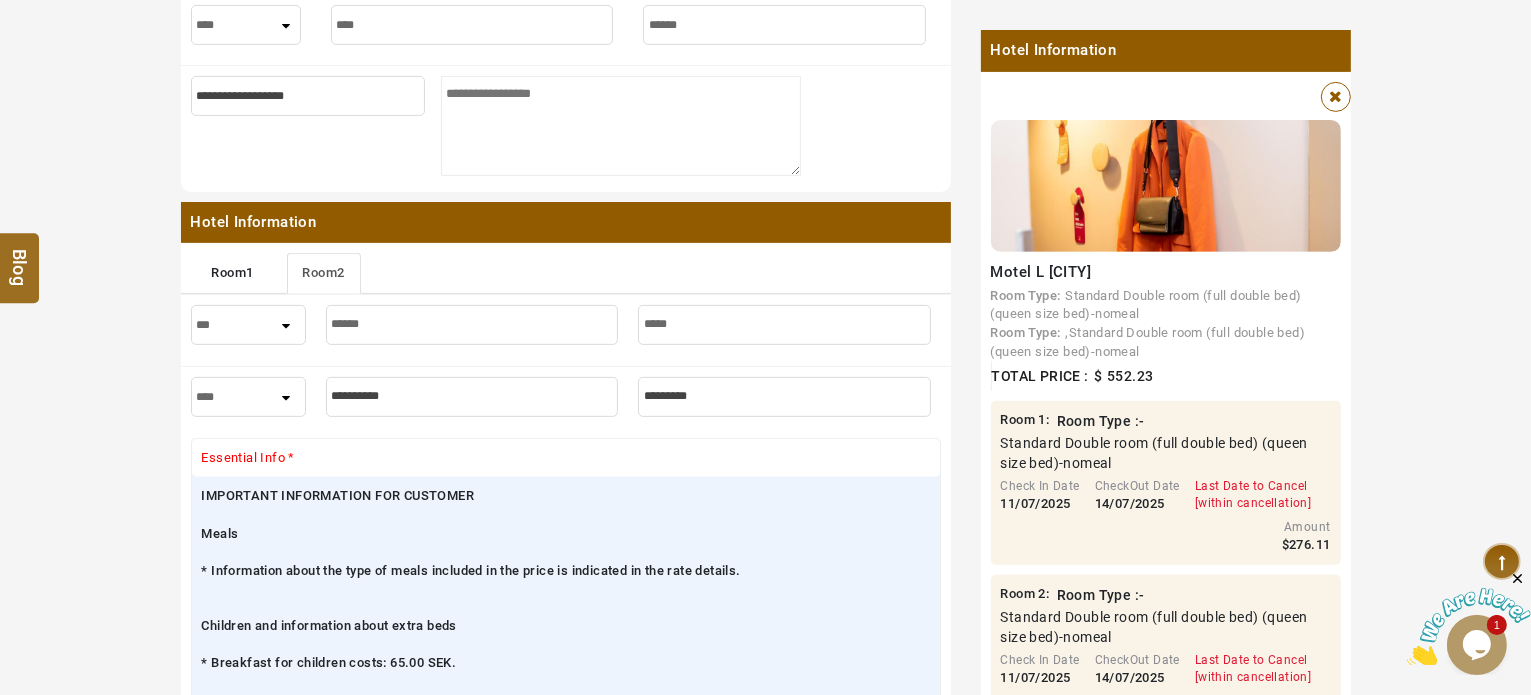 click at bounding box center (472, 397) 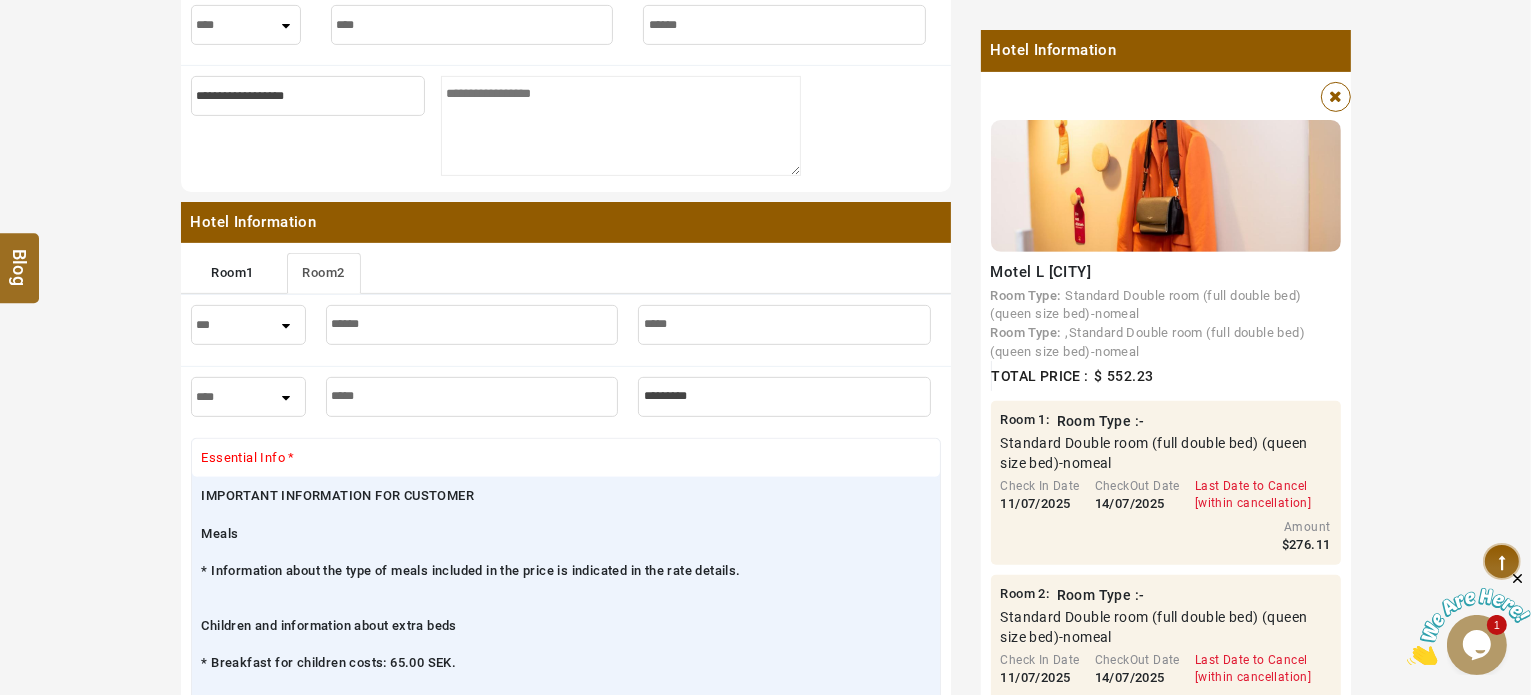 type on "*****" 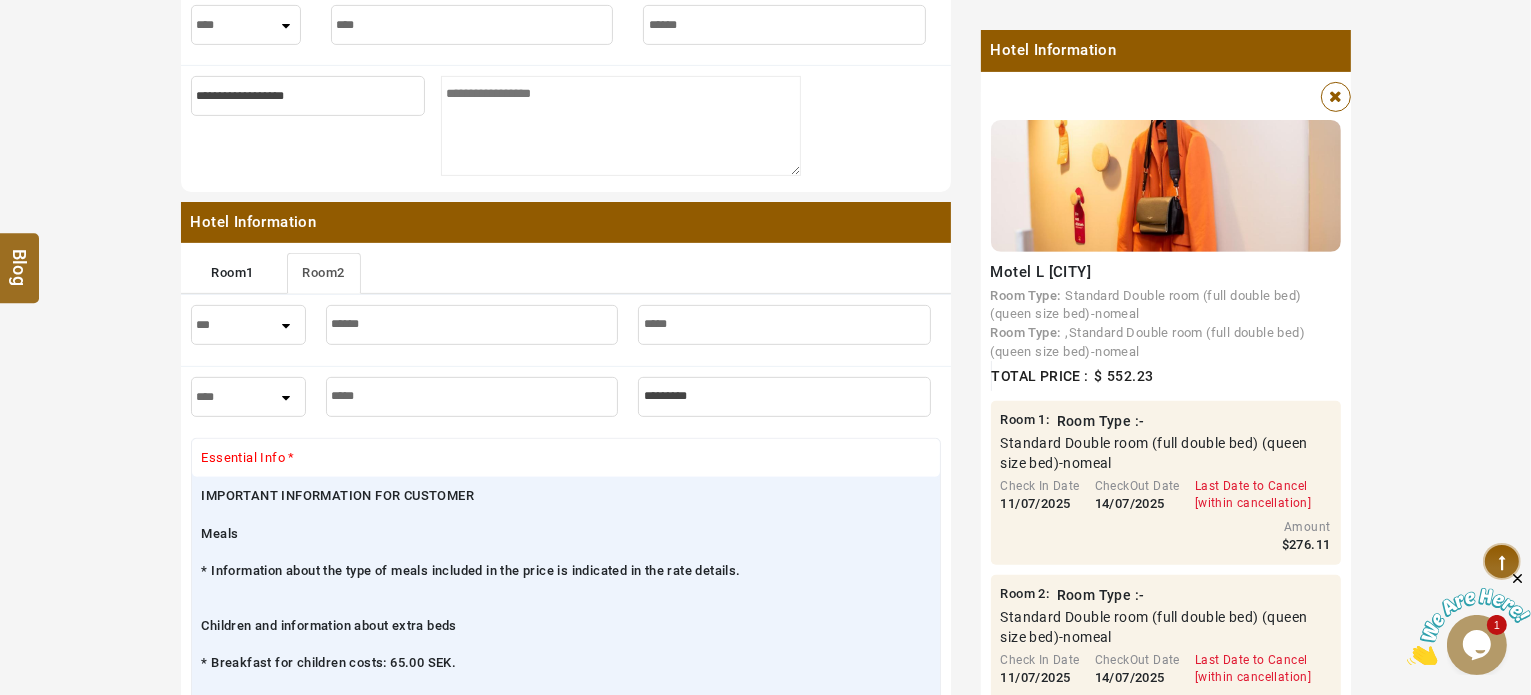 click at bounding box center [784, 397] 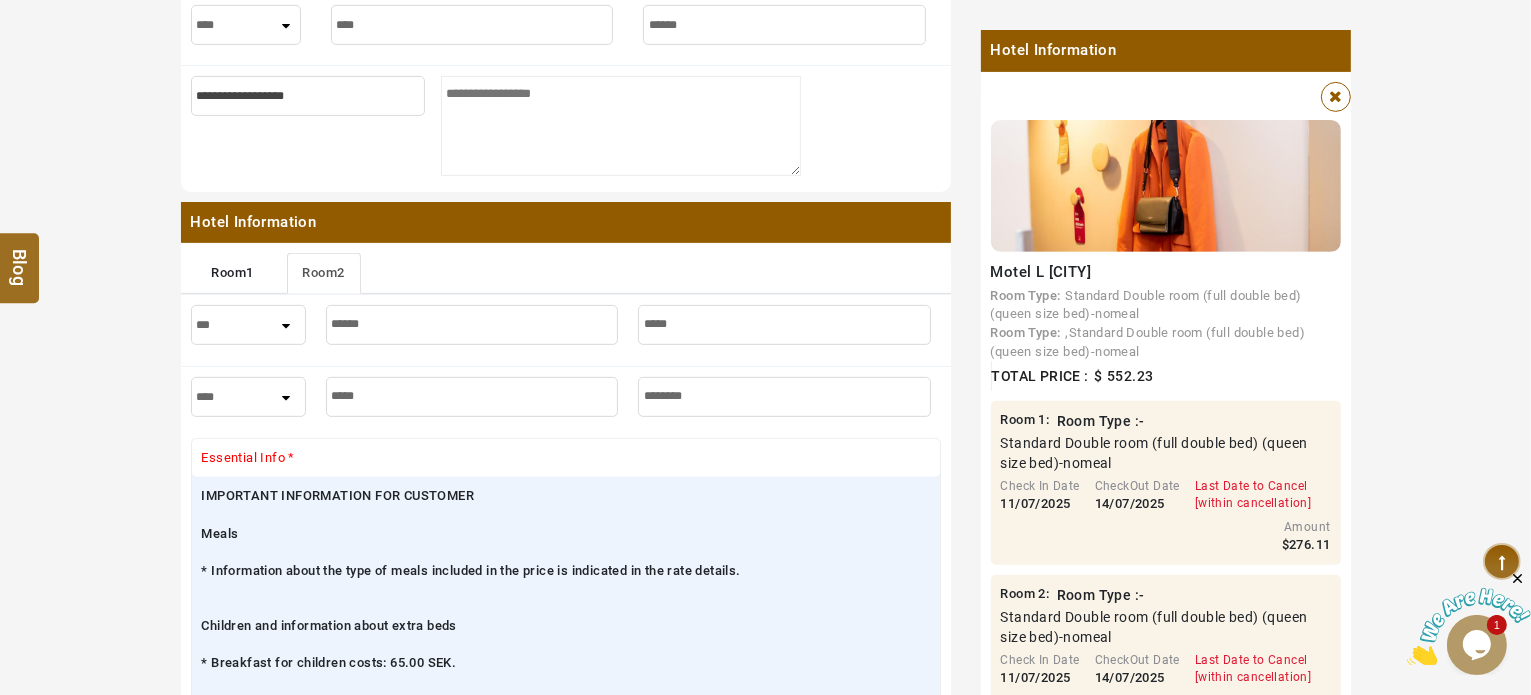 type on "********" 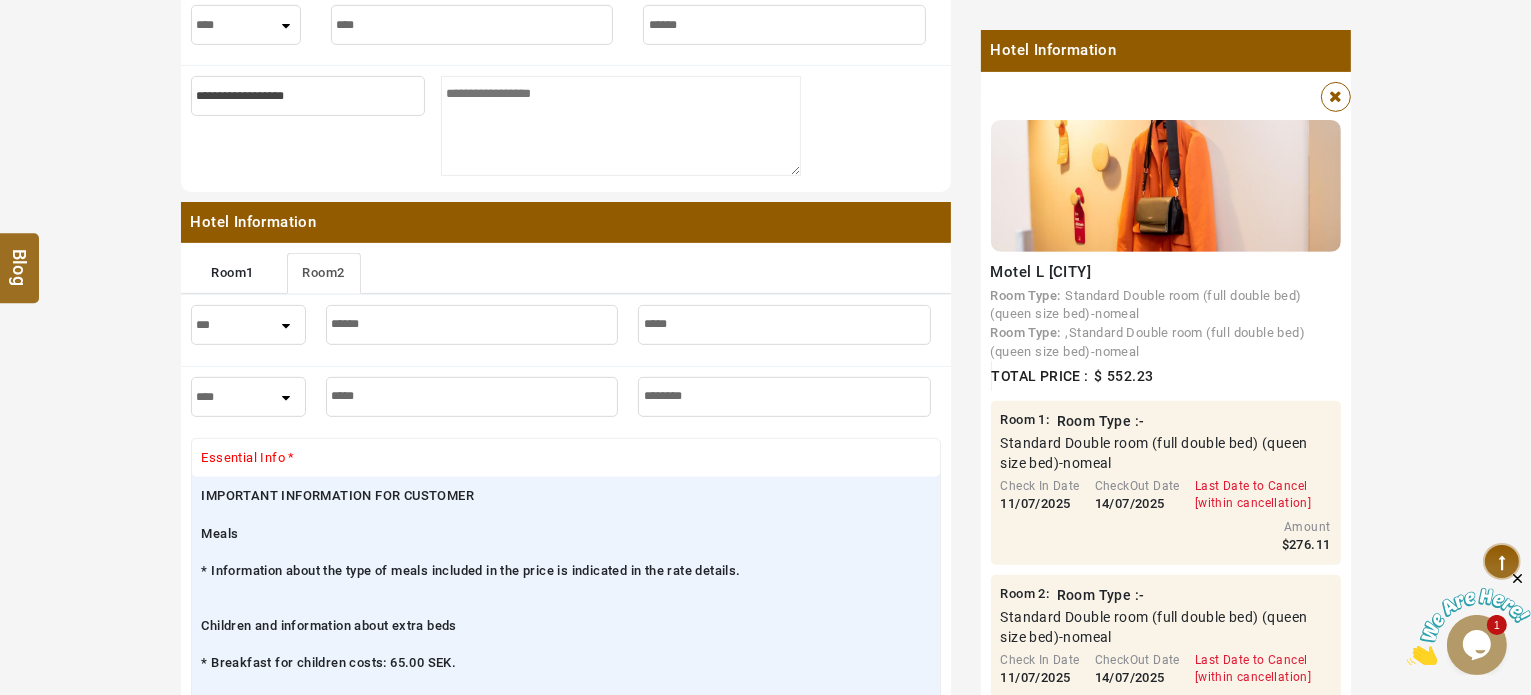 click at bounding box center (472, 397) 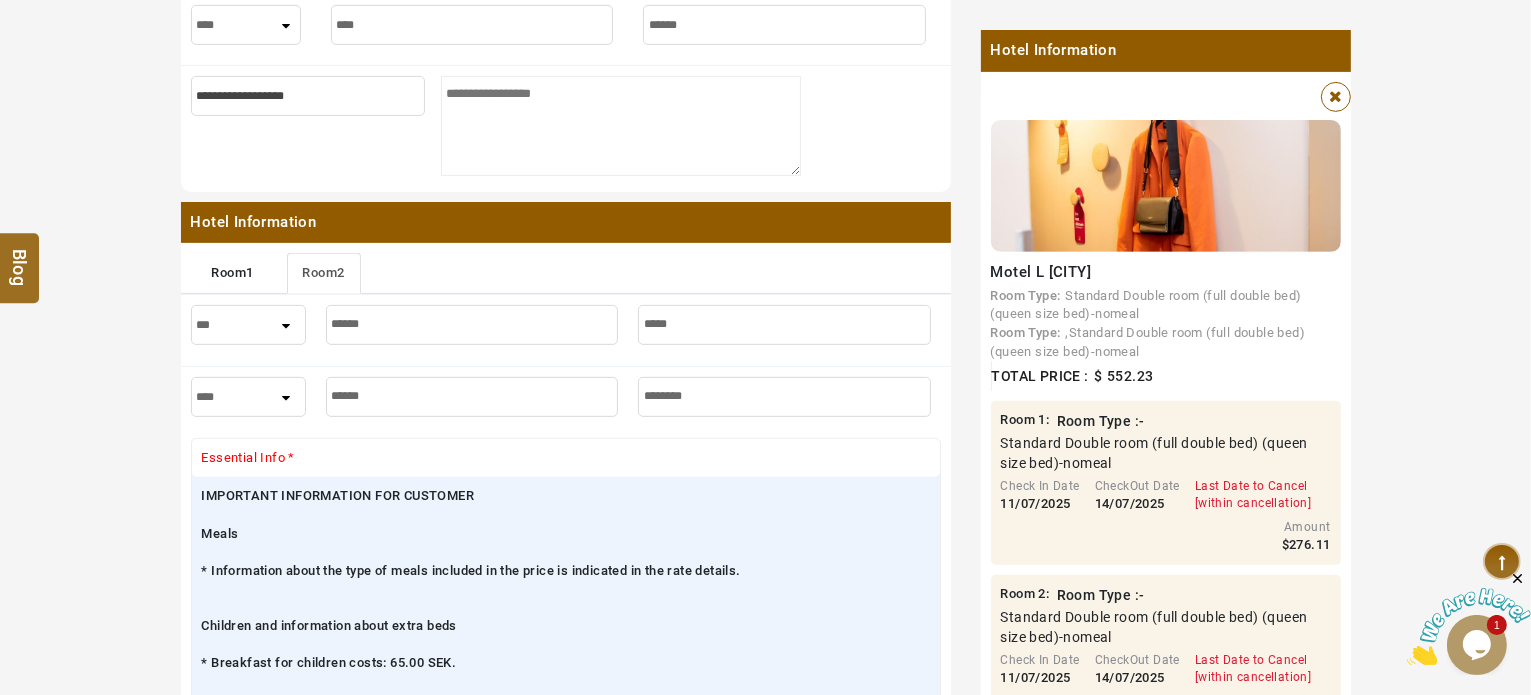type on "******" 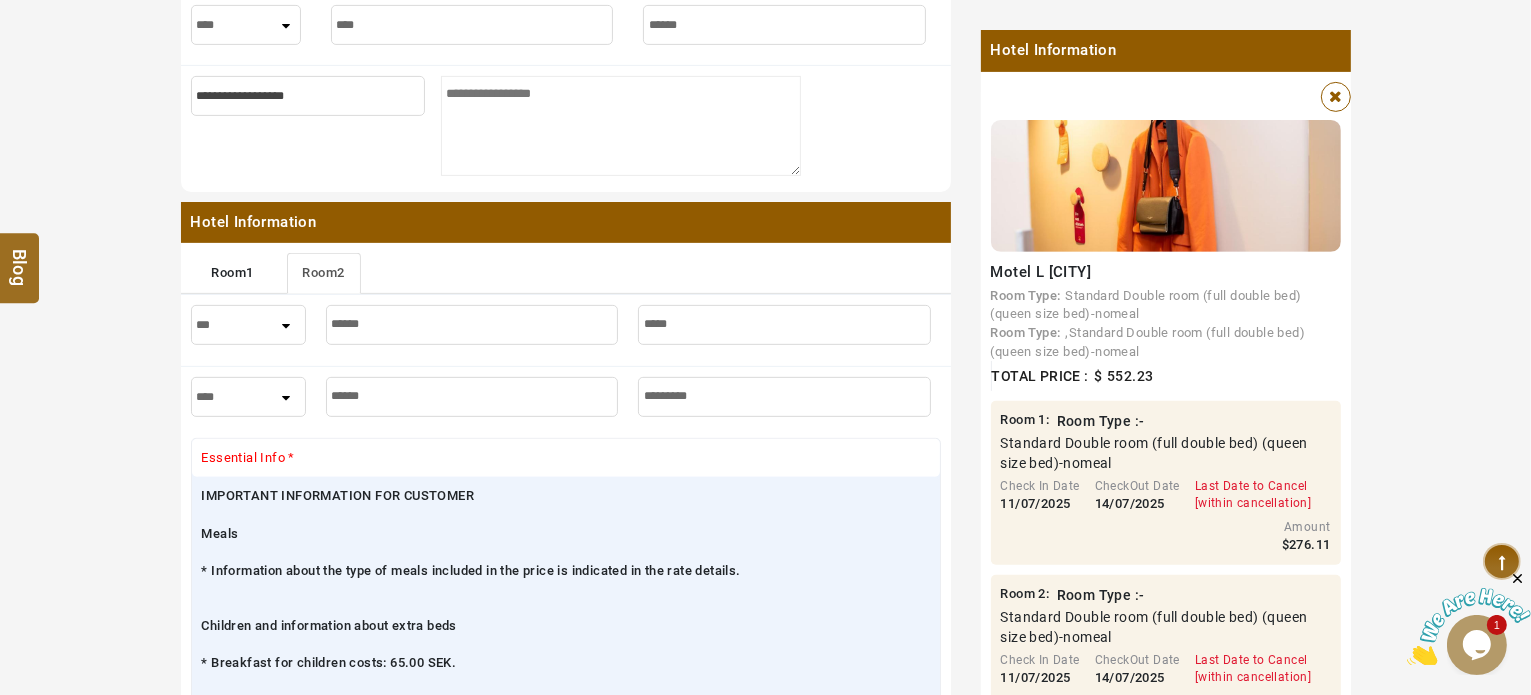 click at bounding box center [784, 397] 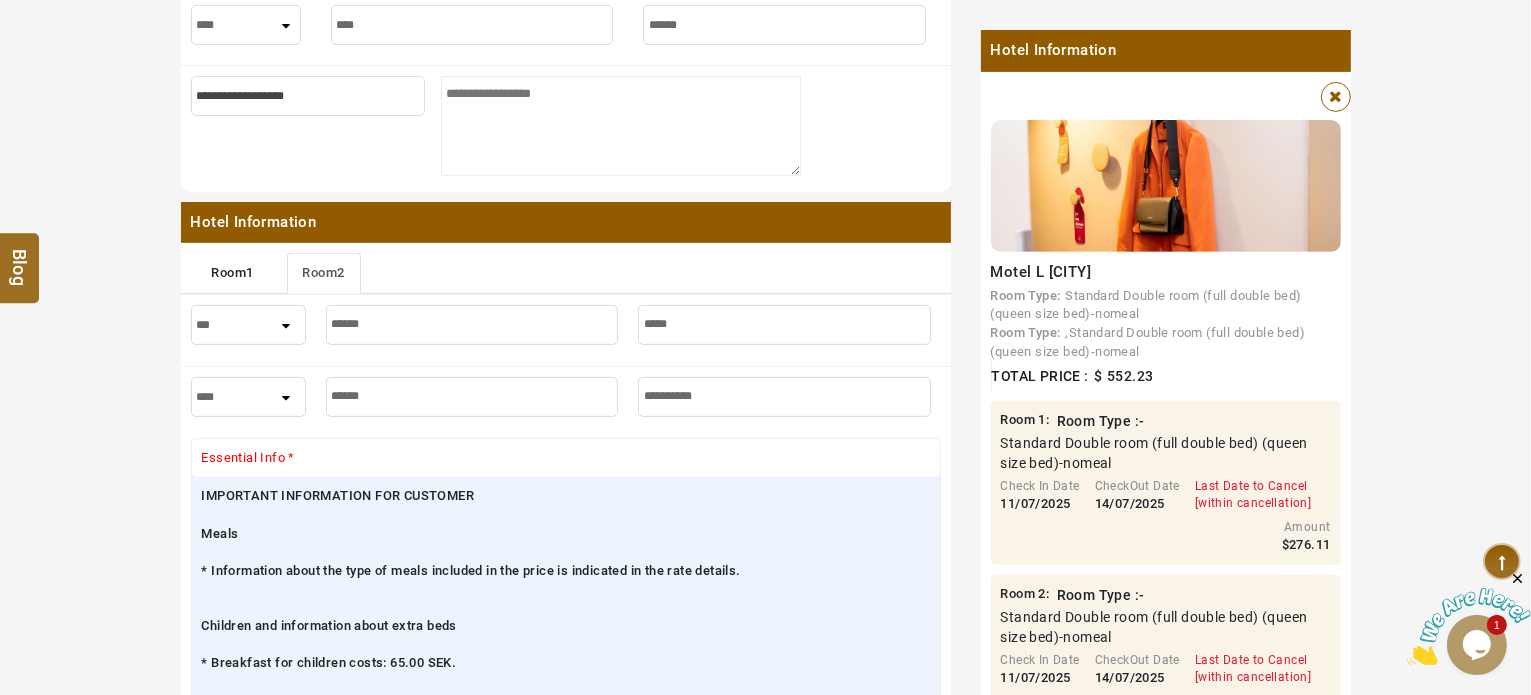click at bounding box center [784, 397] 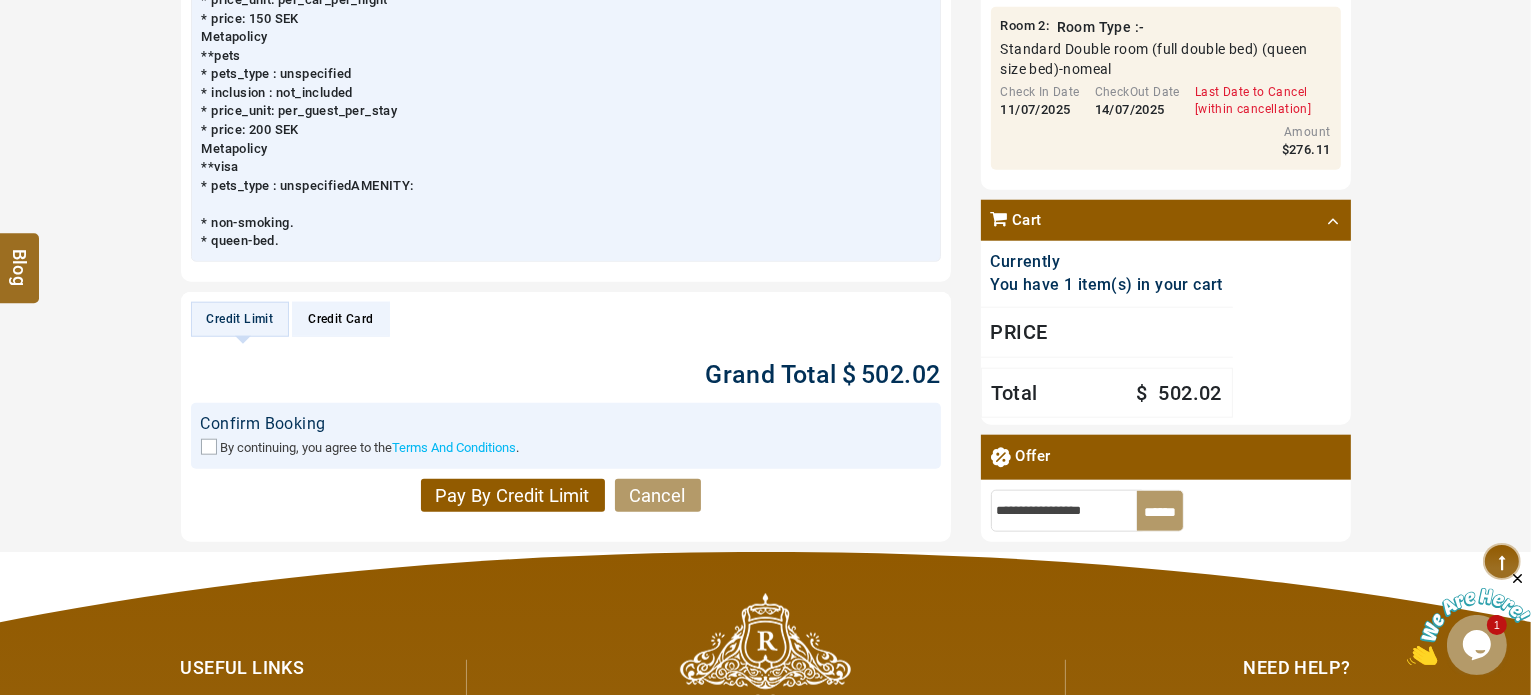 scroll, scrollTop: 1944, scrollLeft: 0, axis: vertical 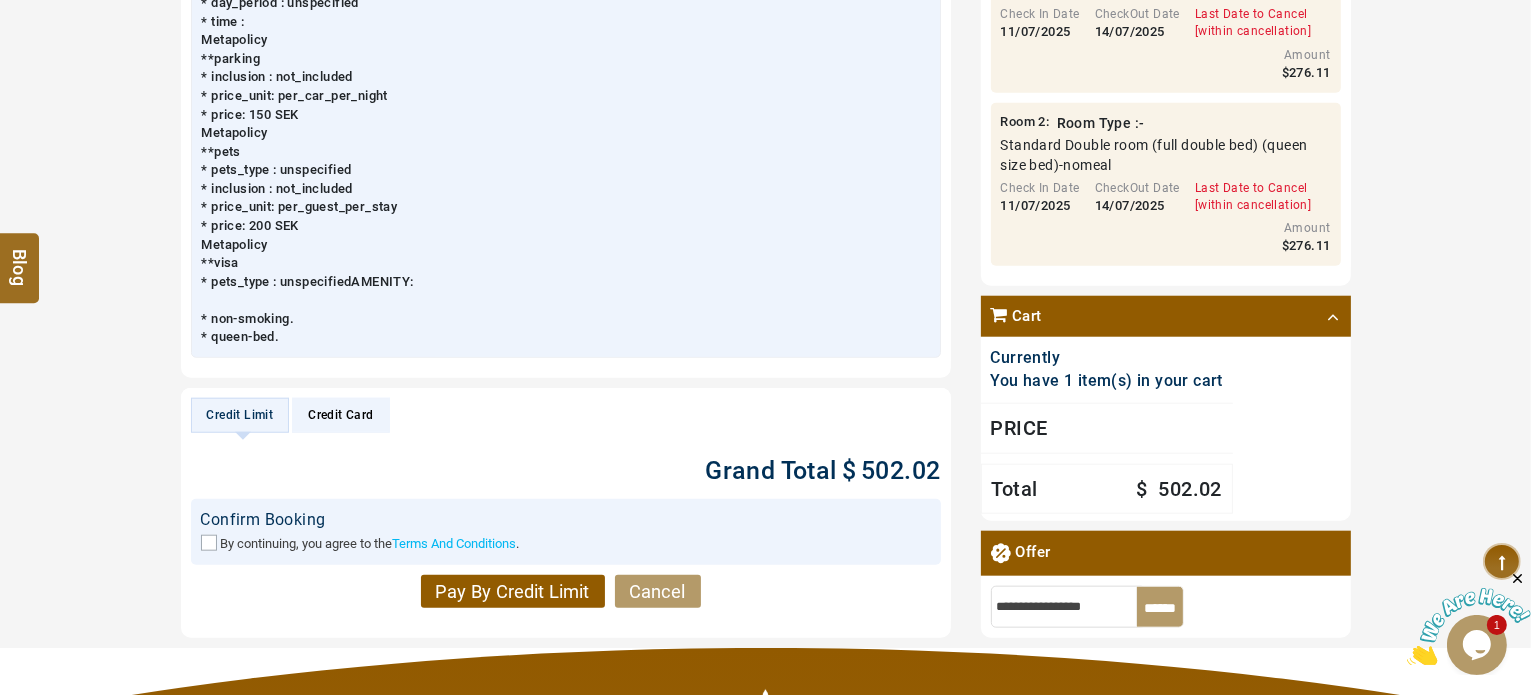 type on "**********" 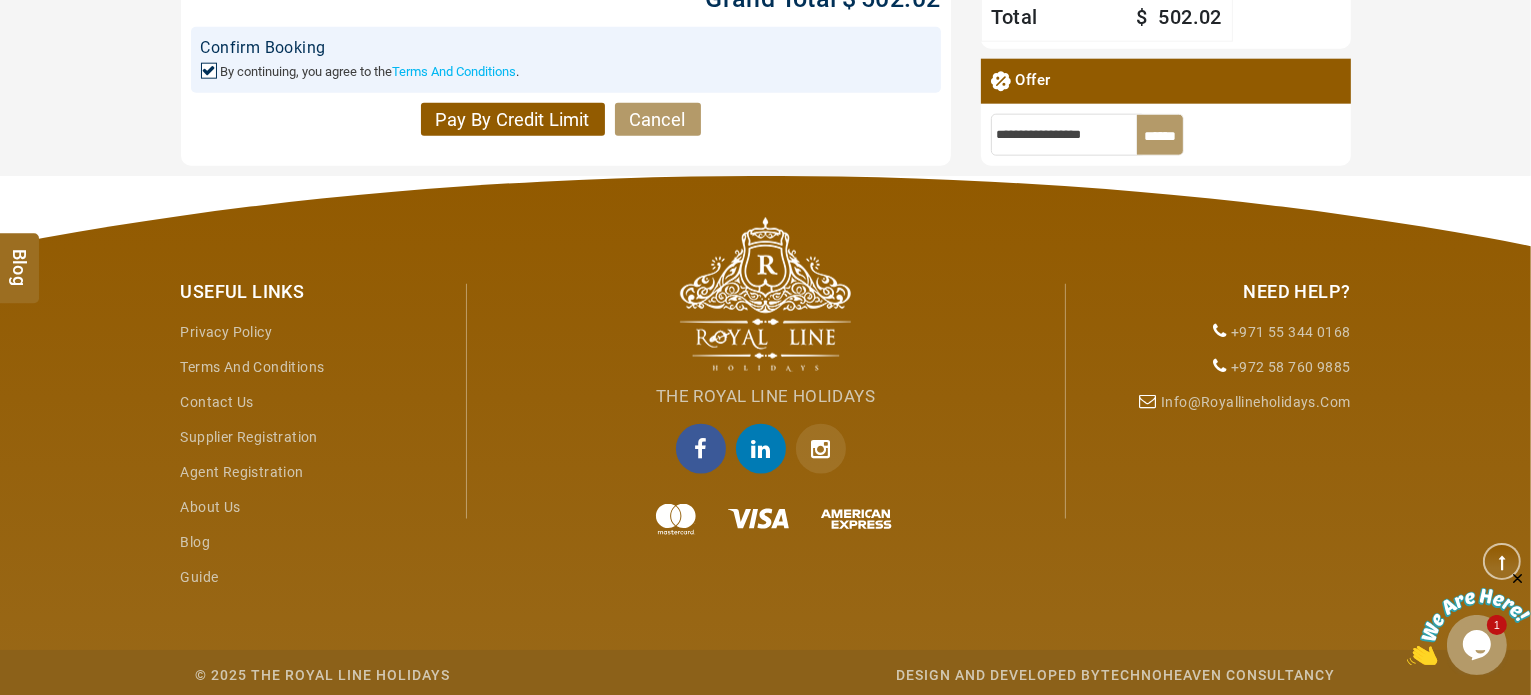 scroll, scrollTop: 2192, scrollLeft: 0, axis: vertical 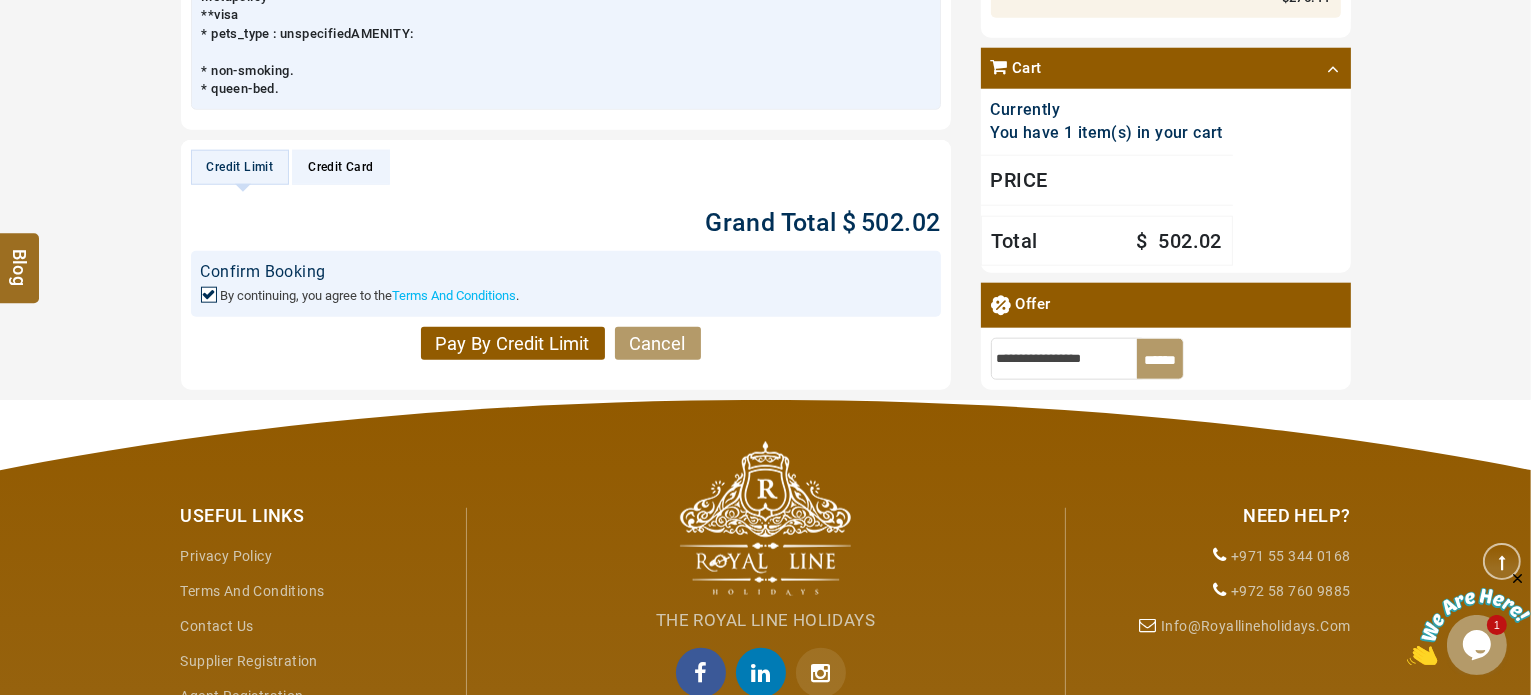 click on "Pay By Credit Limit" at bounding box center (513, 344) 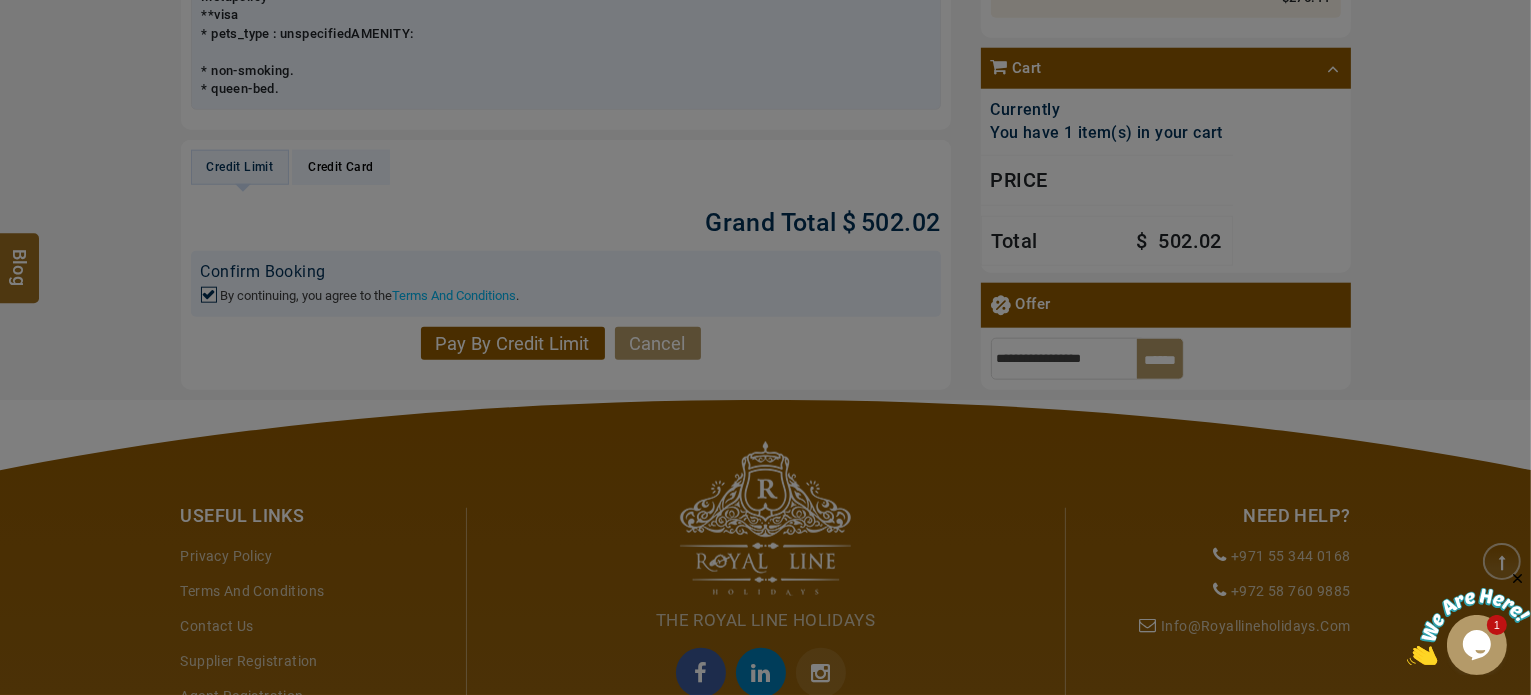scroll, scrollTop: 428, scrollLeft: 0, axis: vertical 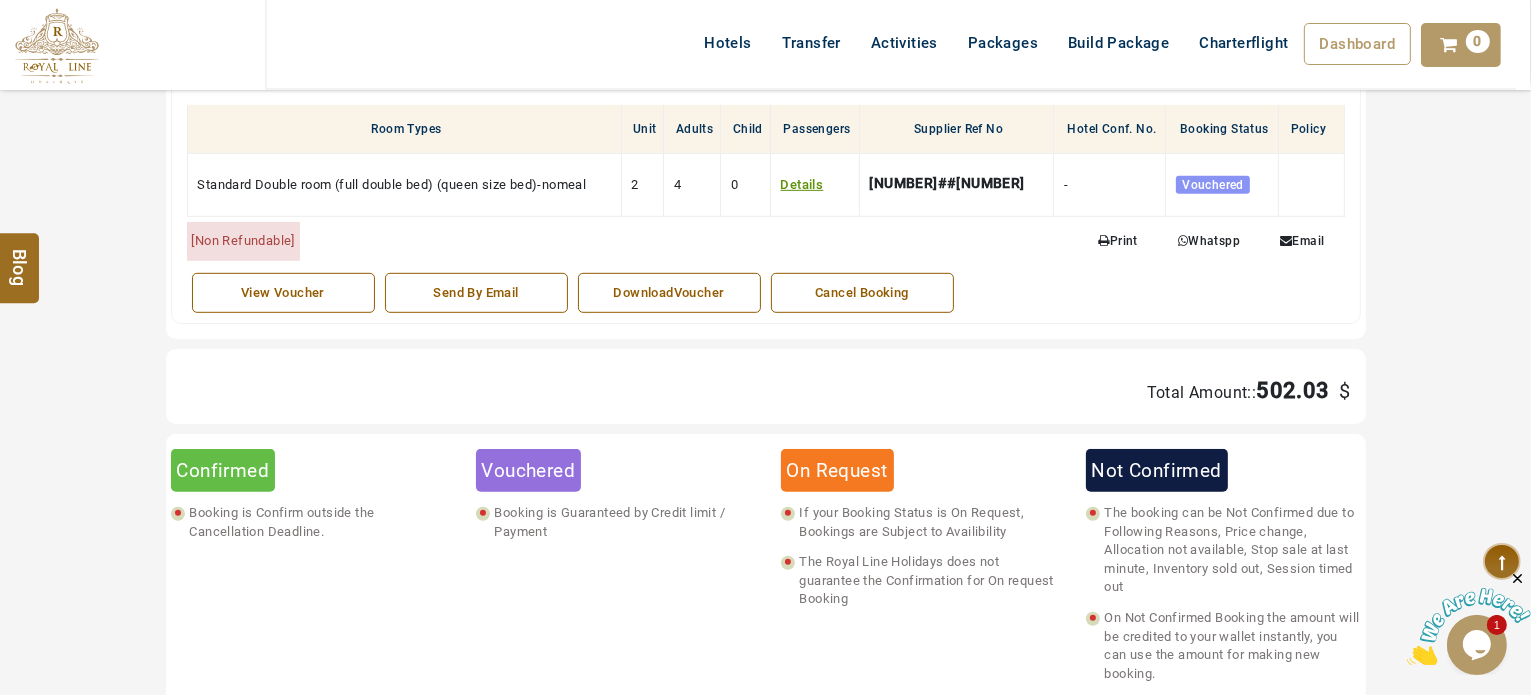 click on "DownloadVoucher" at bounding box center [669, 293] 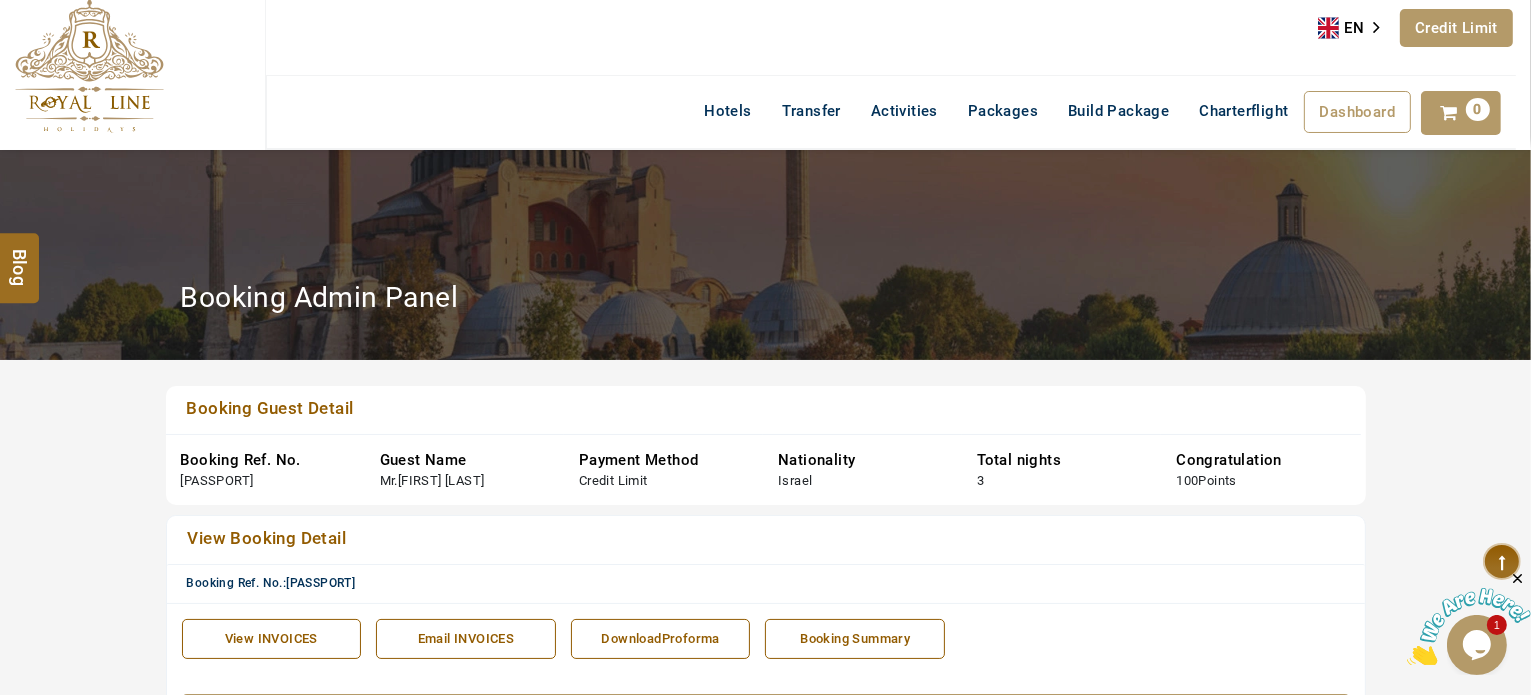 scroll, scrollTop: 0, scrollLeft: 0, axis: both 